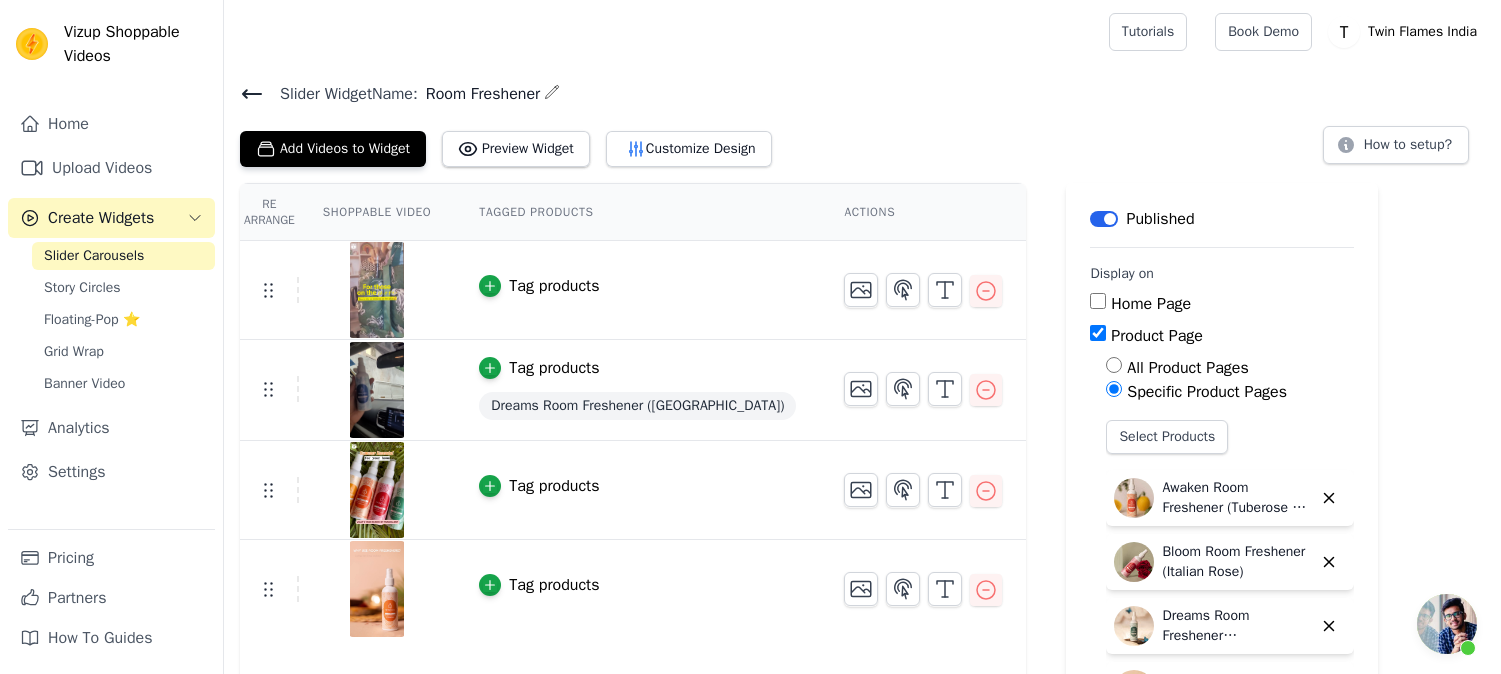 scroll, scrollTop: 0, scrollLeft: 0, axis: both 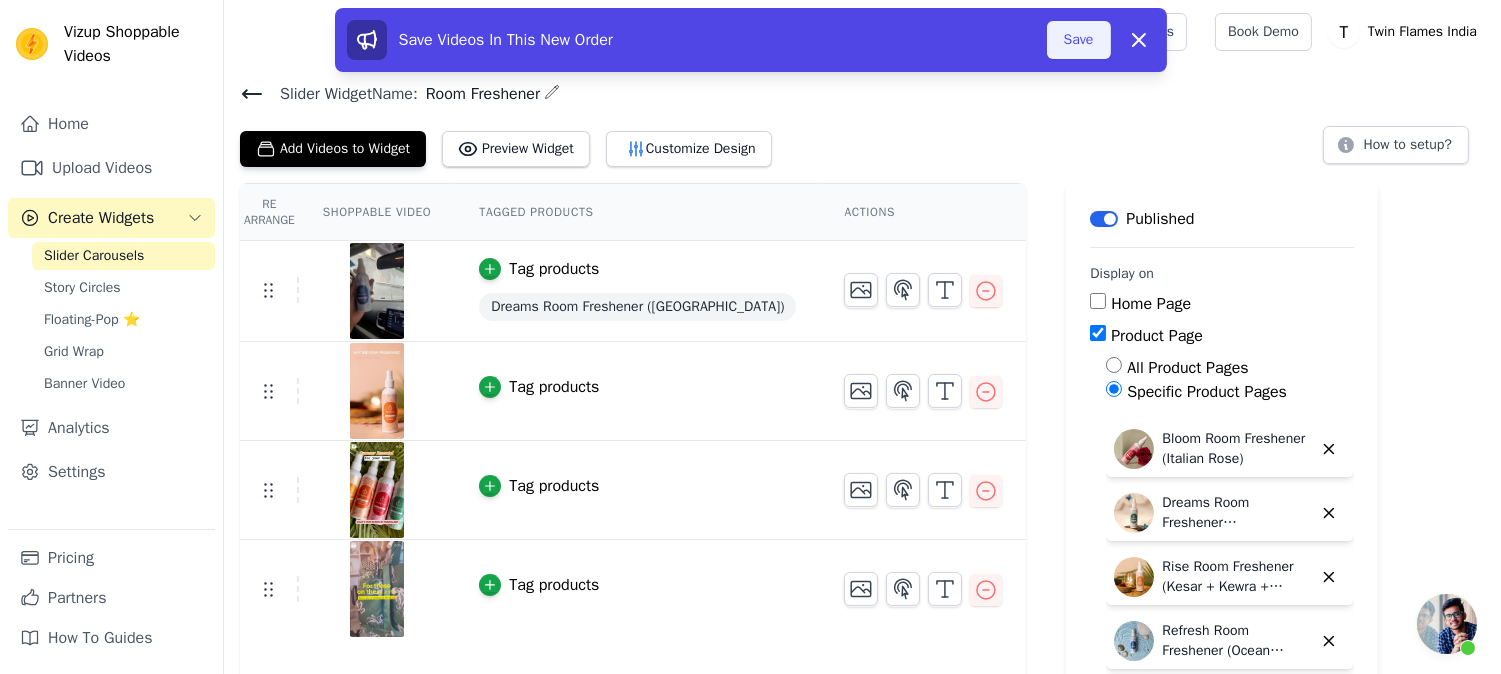 click on "Save" at bounding box center [1079, 40] 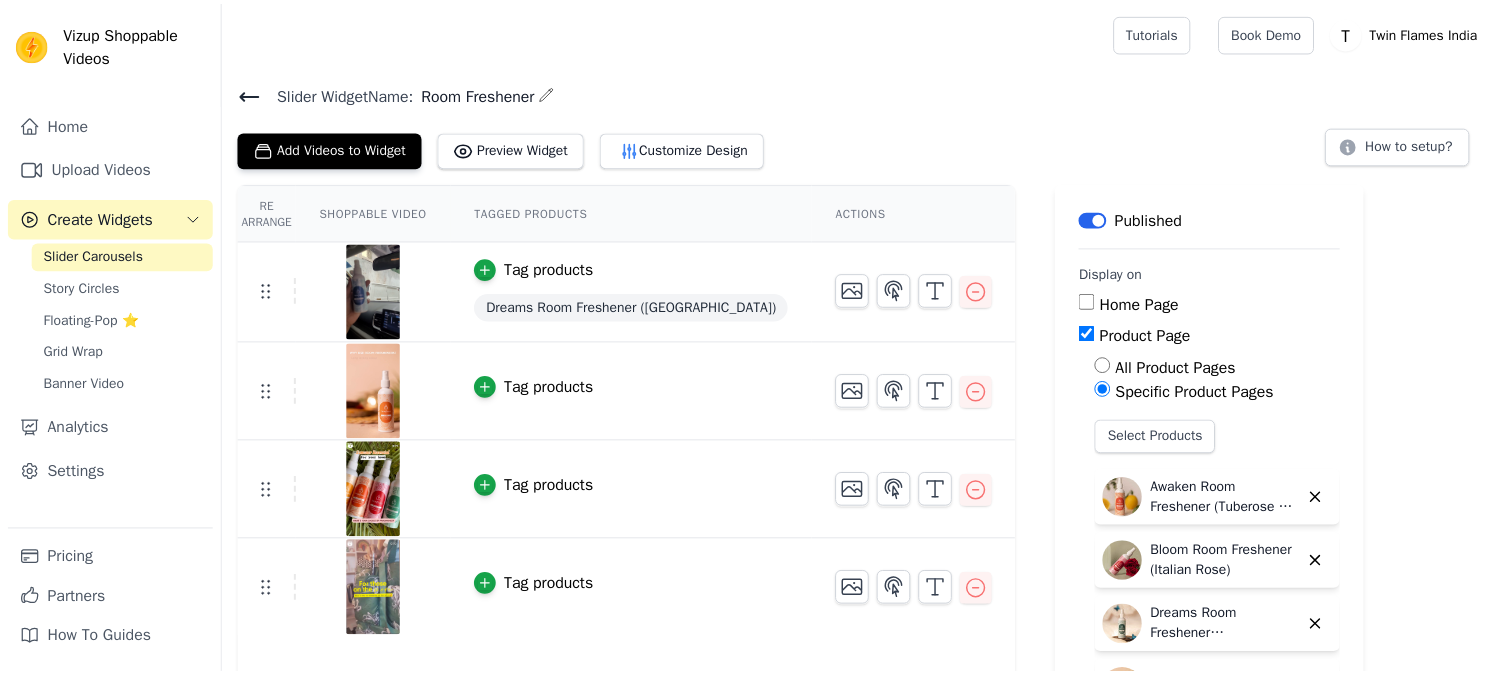 scroll, scrollTop: 0, scrollLeft: 0, axis: both 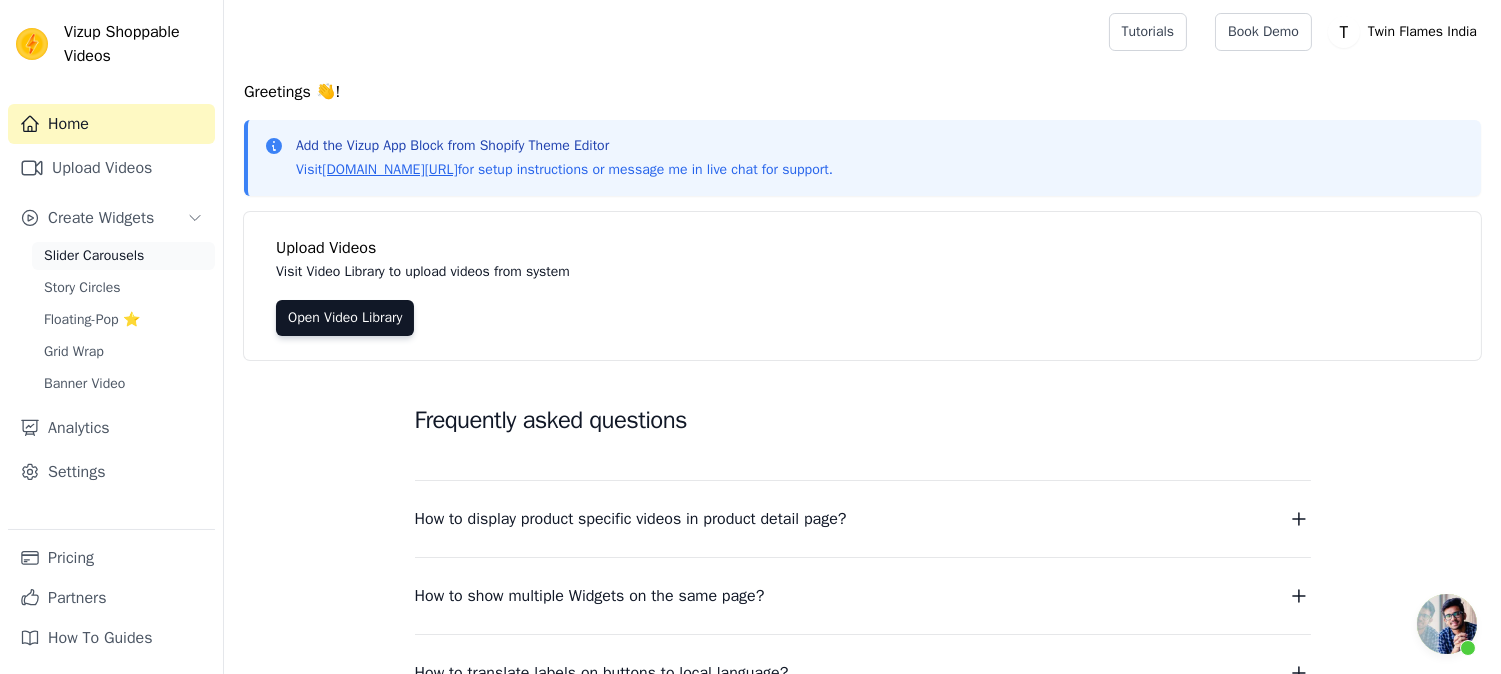 click on "Slider Carousels" at bounding box center [94, 256] 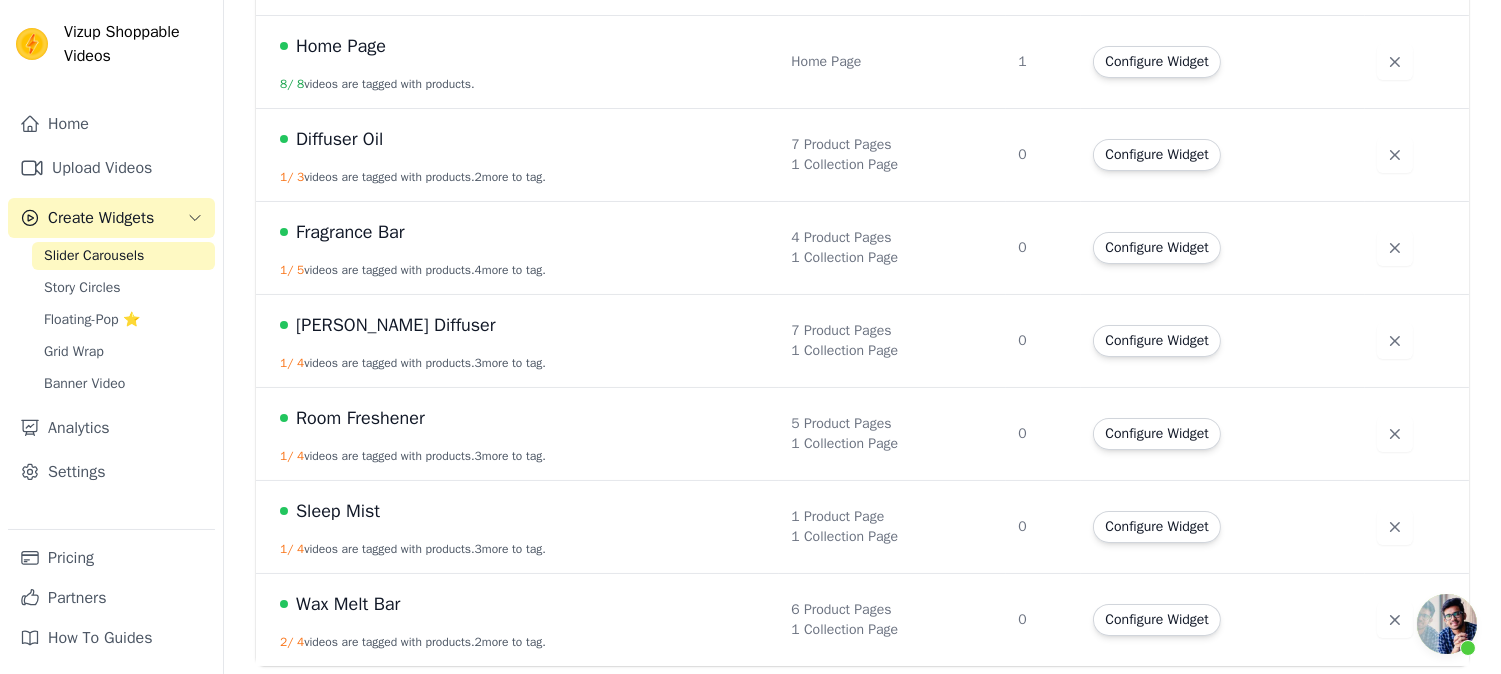 scroll, scrollTop: 324, scrollLeft: 0, axis: vertical 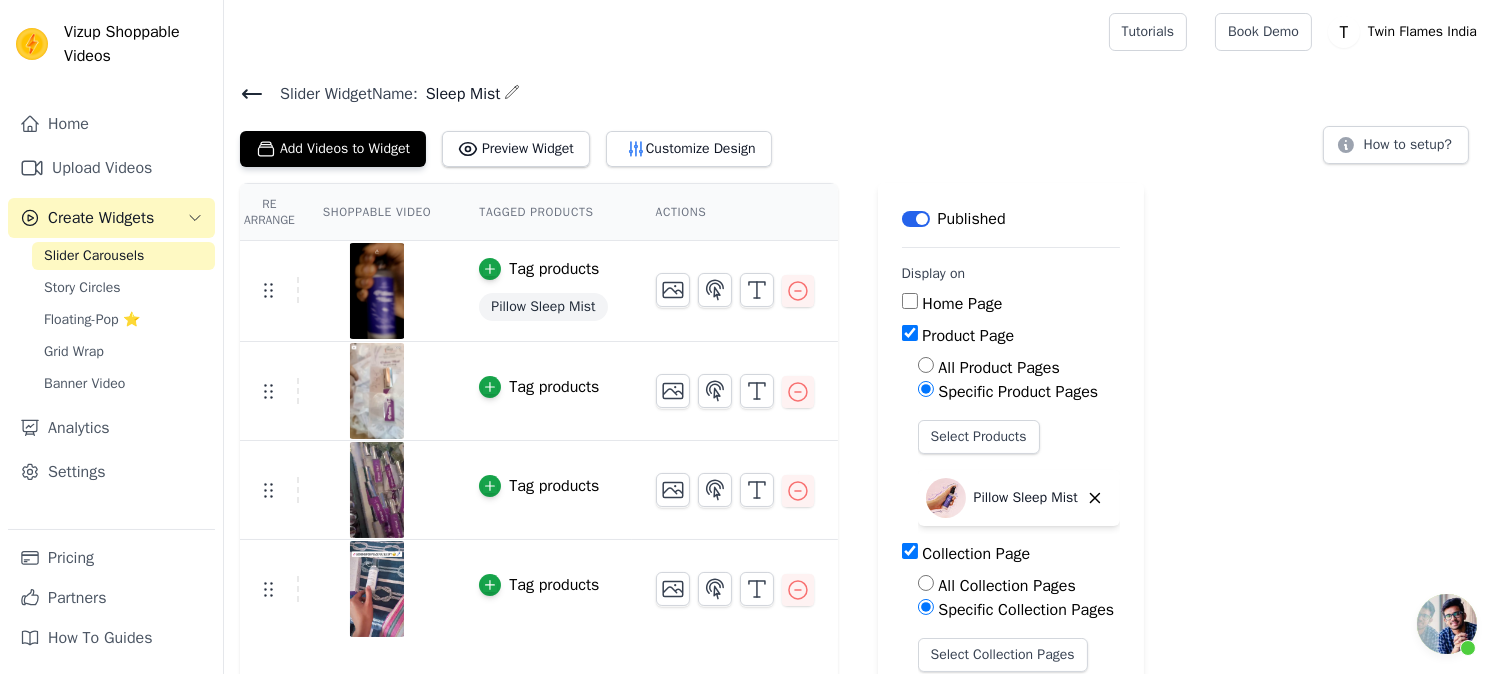 click 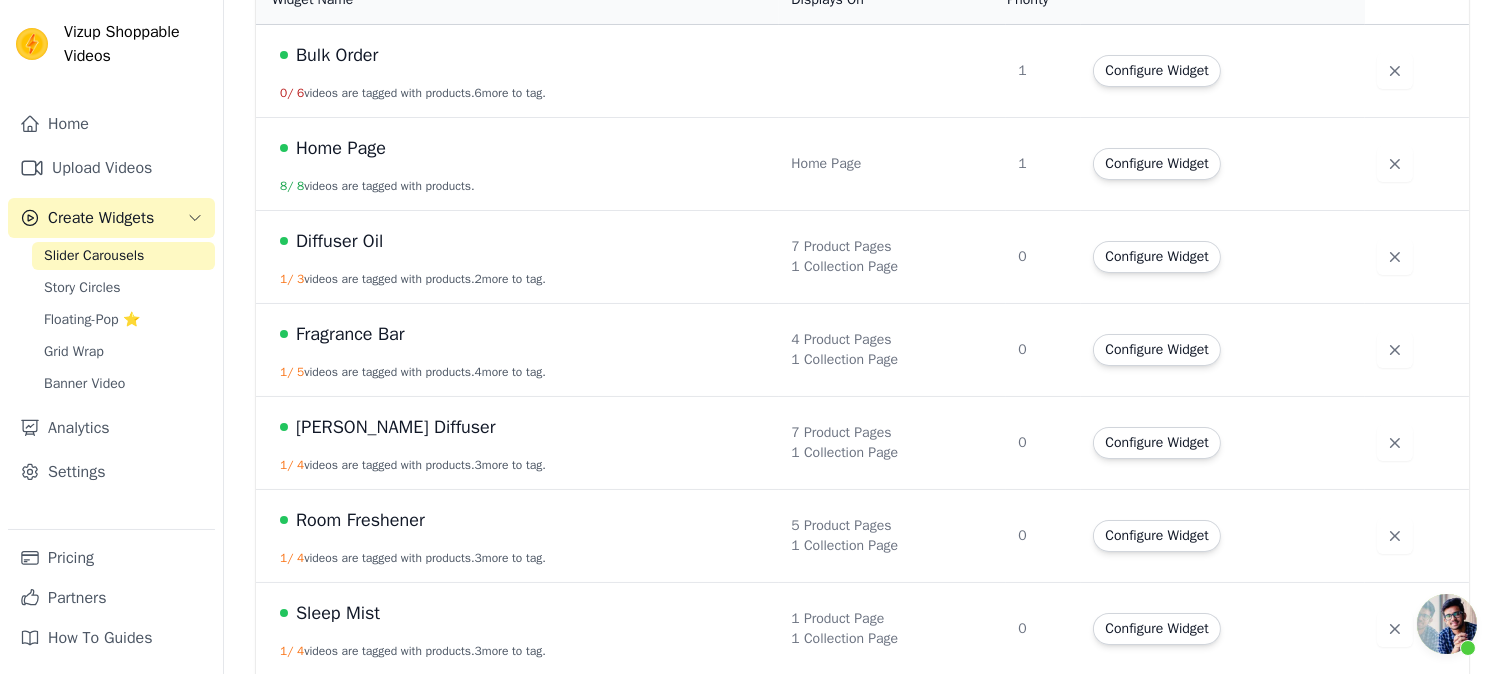 scroll, scrollTop: 324, scrollLeft: 0, axis: vertical 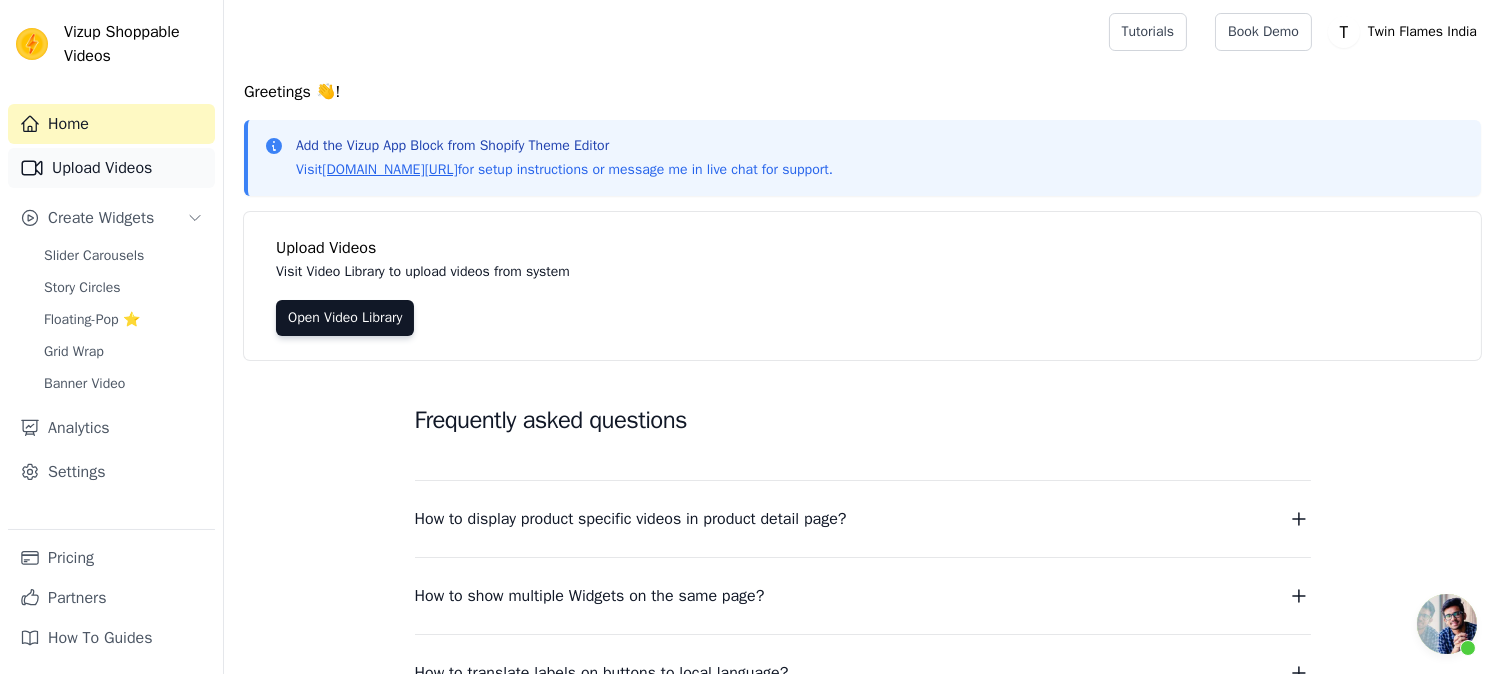 click on "Upload Videos" at bounding box center (111, 168) 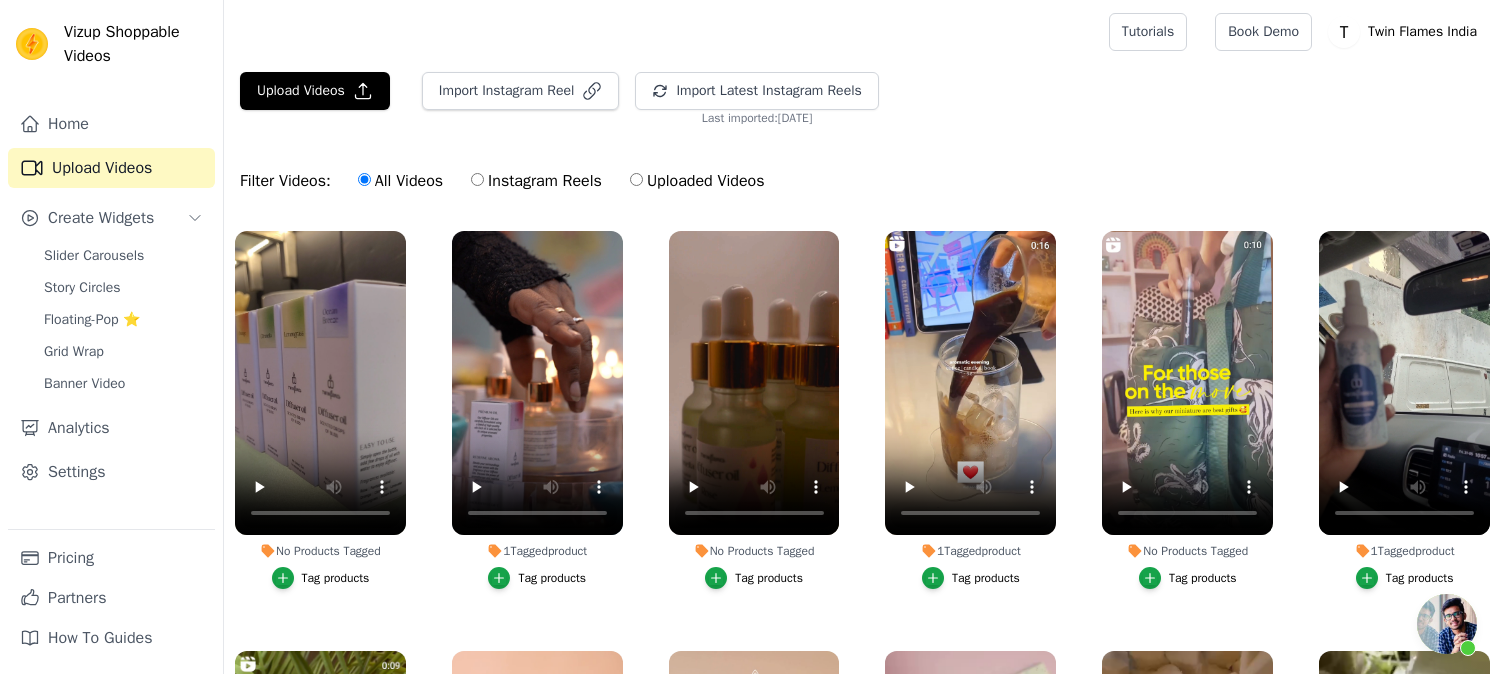 scroll, scrollTop: 0, scrollLeft: 0, axis: both 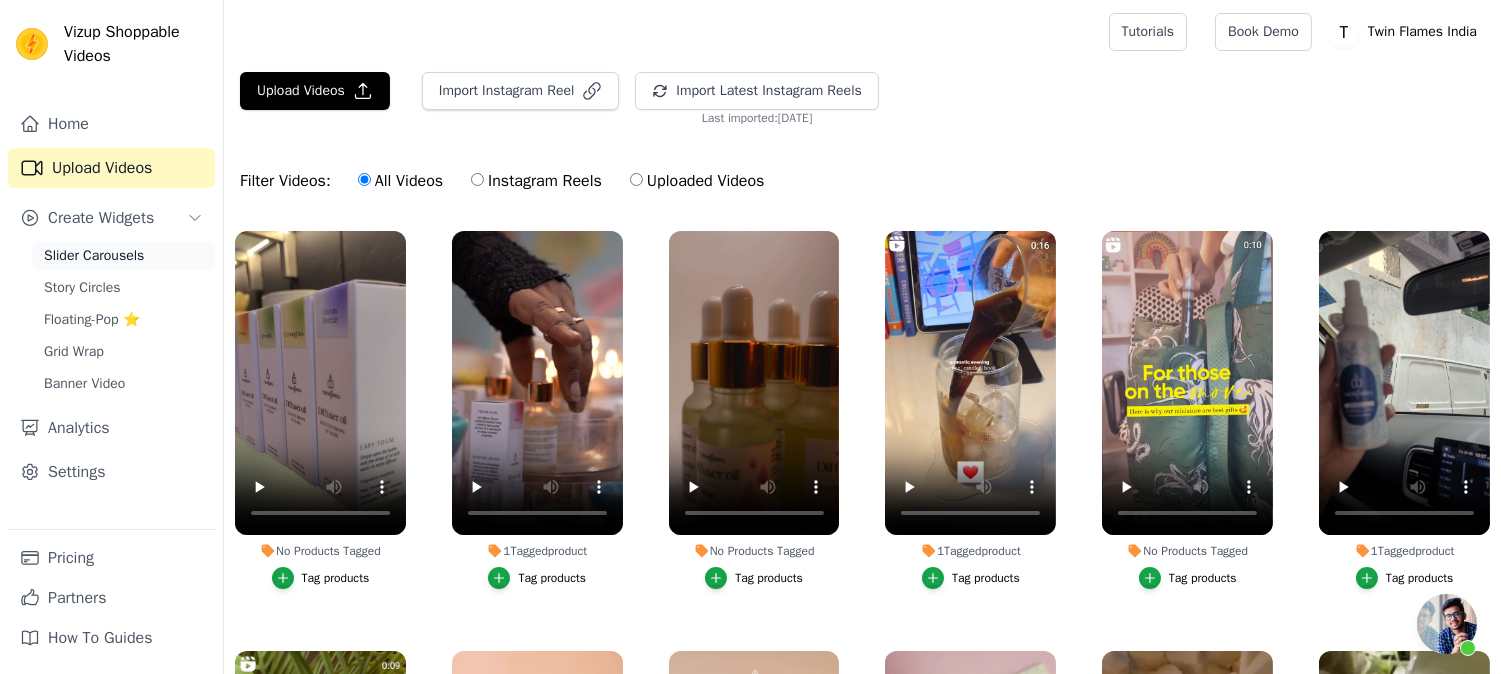click on "Slider Carousels" at bounding box center [94, 256] 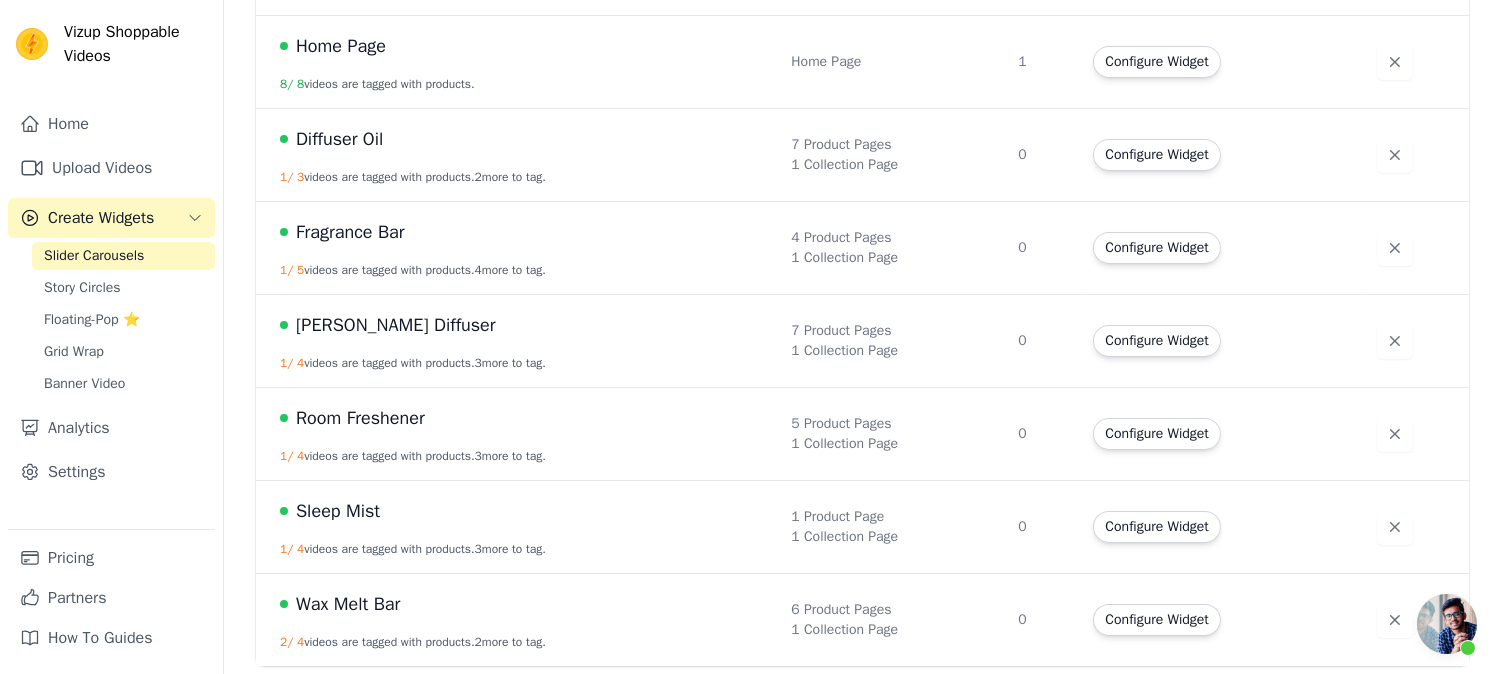 scroll, scrollTop: 0, scrollLeft: 0, axis: both 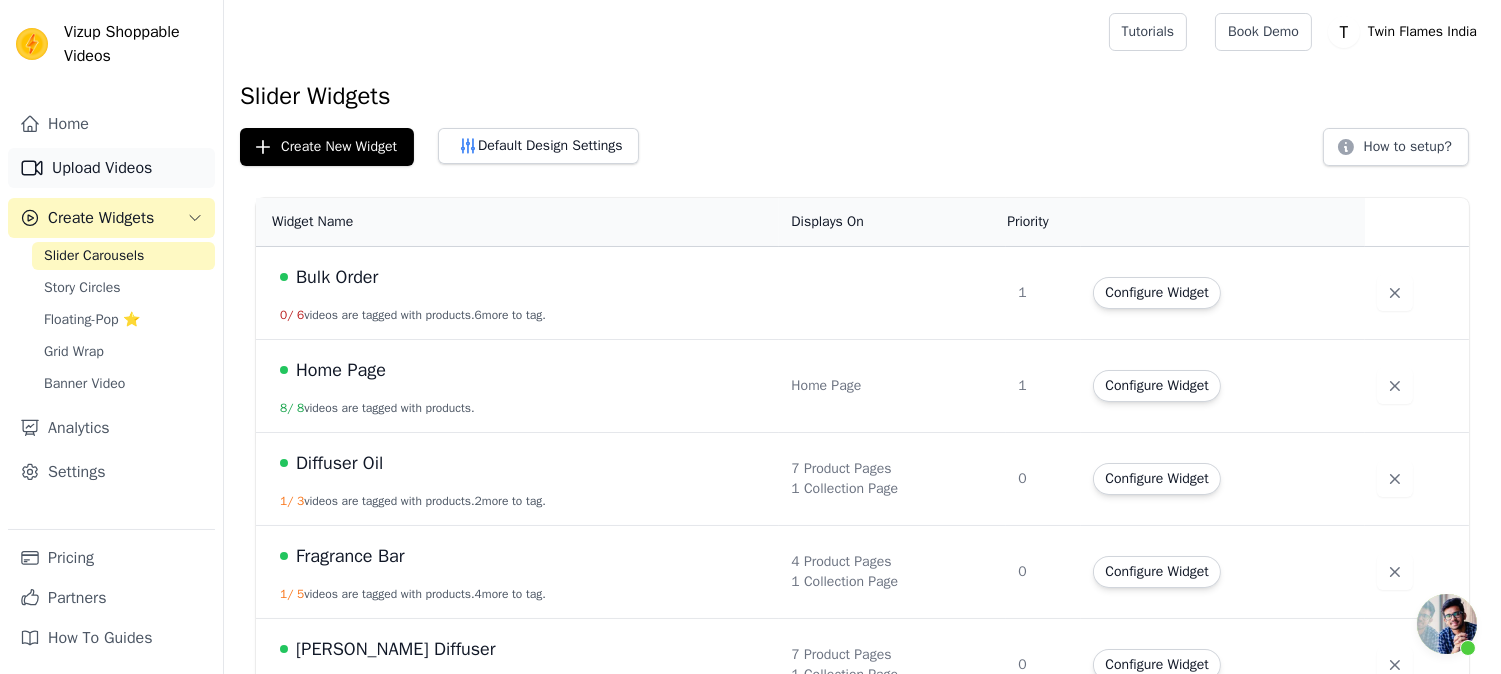 click on "Upload Videos" at bounding box center [111, 168] 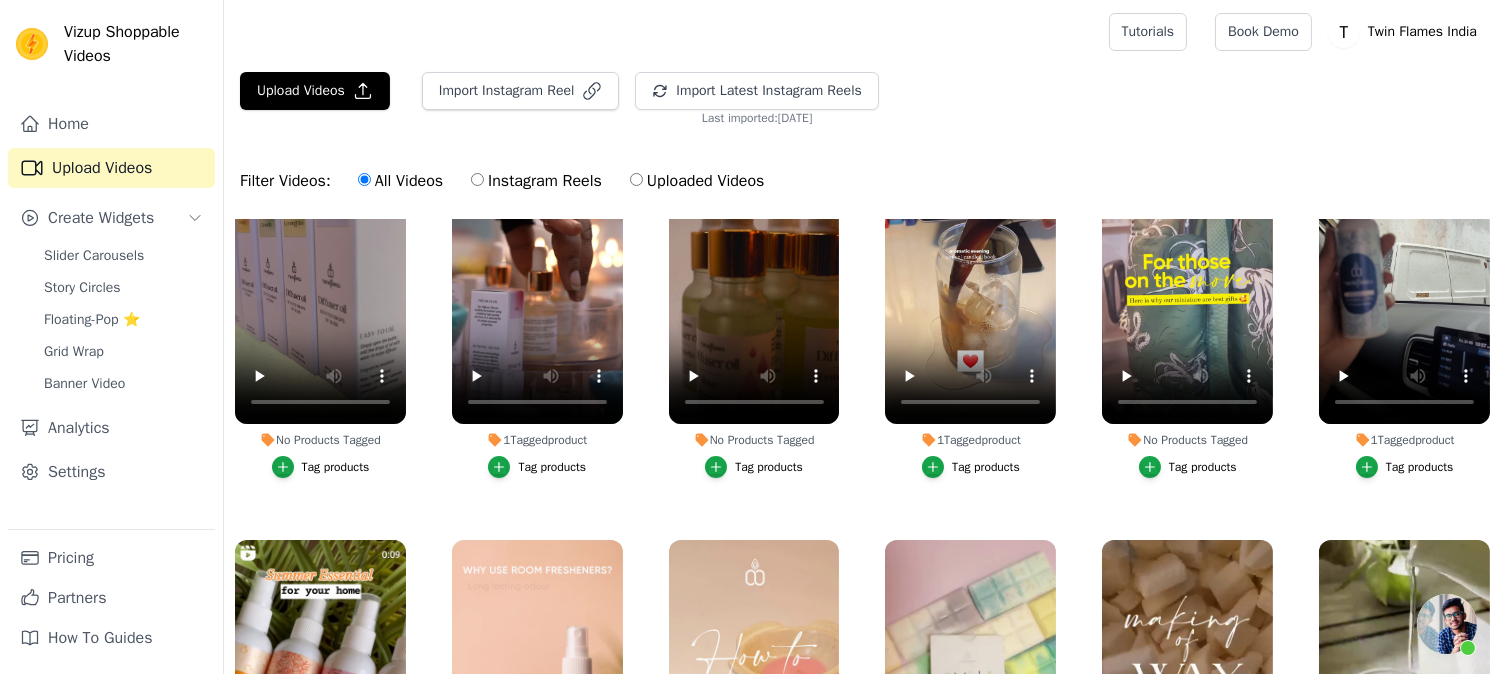 scroll, scrollTop: 0, scrollLeft: 0, axis: both 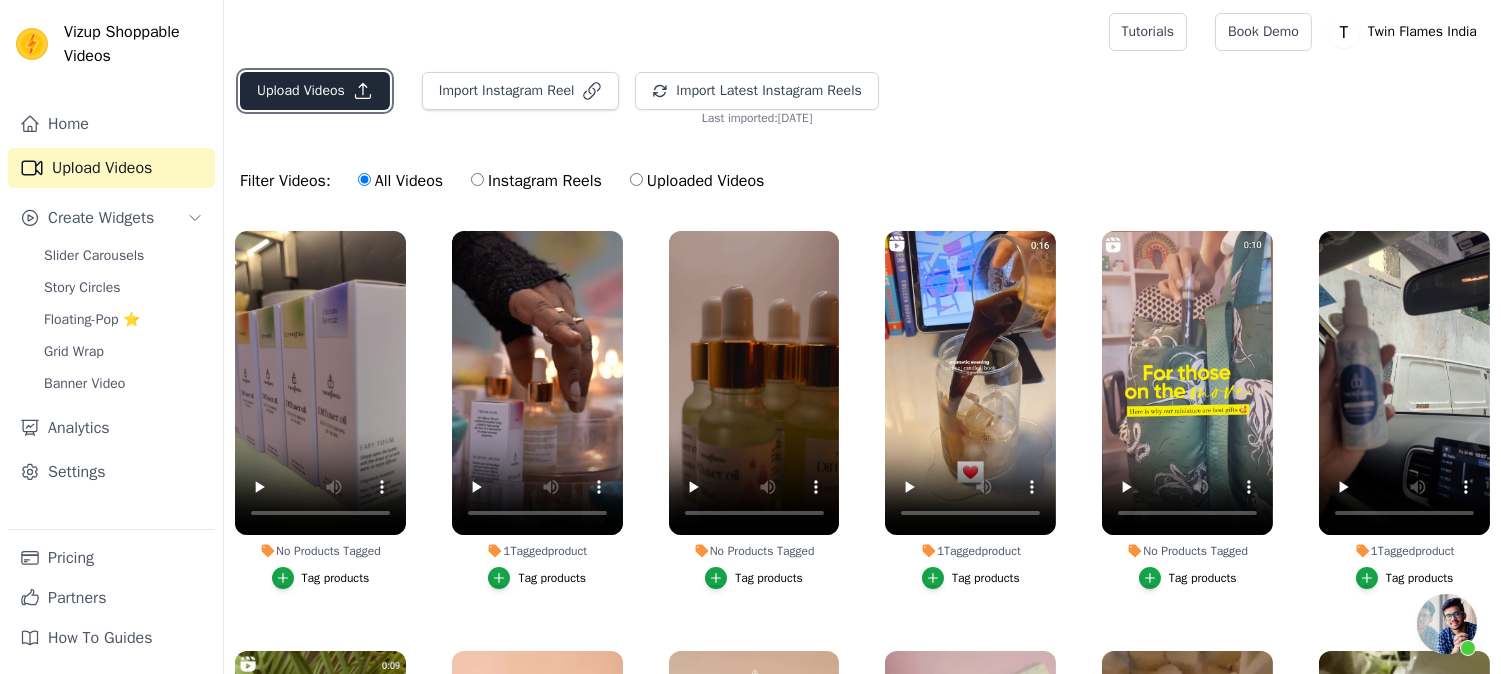click on "Upload Videos" at bounding box center [315, 91] 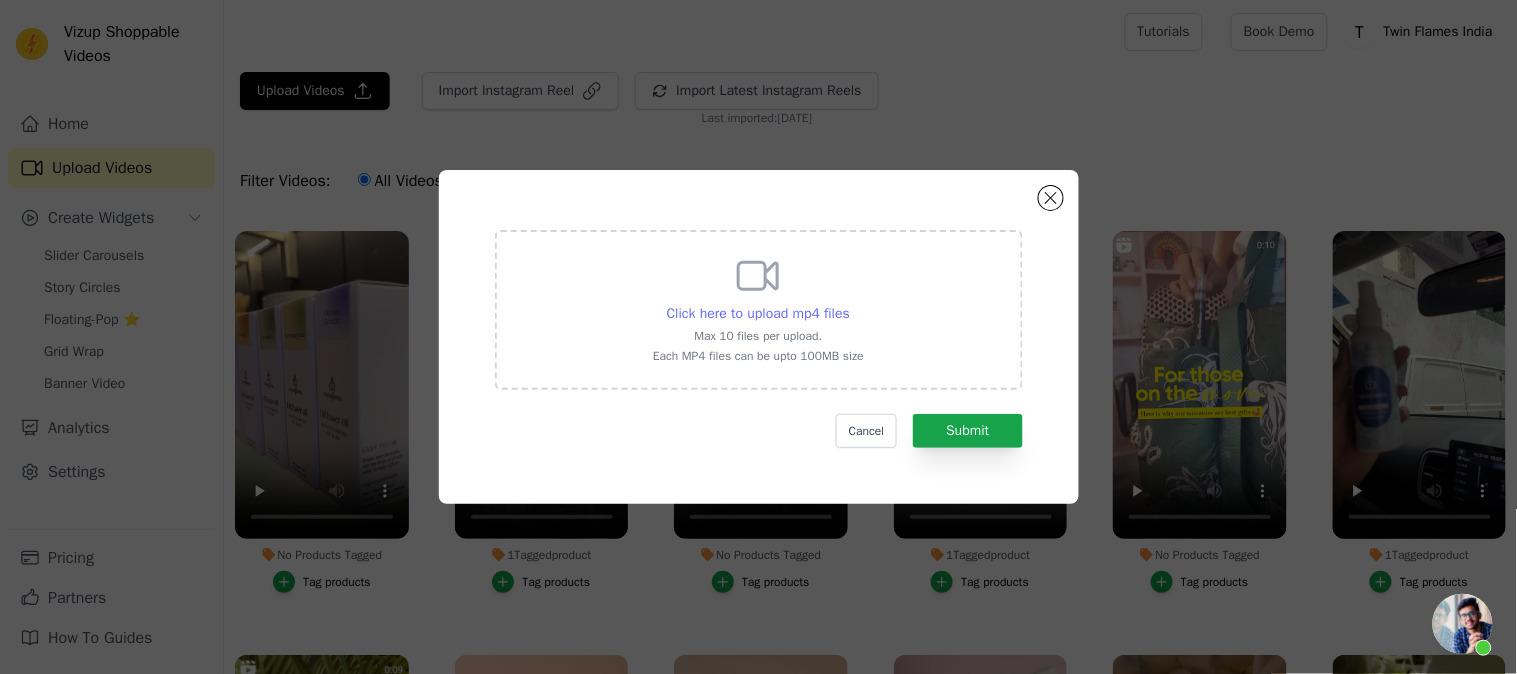 click on "Click here to upload mp4 files" at bounding box center [758, 313] 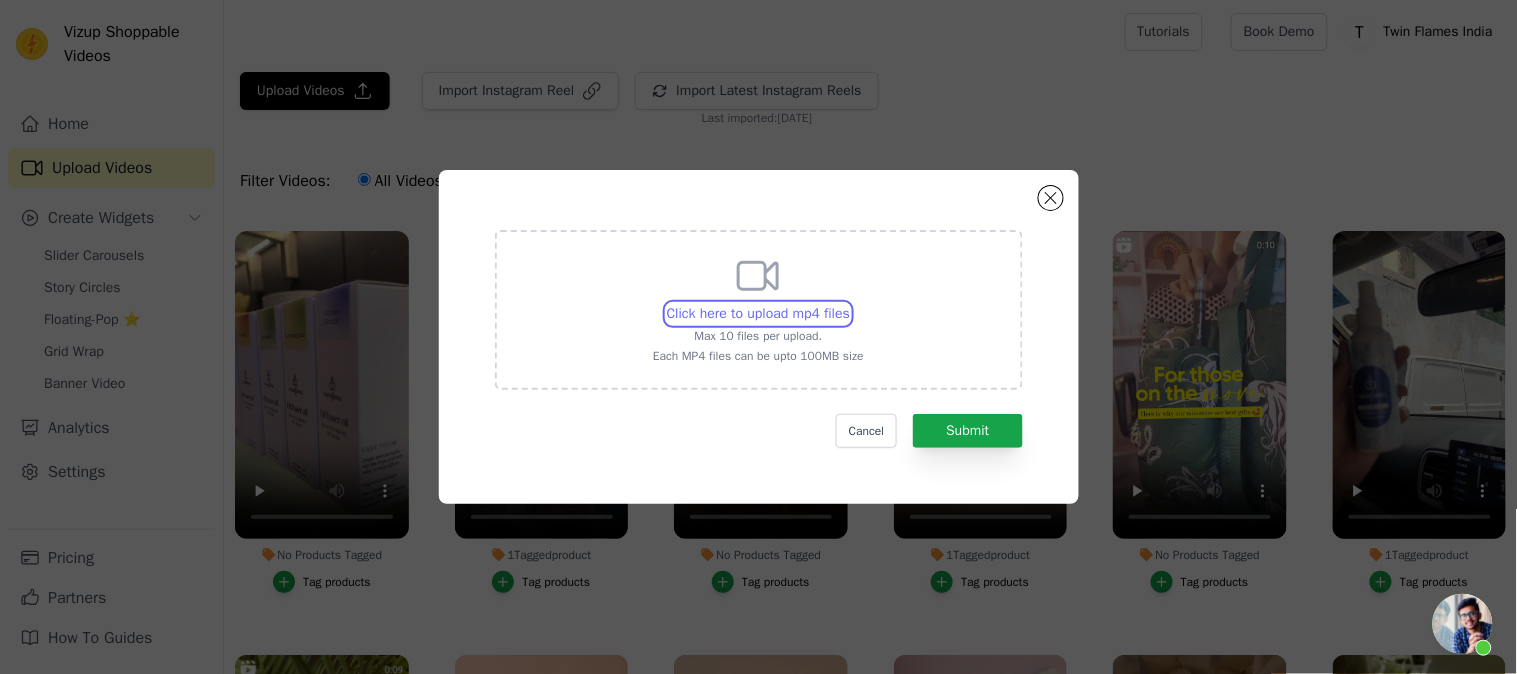 click on "Click here to upload mp4 files     Max 10 files per upload.   Each MP4 files can be upto 100MB size" at bounding box center (849, 303) 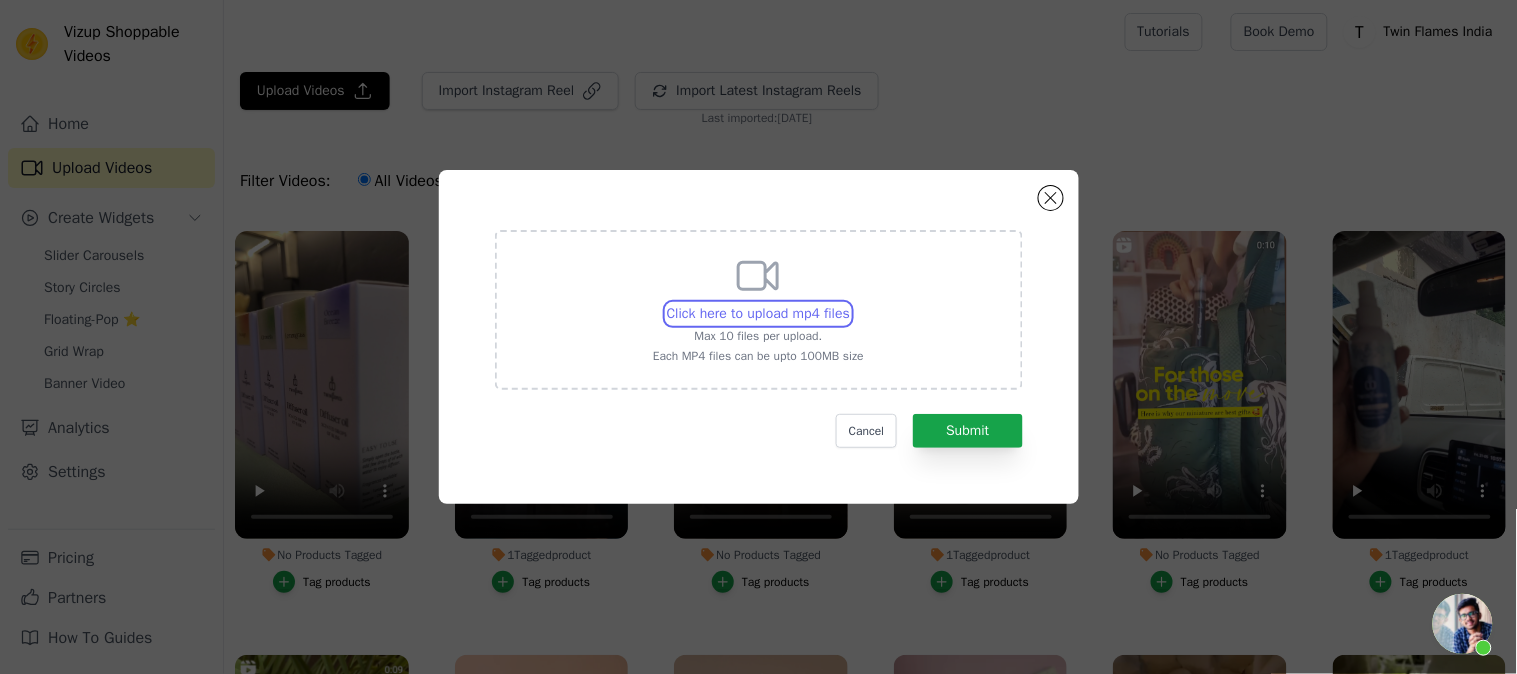 type on "C:\fakepath\3wick jar pack with me (2) (1).mp4" 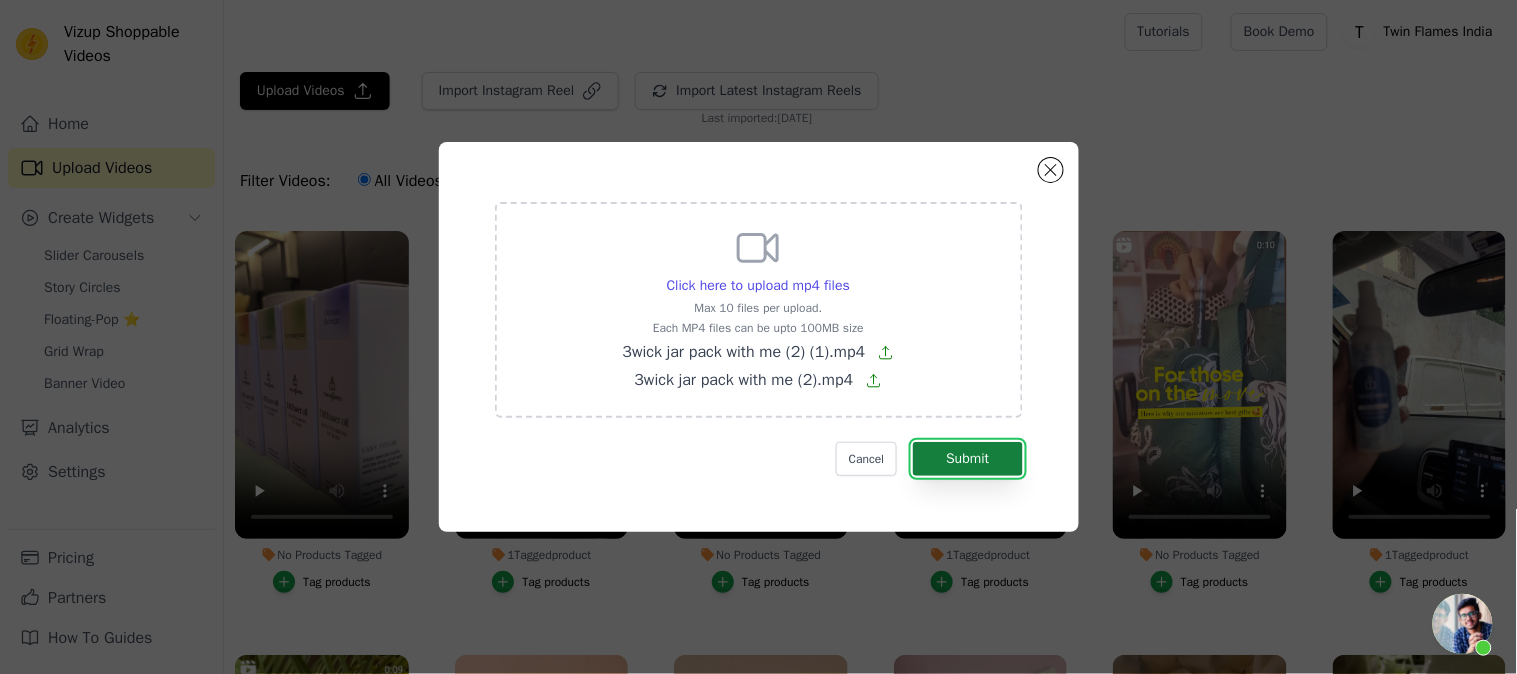 click on "Submit" at bounding box center [967, 459] 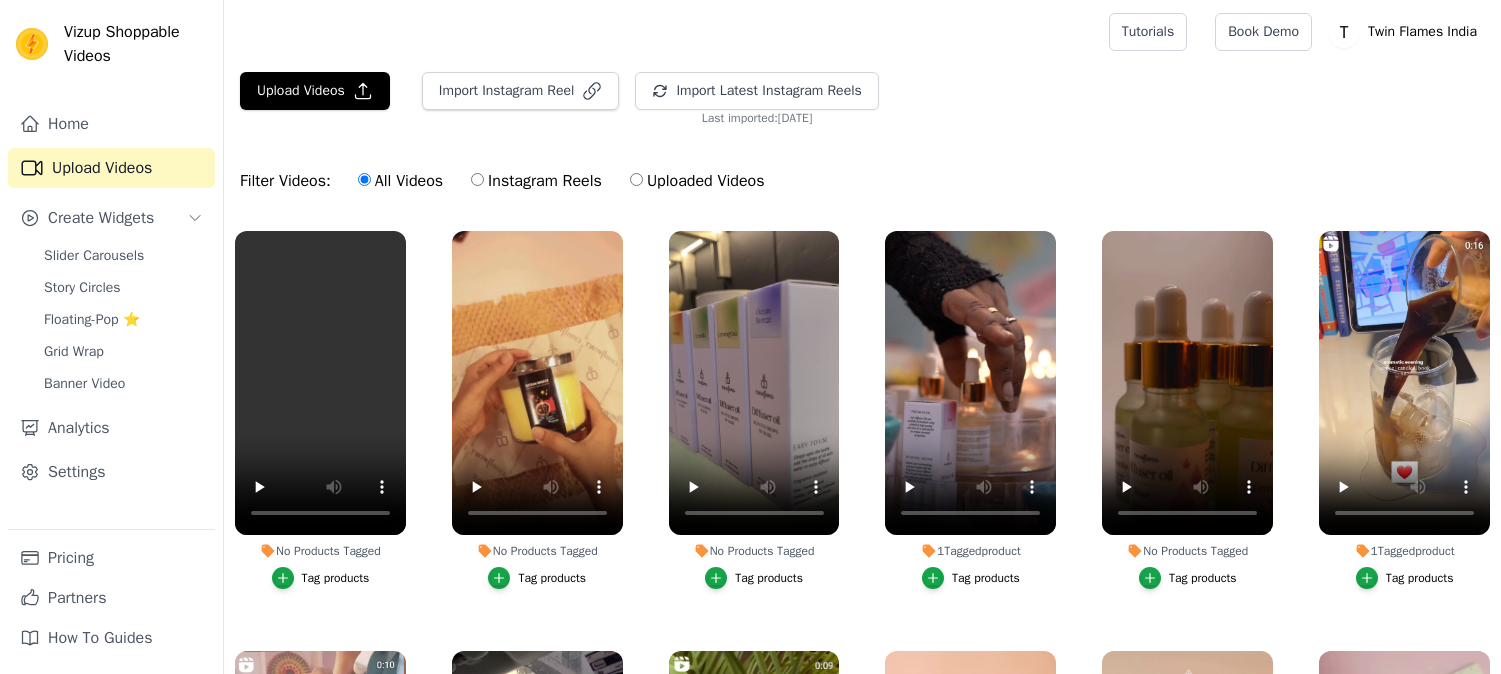 scroll, scrollTop: 0, scrollLeft: 0, axis: both 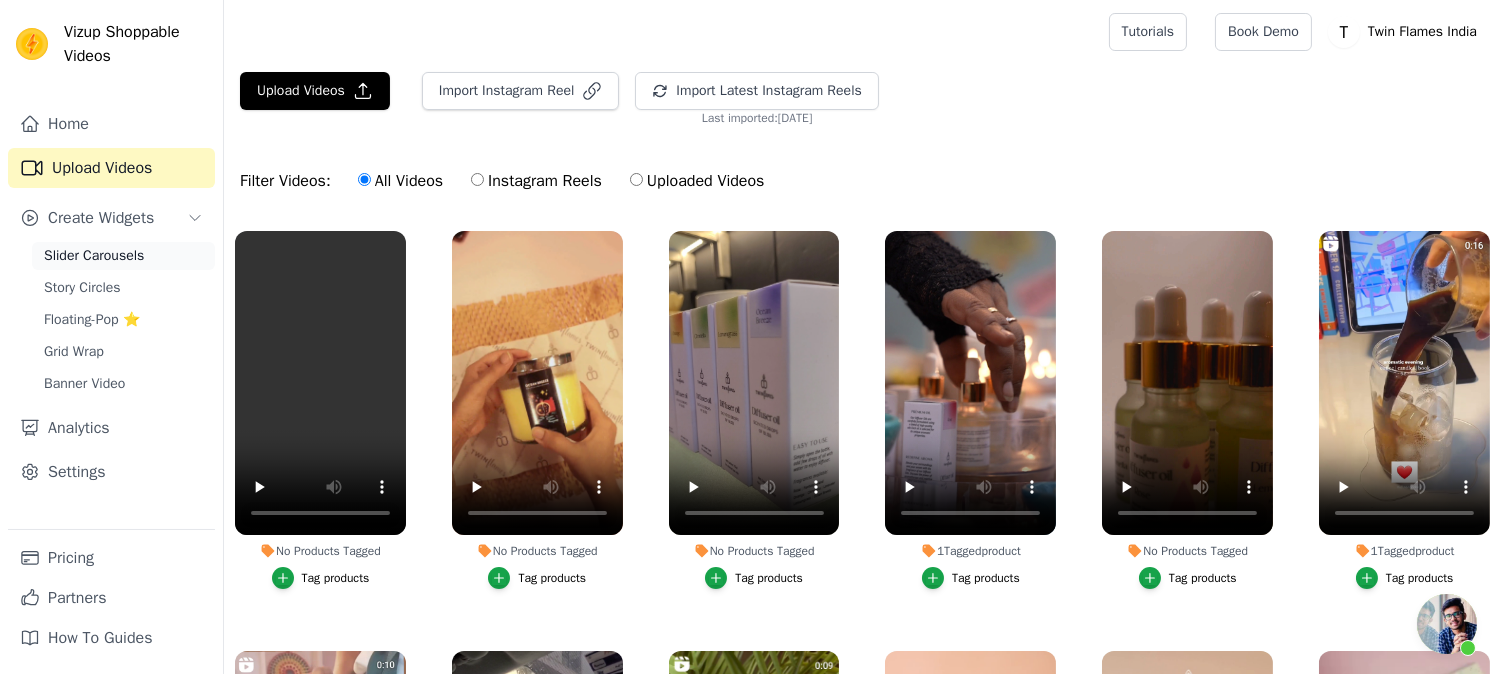 click on "Slider Carousels" at bounding box center (94, 256) 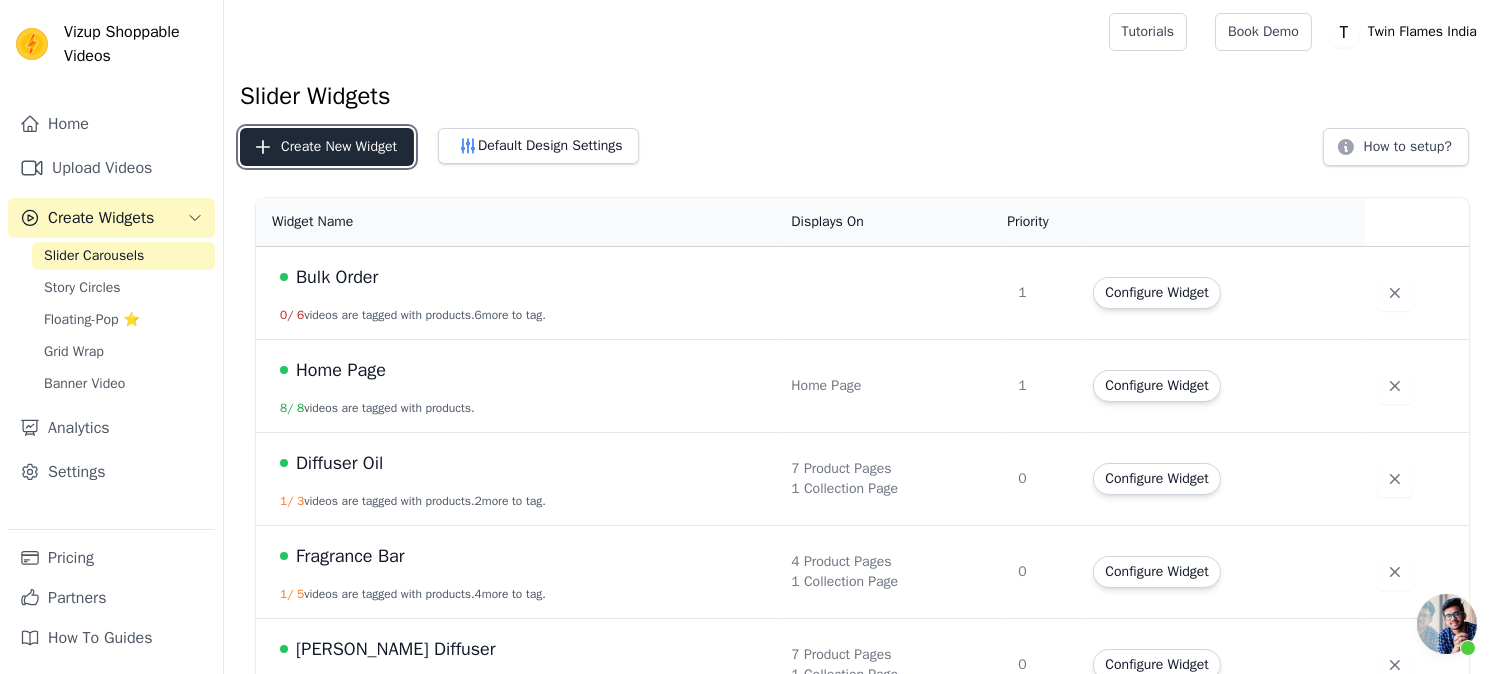 click on "Create New Widget" at bounding box center [327, 147] 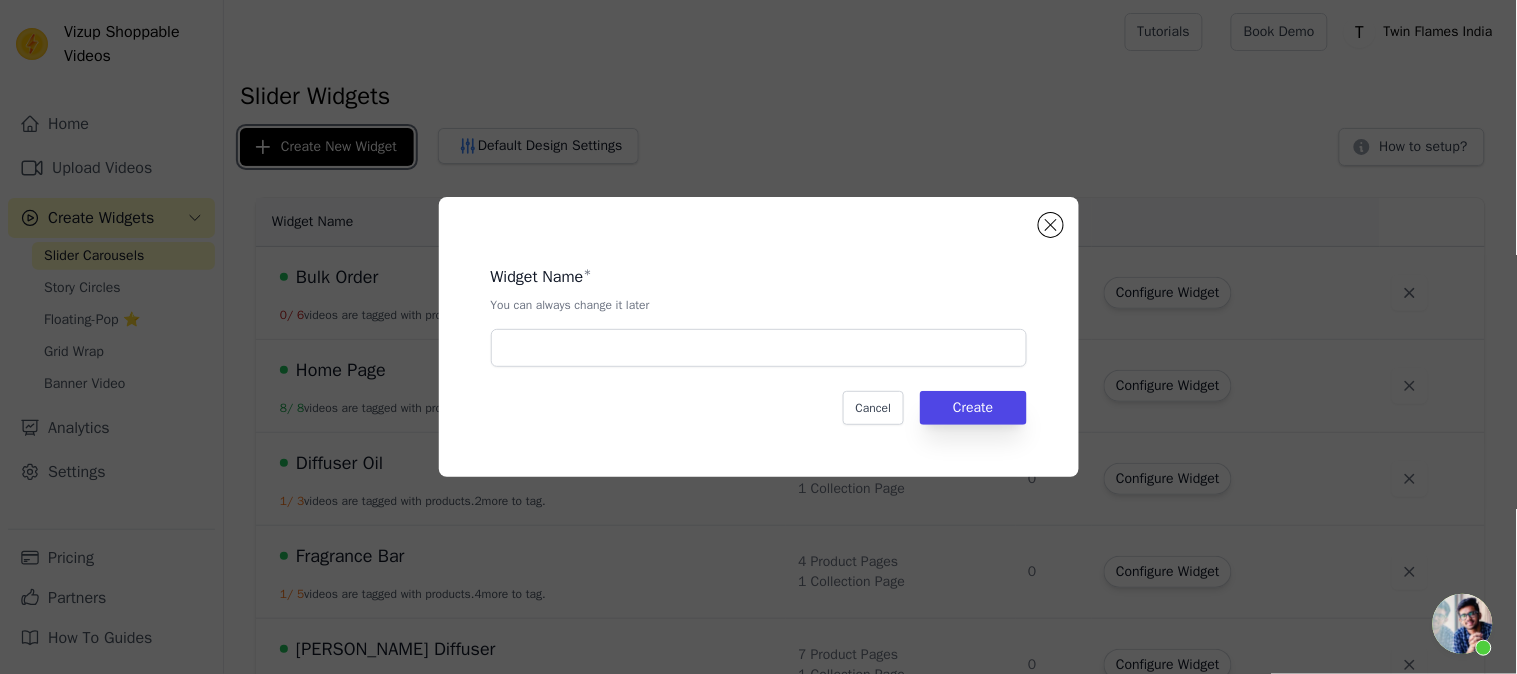 type 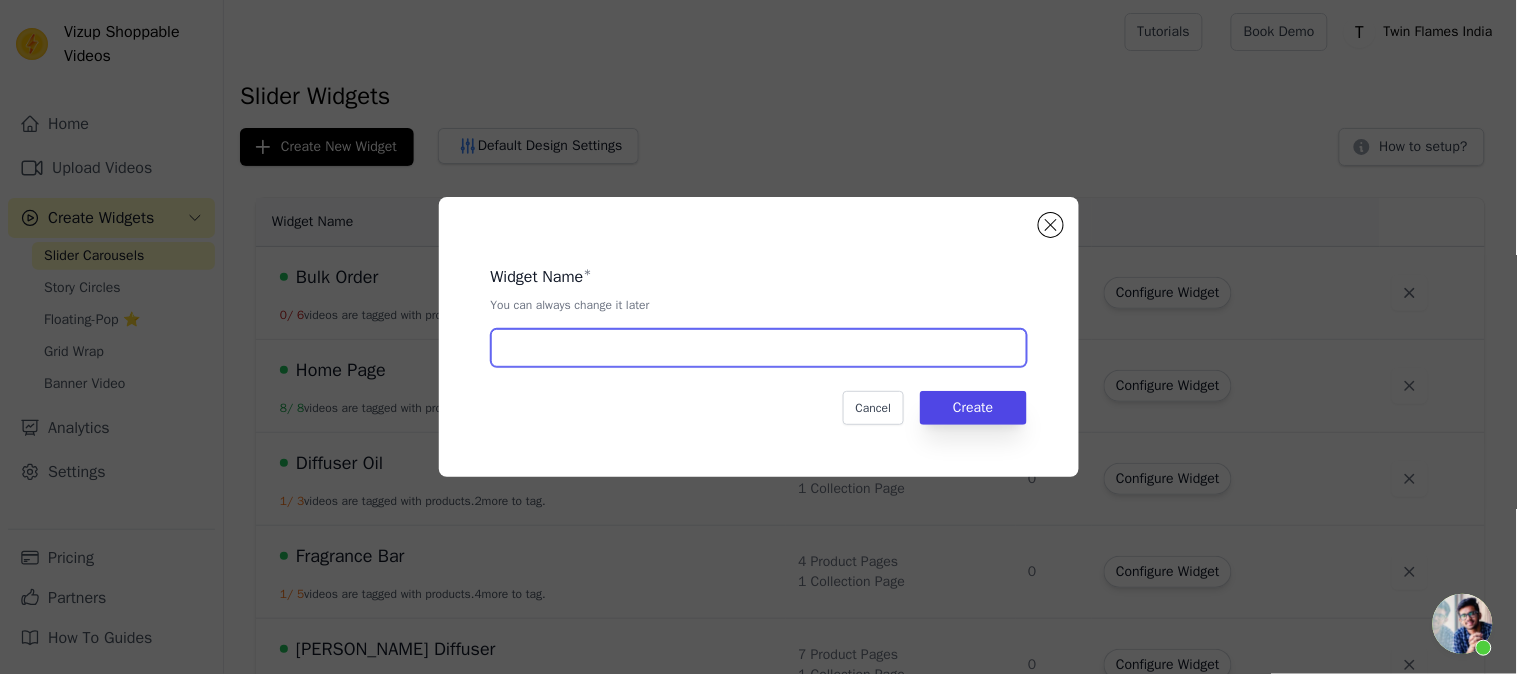 click at bounding box center [759, 348] 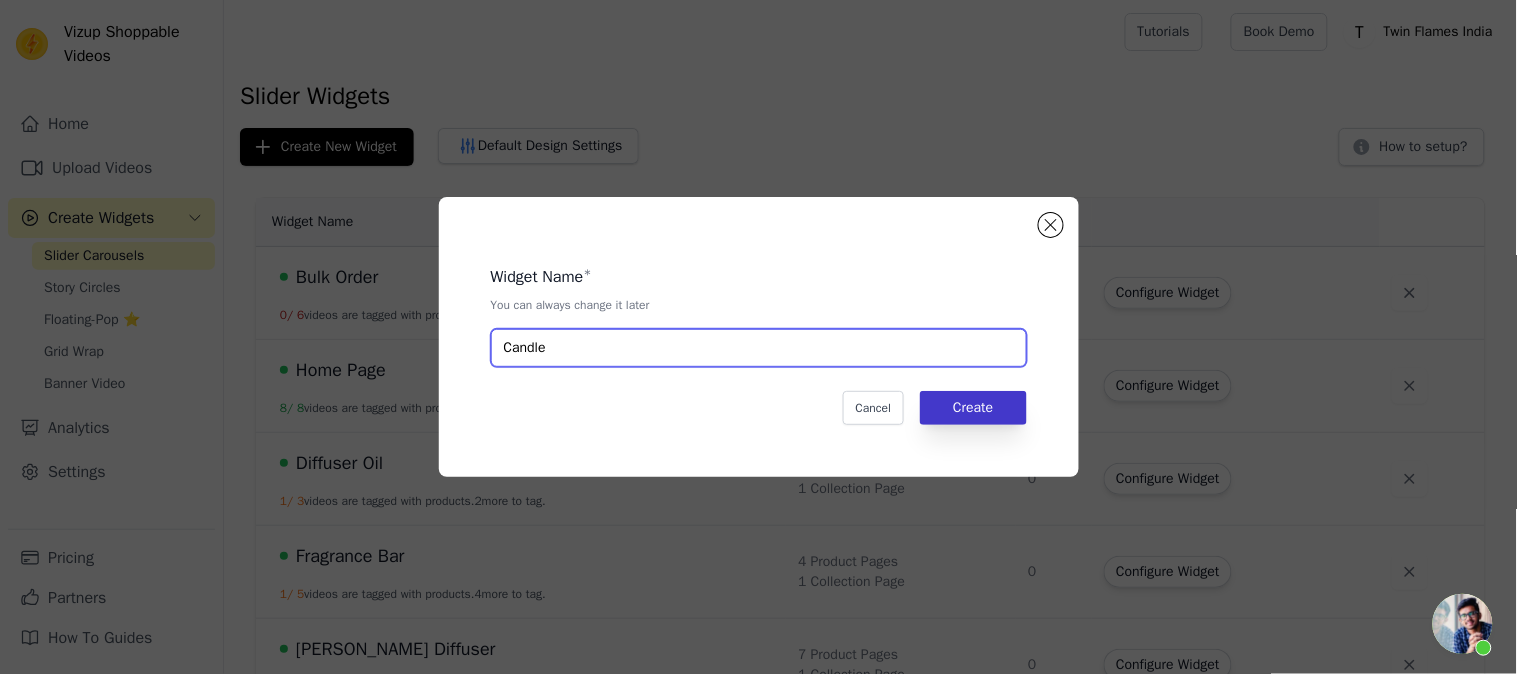 type on "Candle" 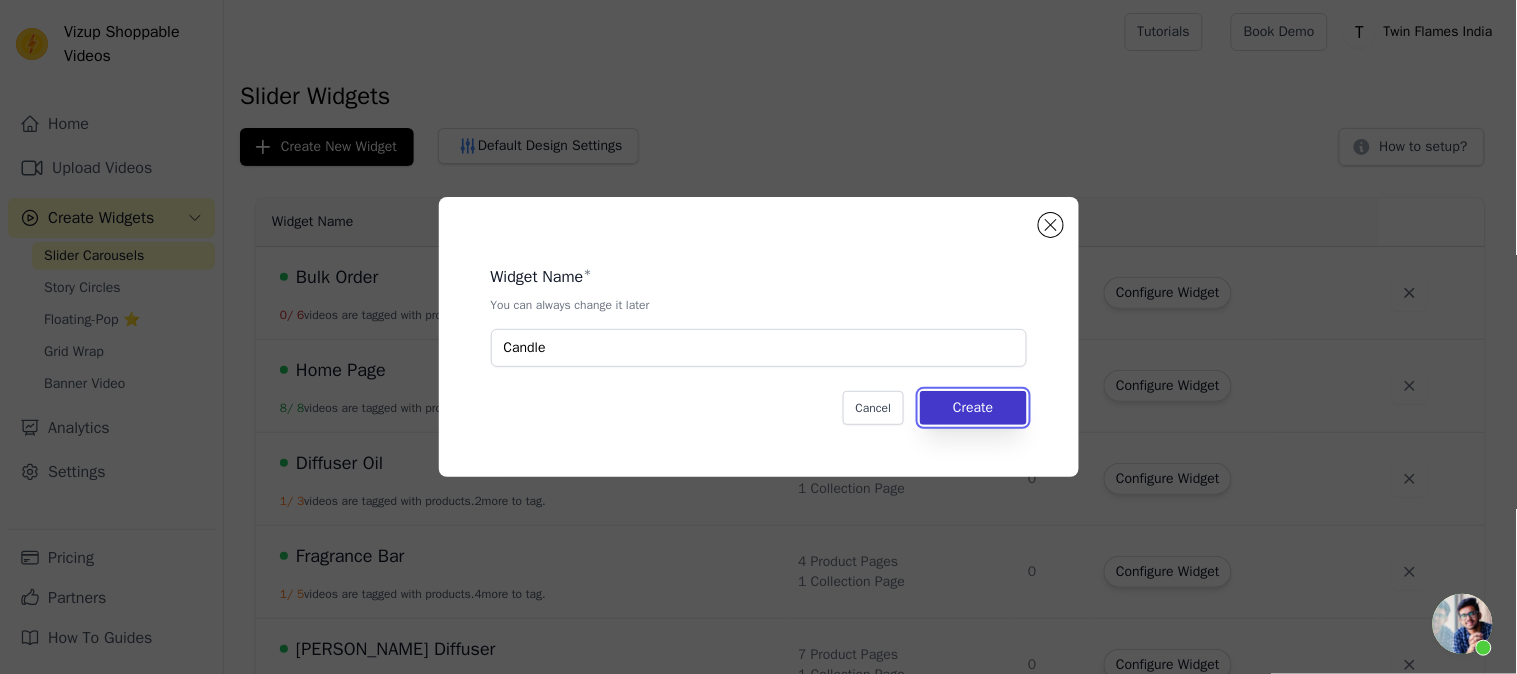 click on "Create" at bounding box center (973, 408) 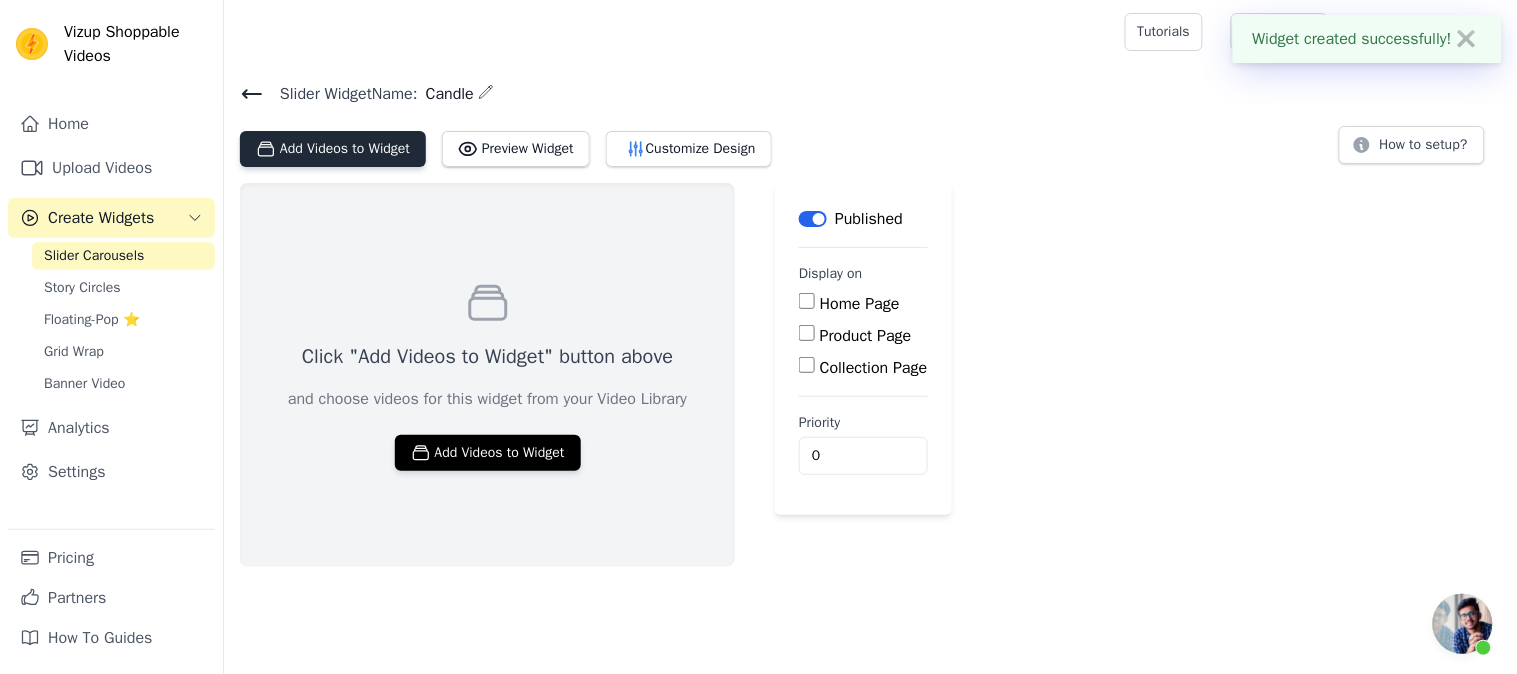 click on "Add Videos to Widget" at bounding box center (333, 149) 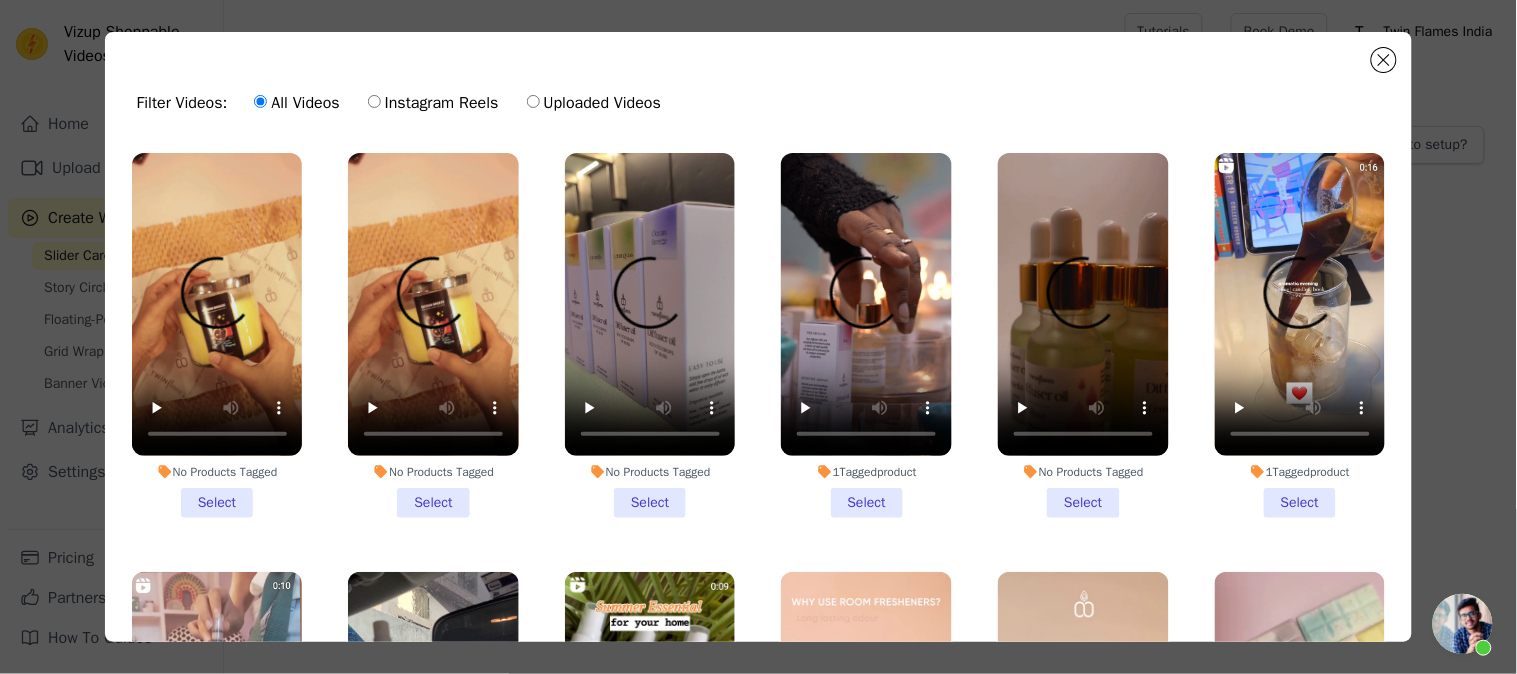 scroll, scrollTop: 111, scrollLeft: 0, axis: vertical 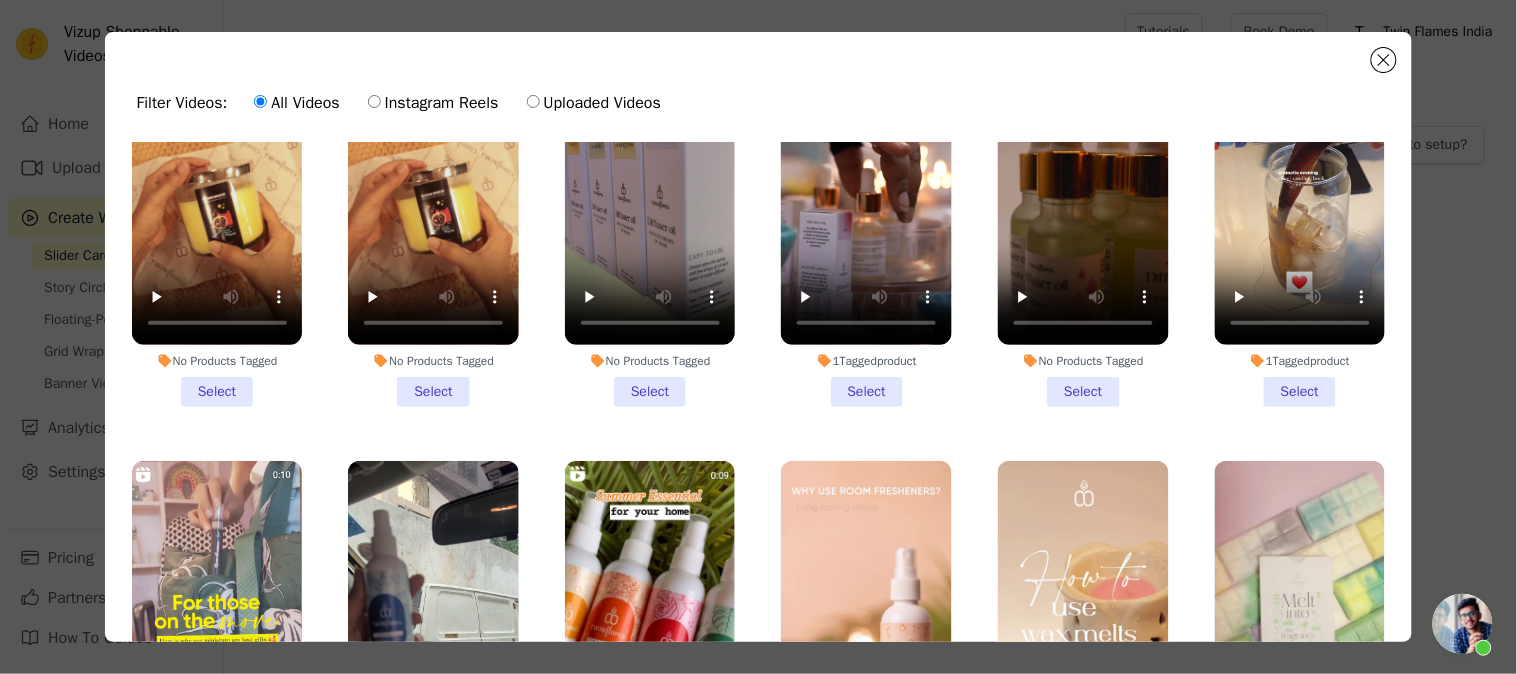 click on "No Products Tagged     Select" at bounding box center (217, 224) 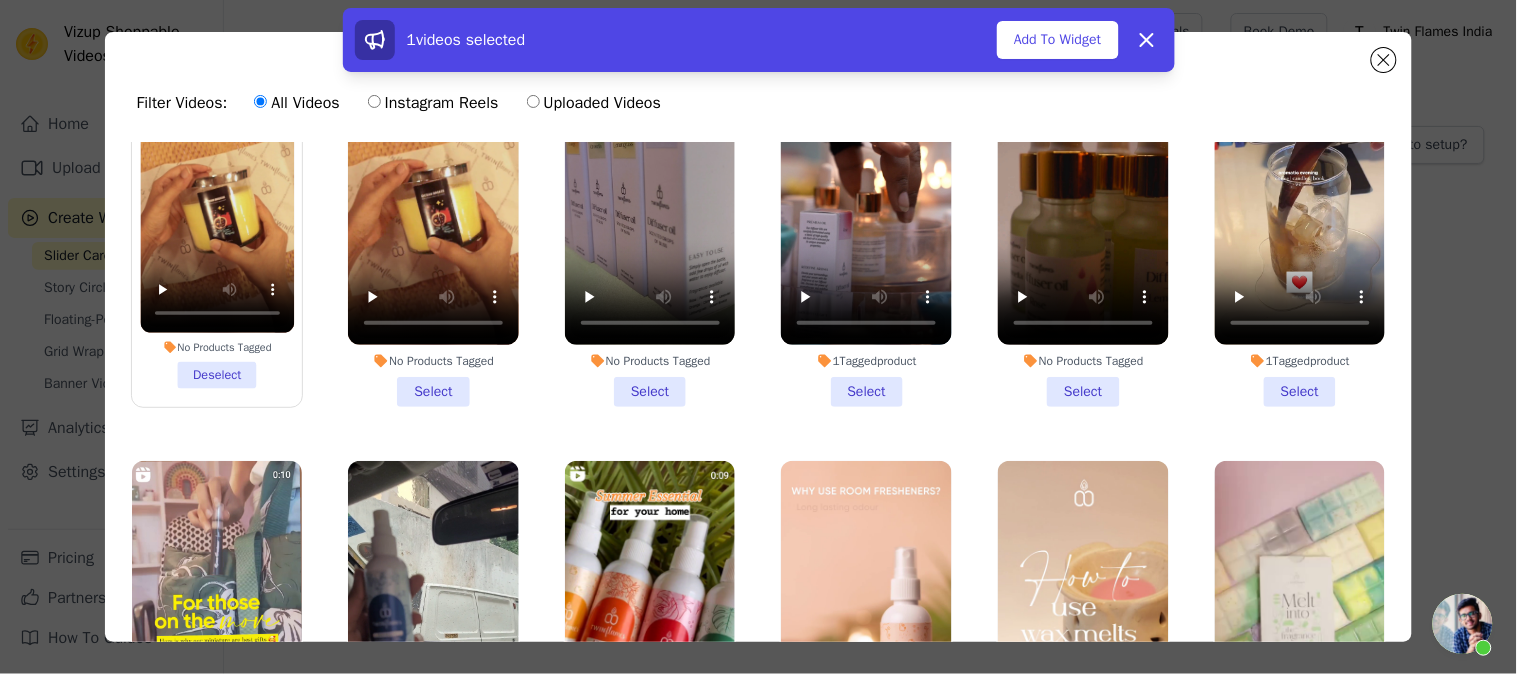 click on "No Products Tagged     Select" at bounding box center [433, 224] 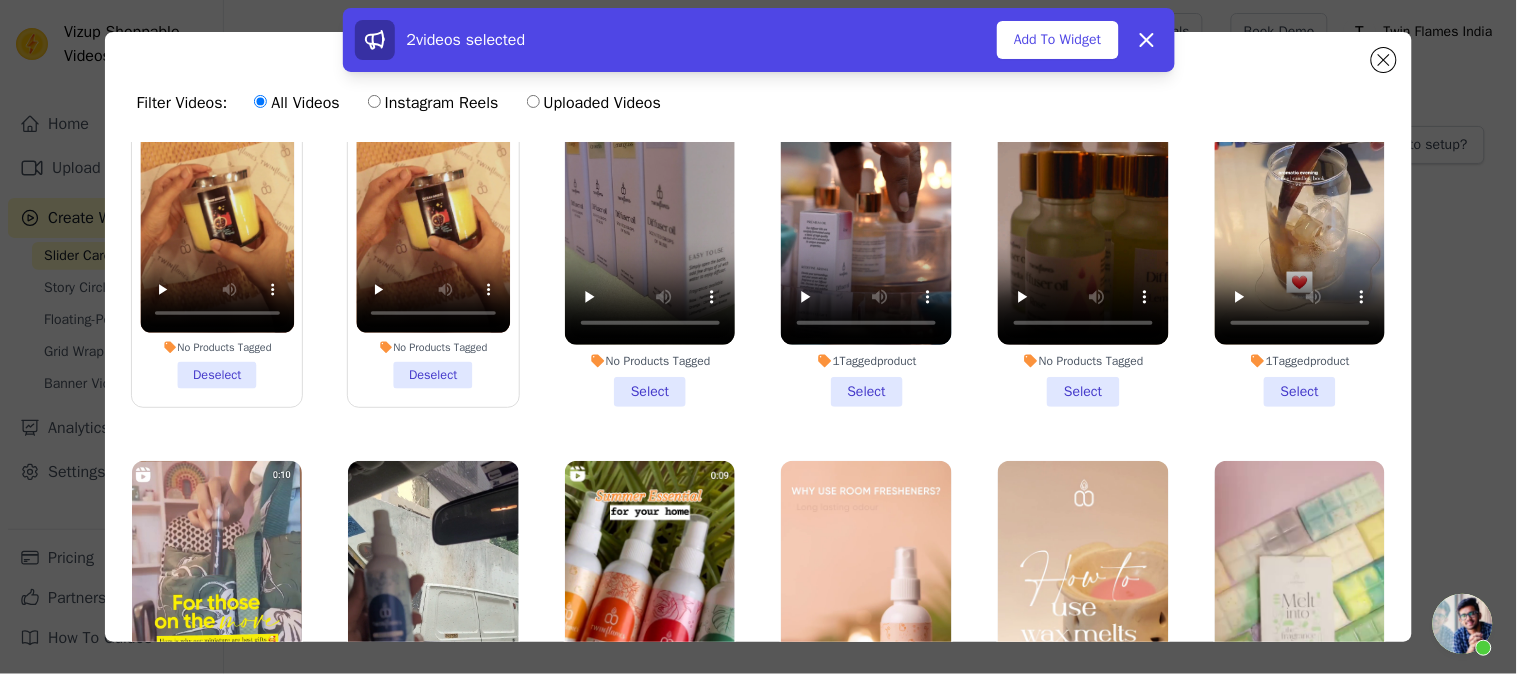 click on "1  Tagged  product     Select" at bounding box center (1300, 224) 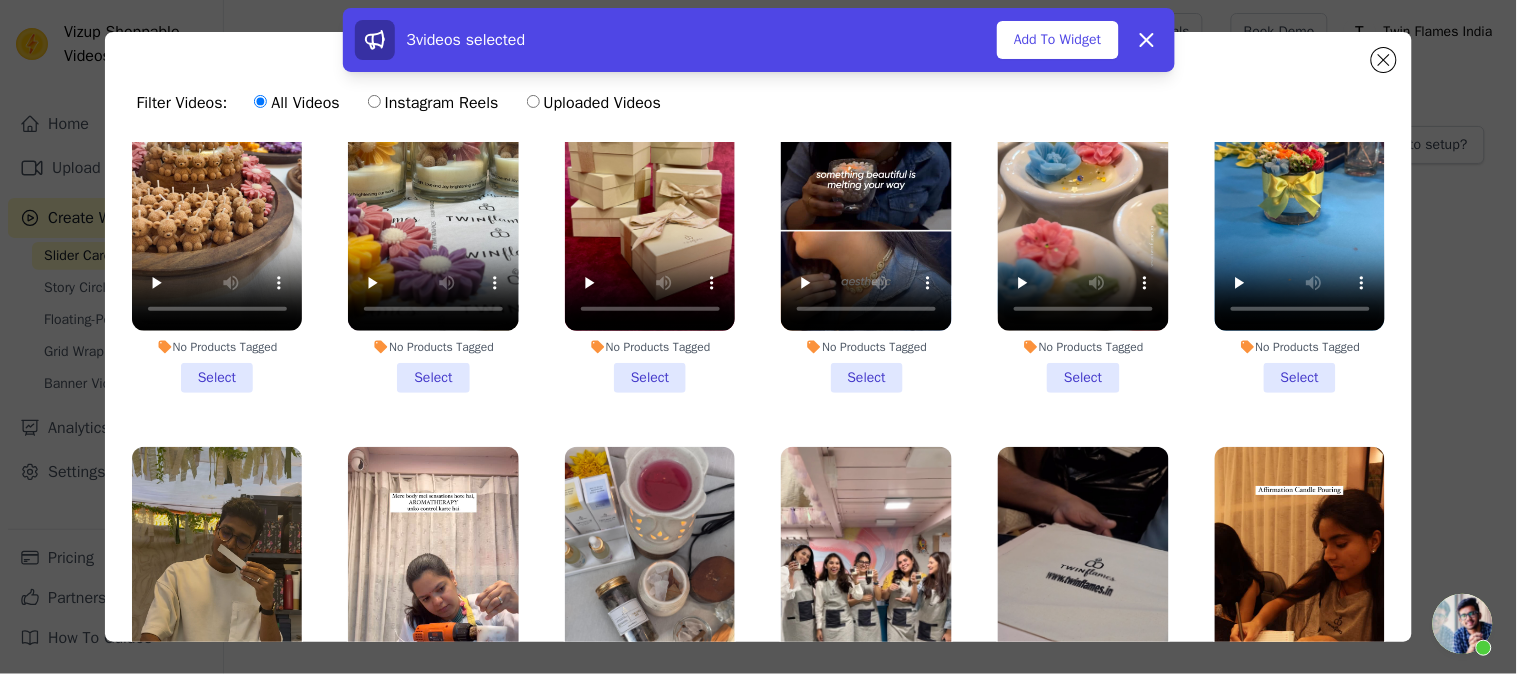scroll, scrollTop: 2111, scrollLeft: 0, axis: vertical 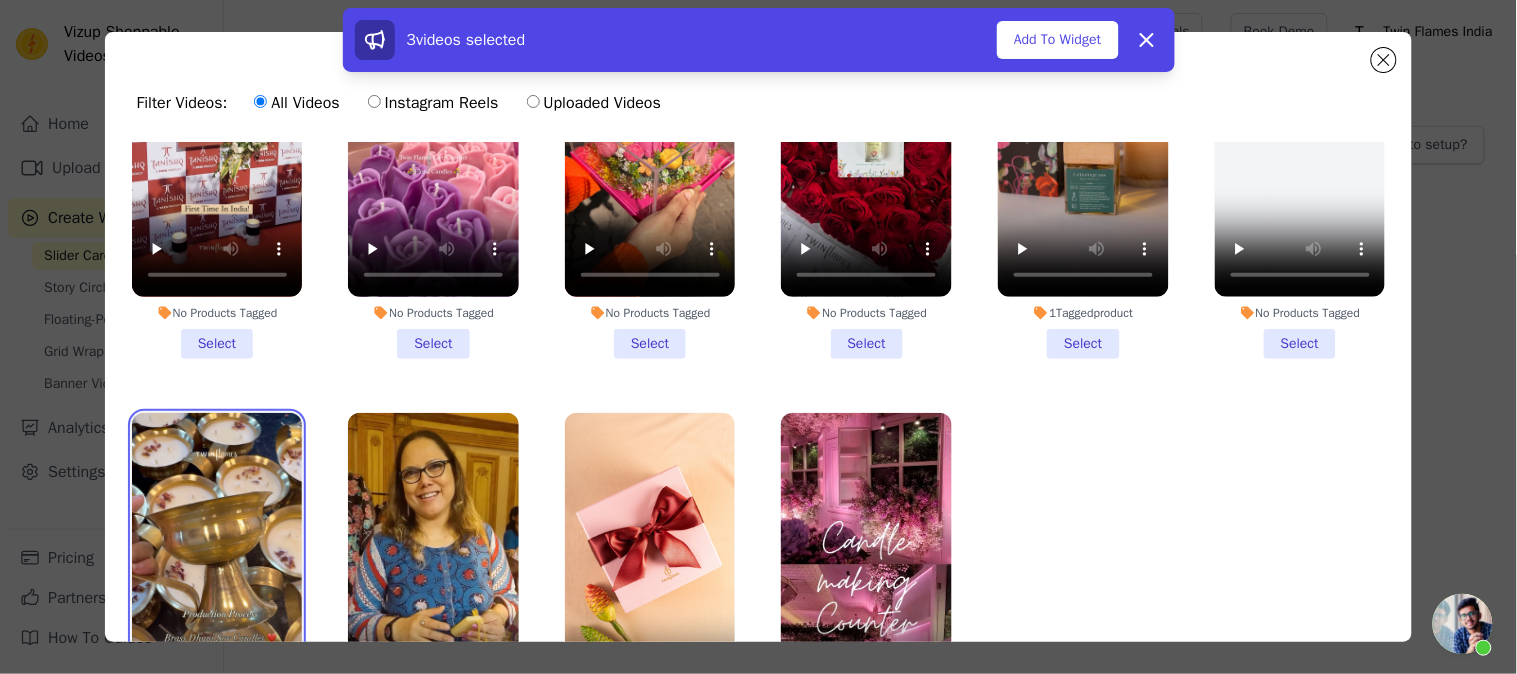 click at bounding box center [217, 564] 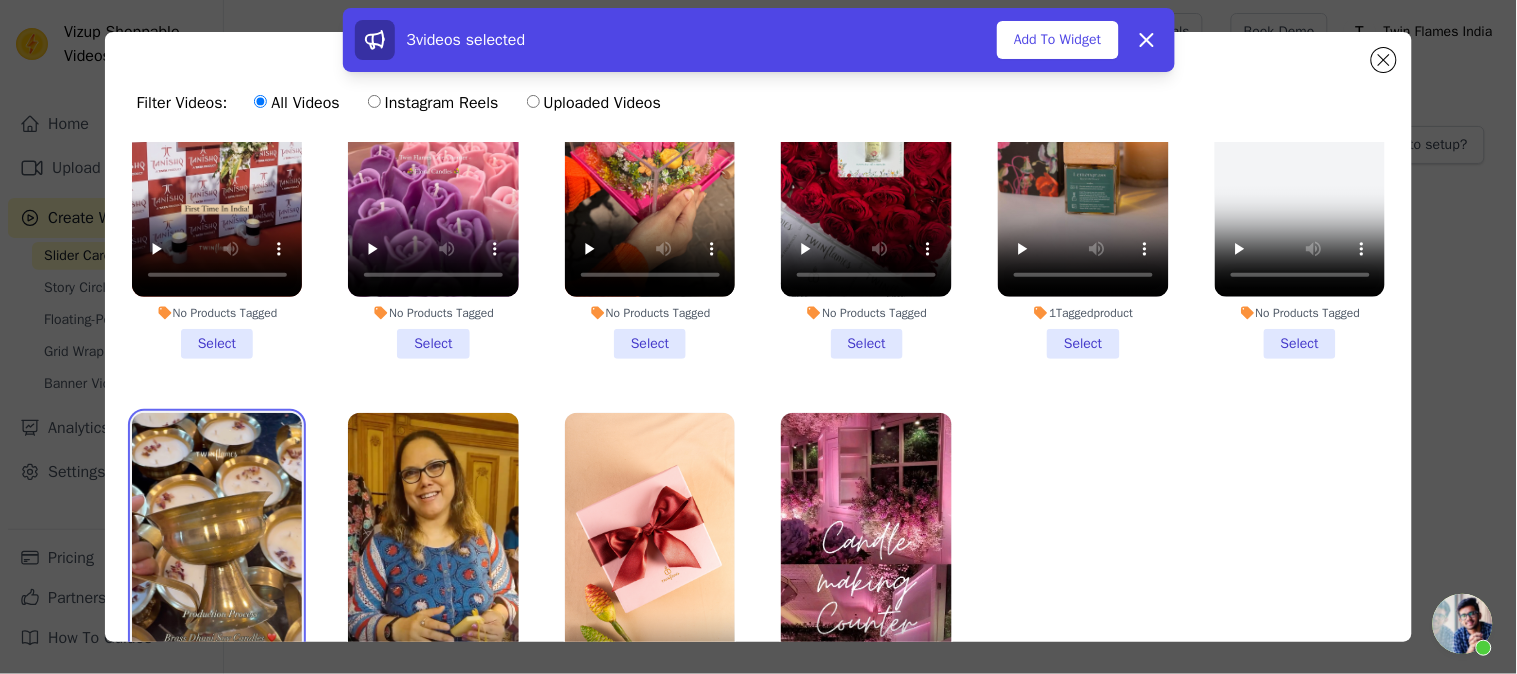click at bounding box center [217, 564] 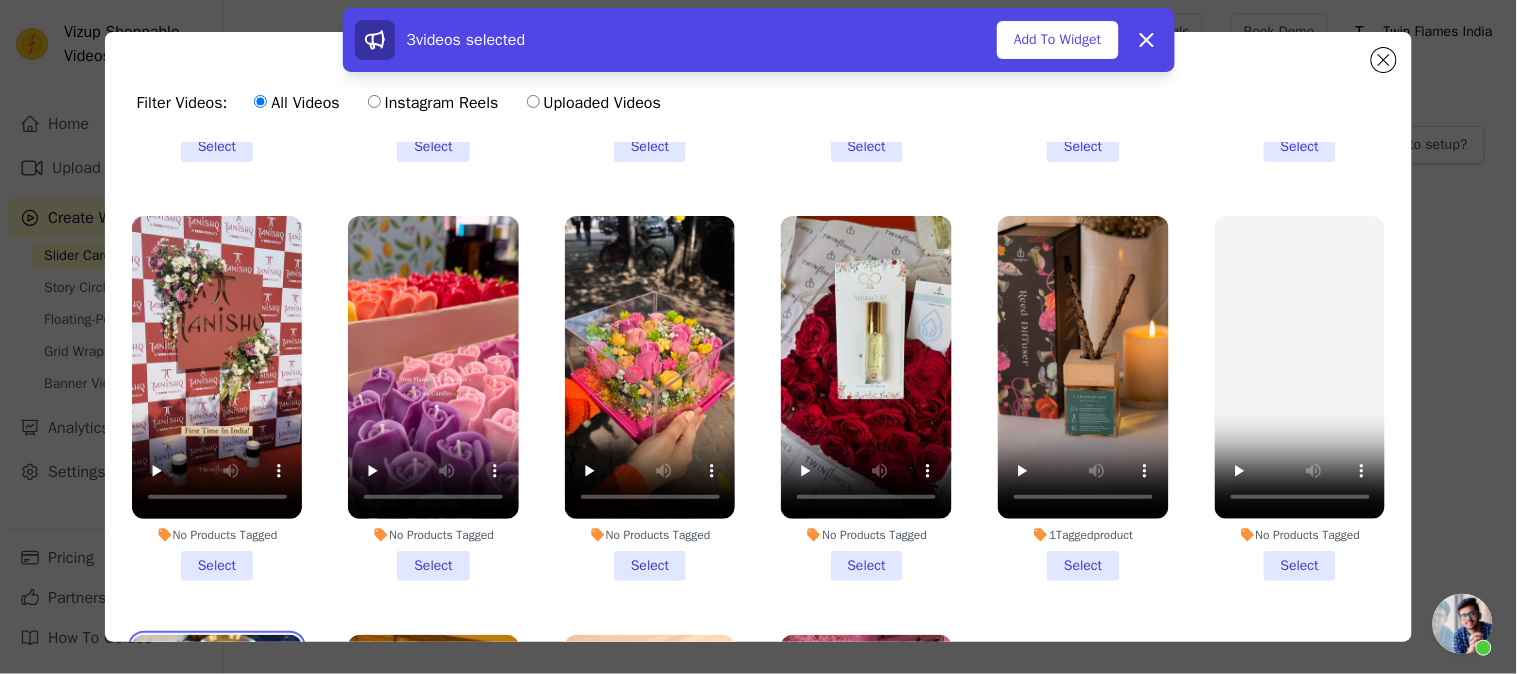 scroll, scrollTop: 3514, scrollLeft: 0, axis: vertical 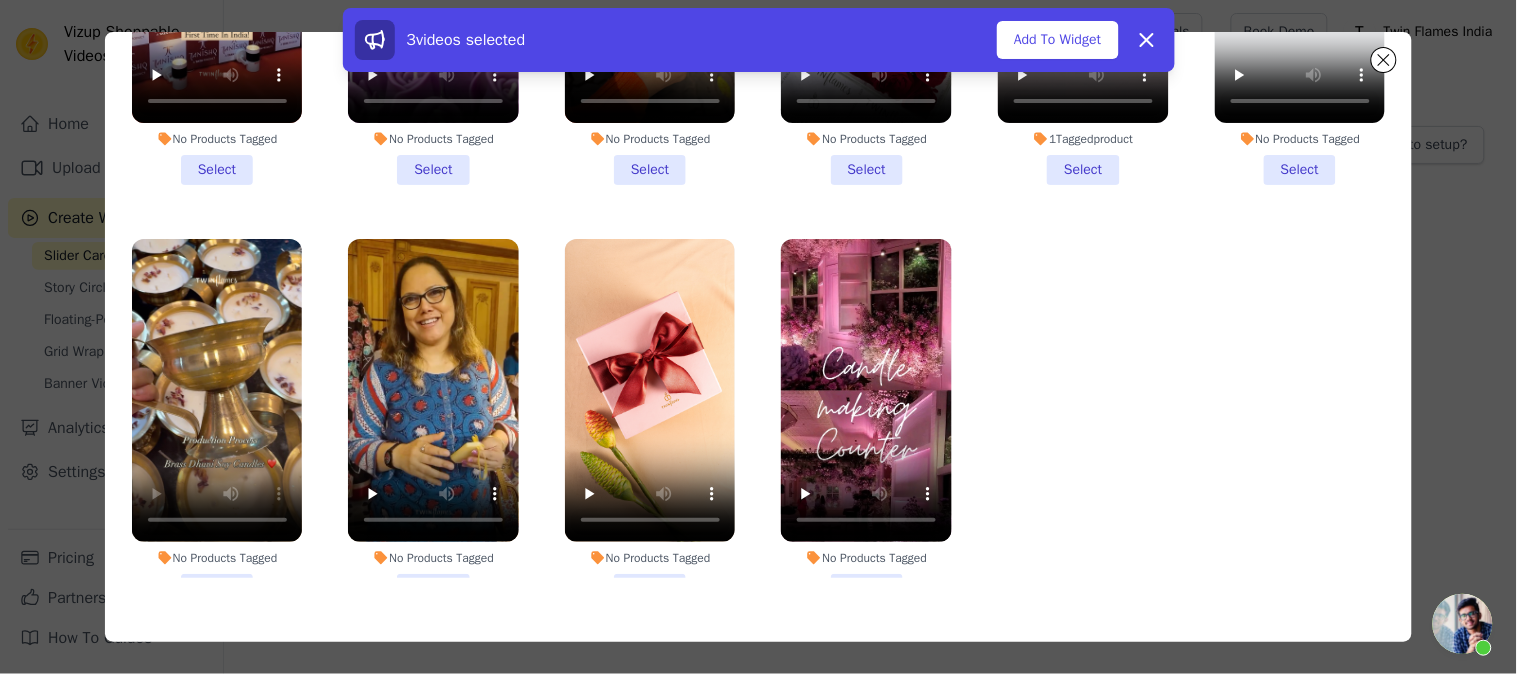 click on "No Products Tagged     Select" at bounding box center (217, 421) 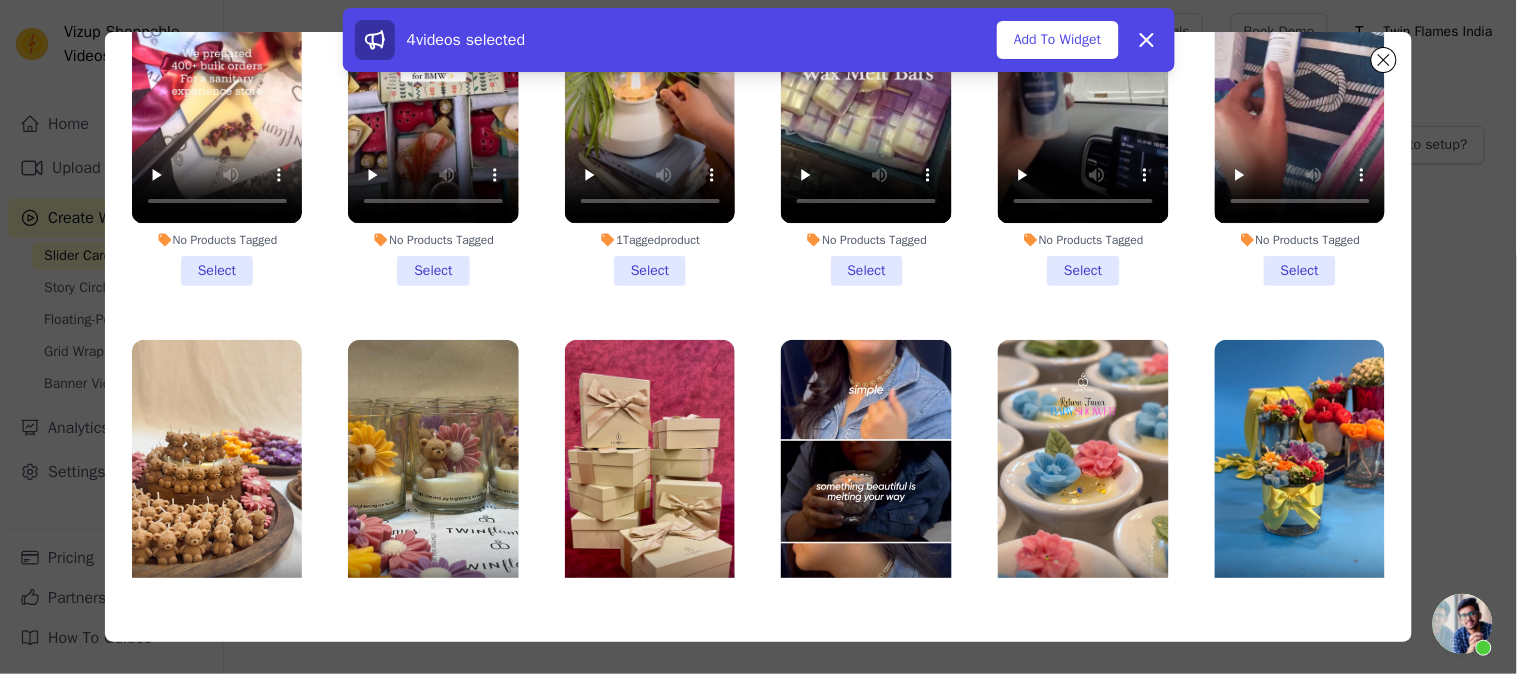 scroll, scrollTop: 1958, scrollLeft: 0, axis: vertical 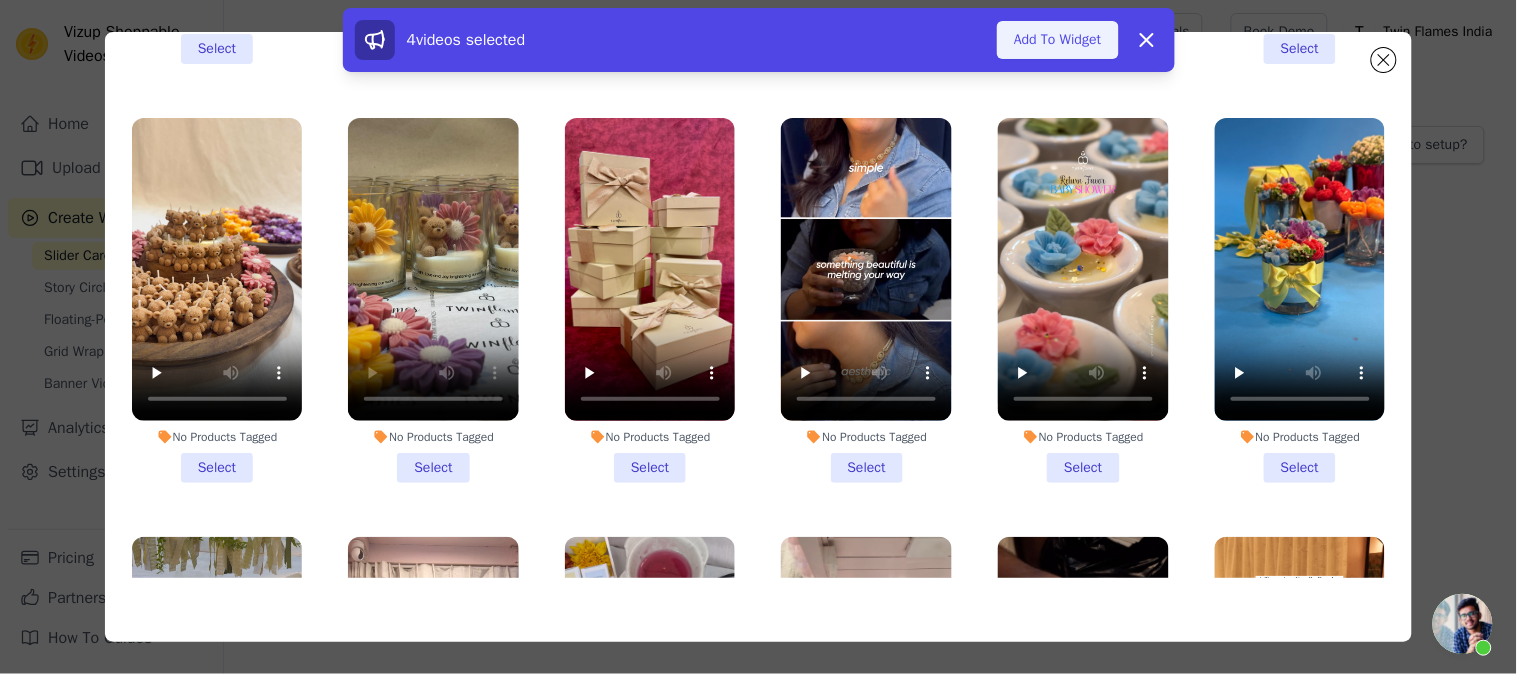 click on "Add To Widget" at bounding box center (1057, 40) 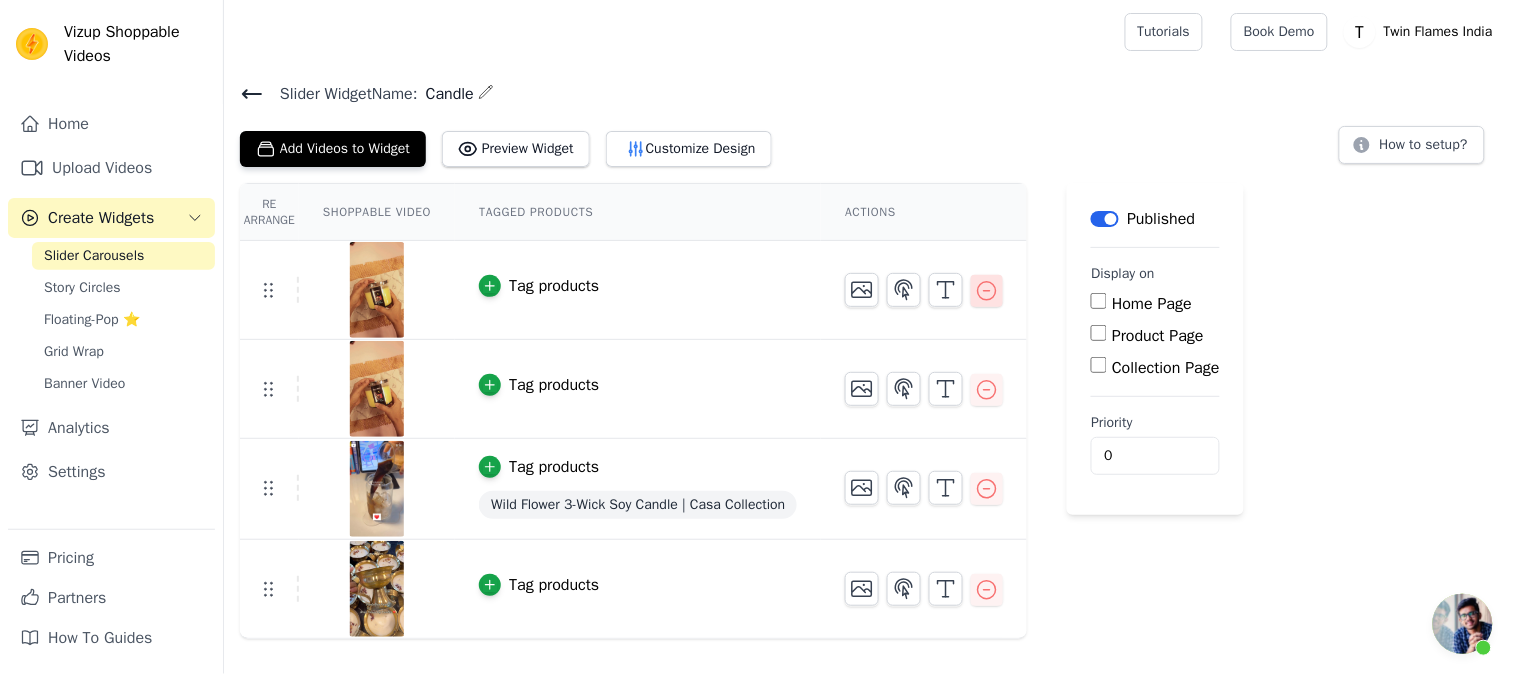 click 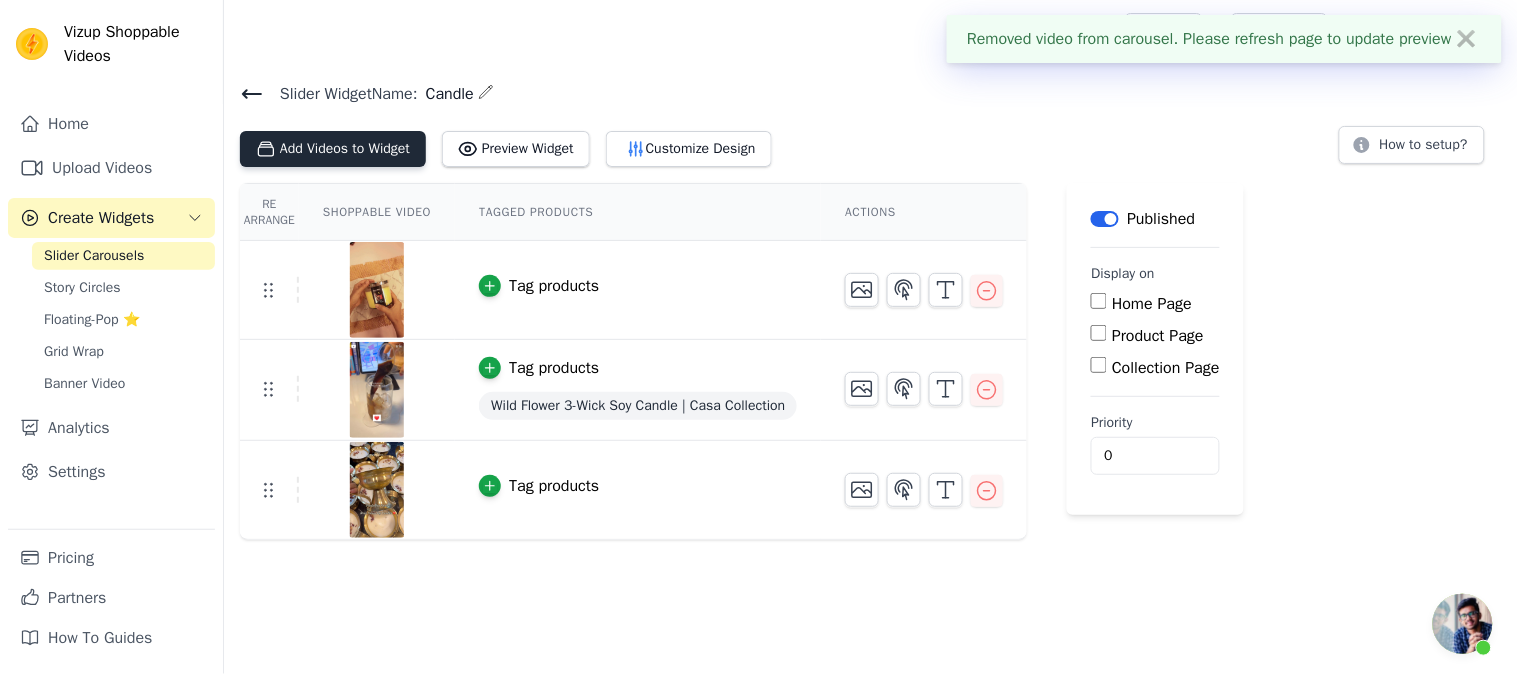 click on "Add Videos to Widget" at bounding box center (333, 149) 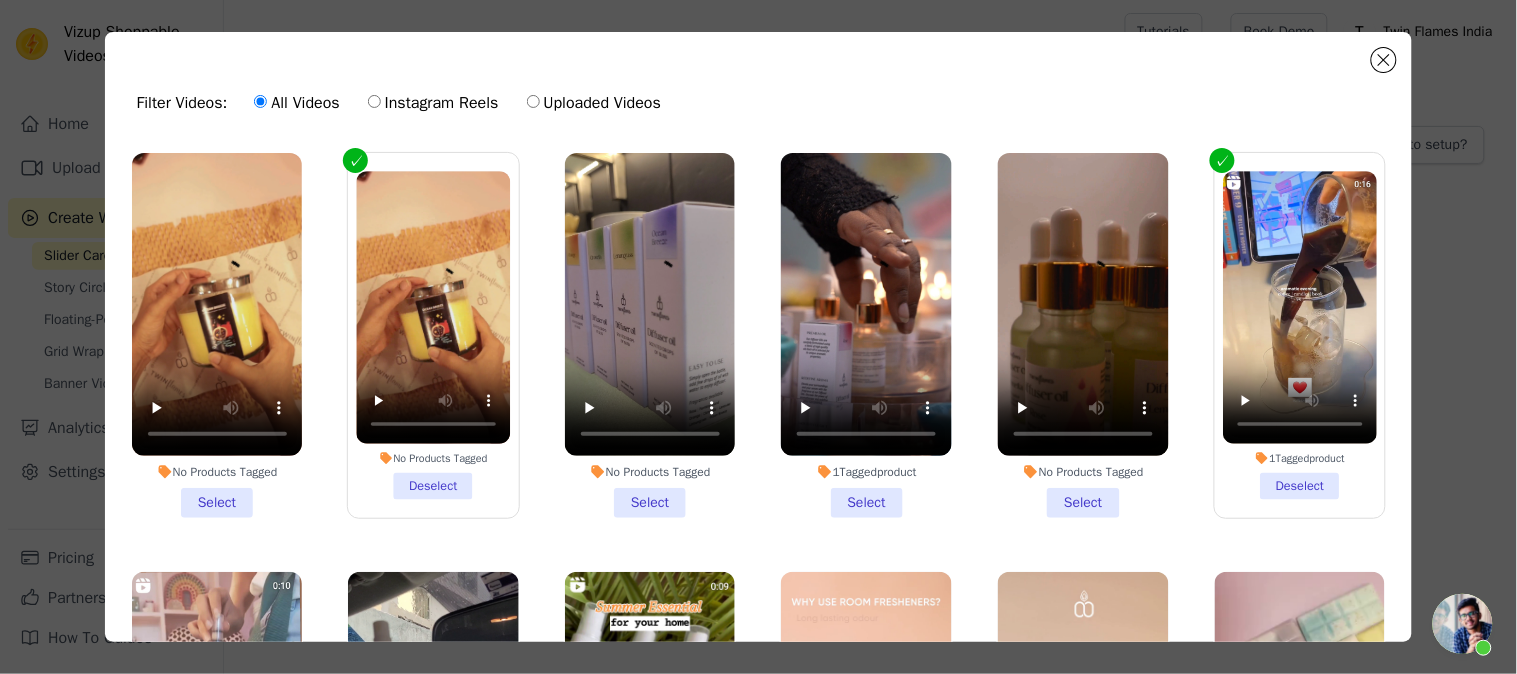 scroll, scrollTop: 111, scrollLeft: 0, axis: vertical 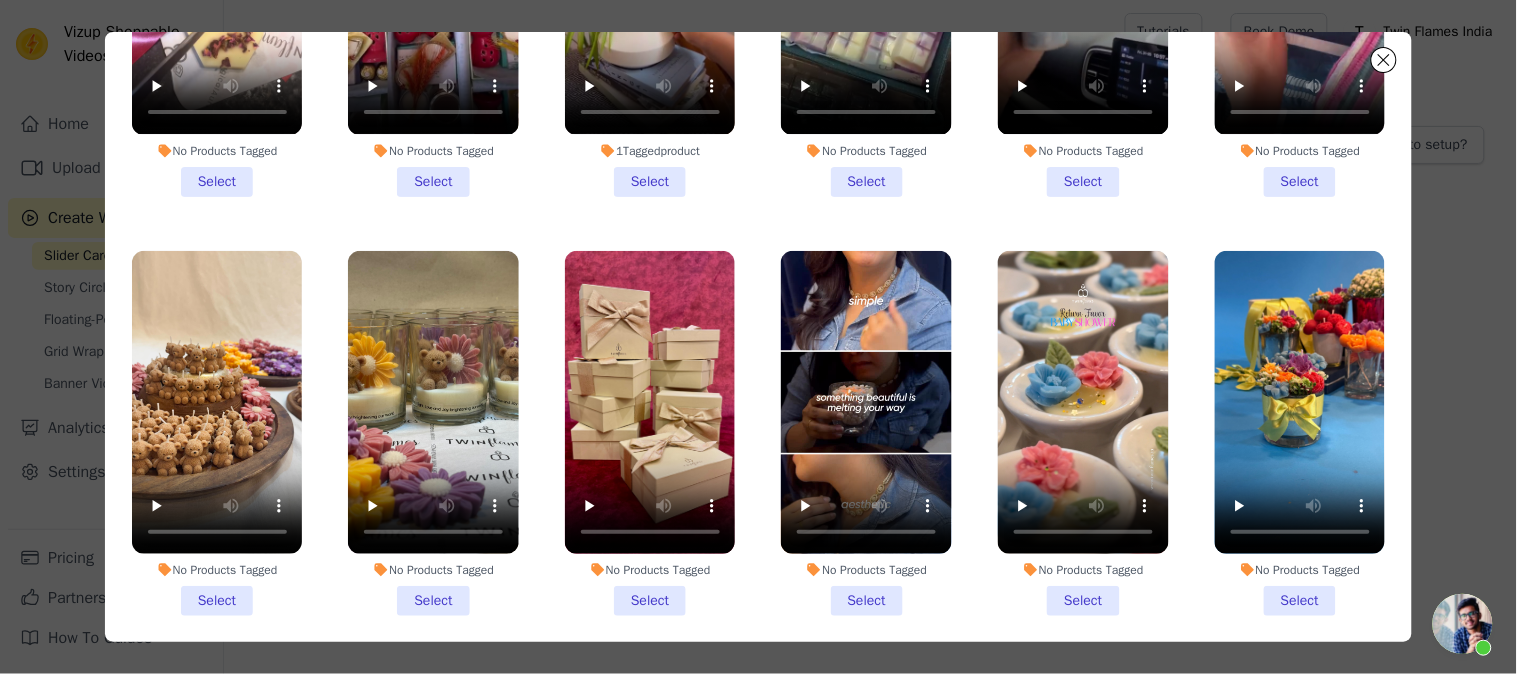 click on "No Products Tagged     Select" at bounding box center (1300, 433) 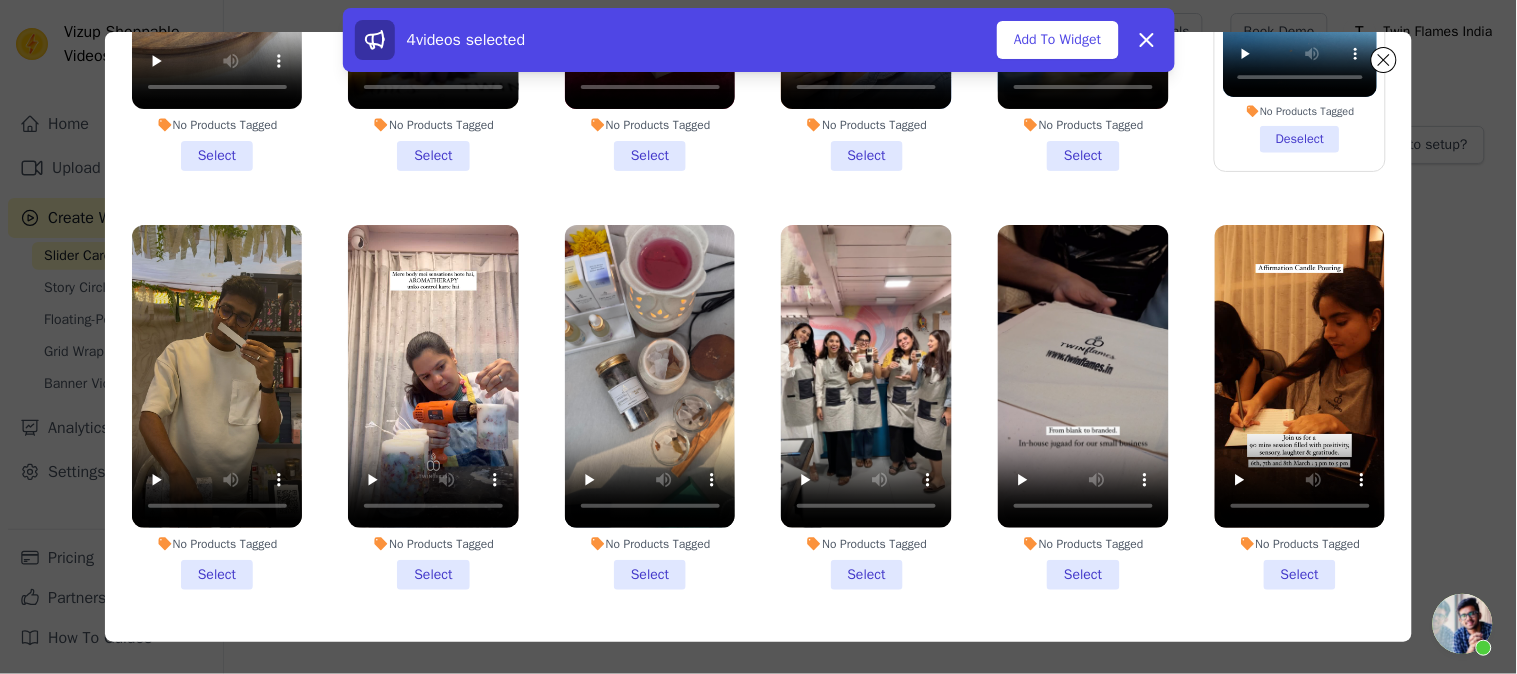 scroll, scrollTop: 2444, scrollLeft: 0, axis: vertical 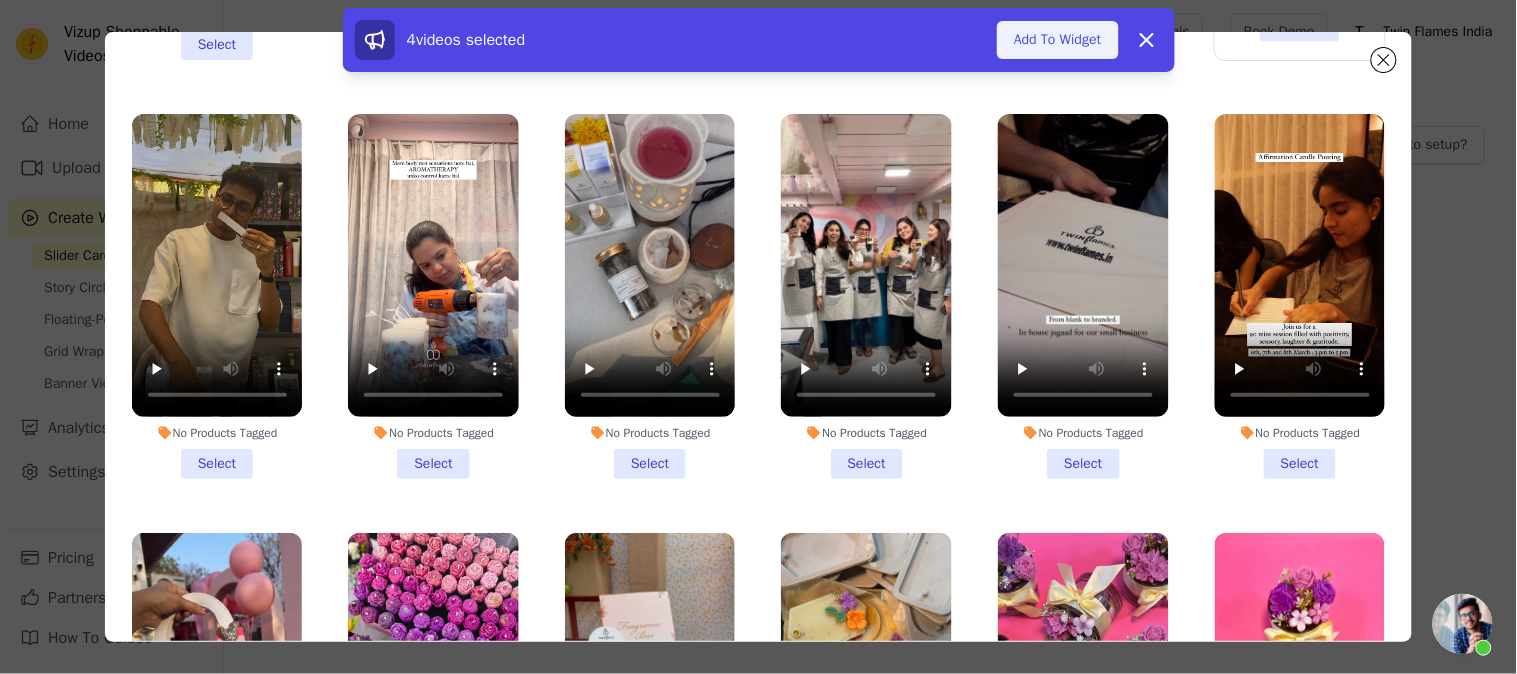 click on "Add To Widget" at bounding box center [1057, 40] 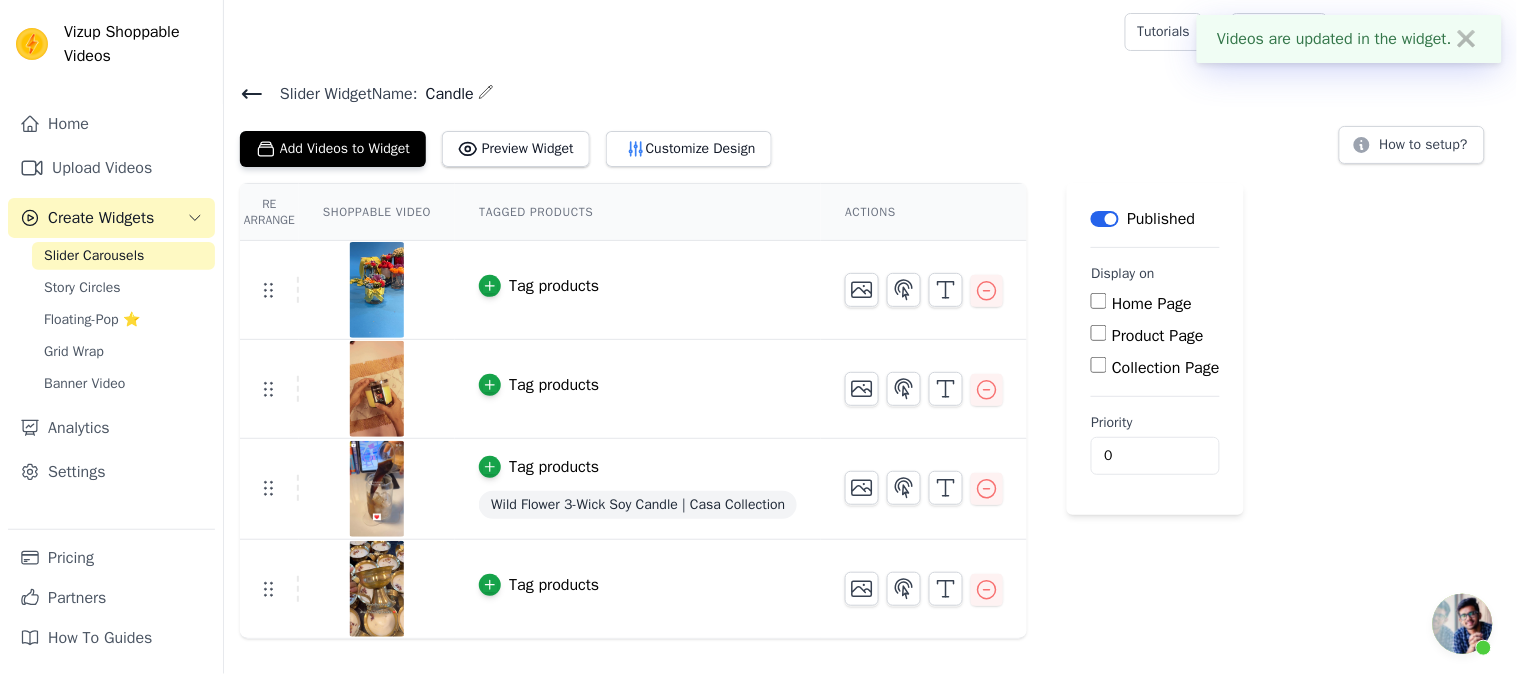 click on "✖" at bounding box center (1467, 39) 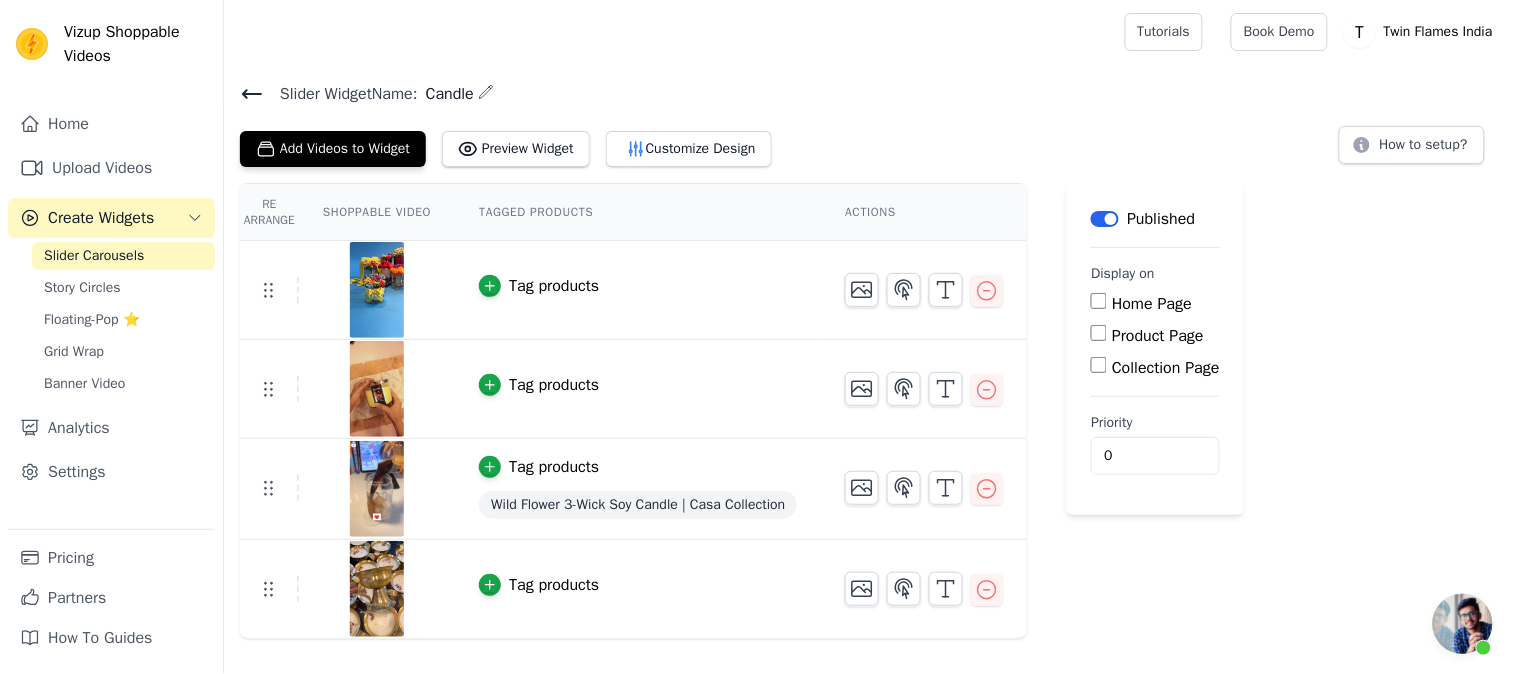 click on "Product Page" at bounding box center (1158, 336) 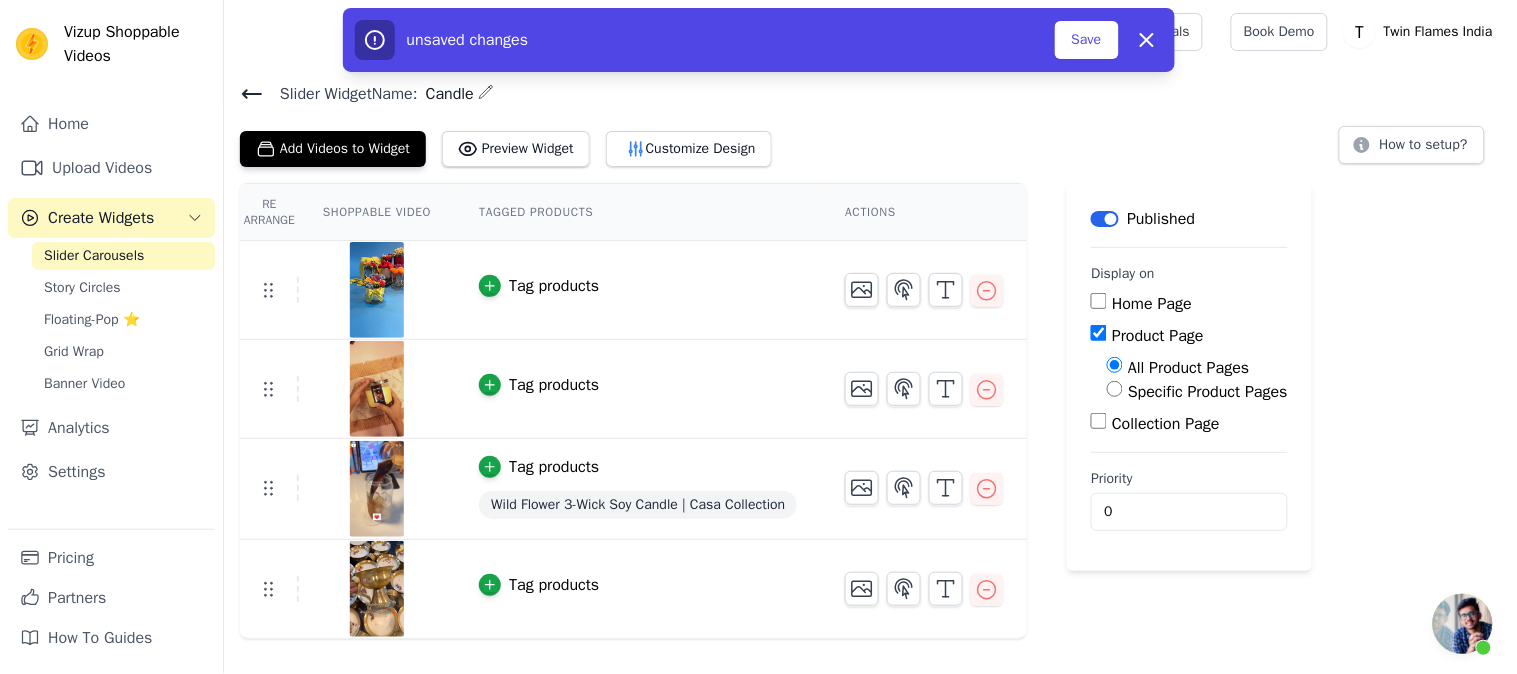 click on "Specific Product Pages" at bounding box center (1208, 392) 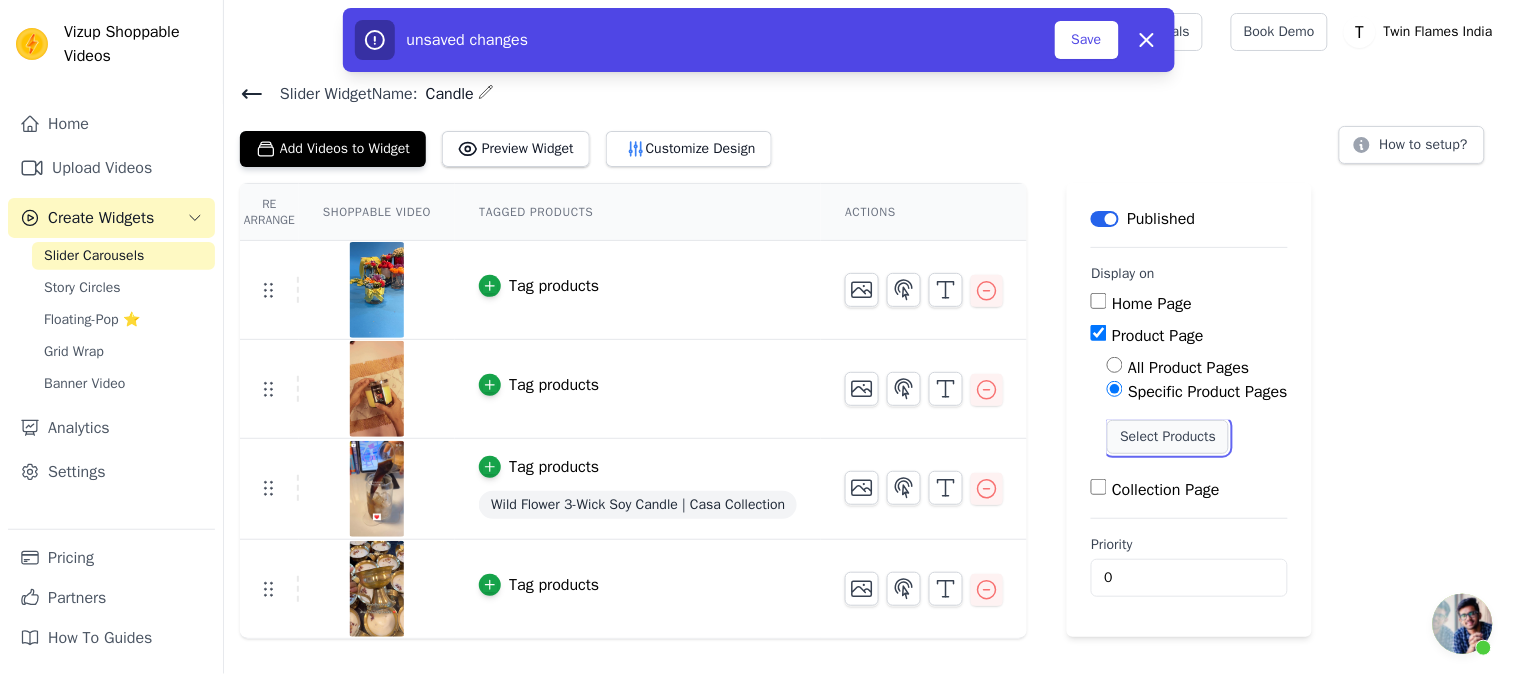 click on "Select Products" at bounding box center [1168, 437] 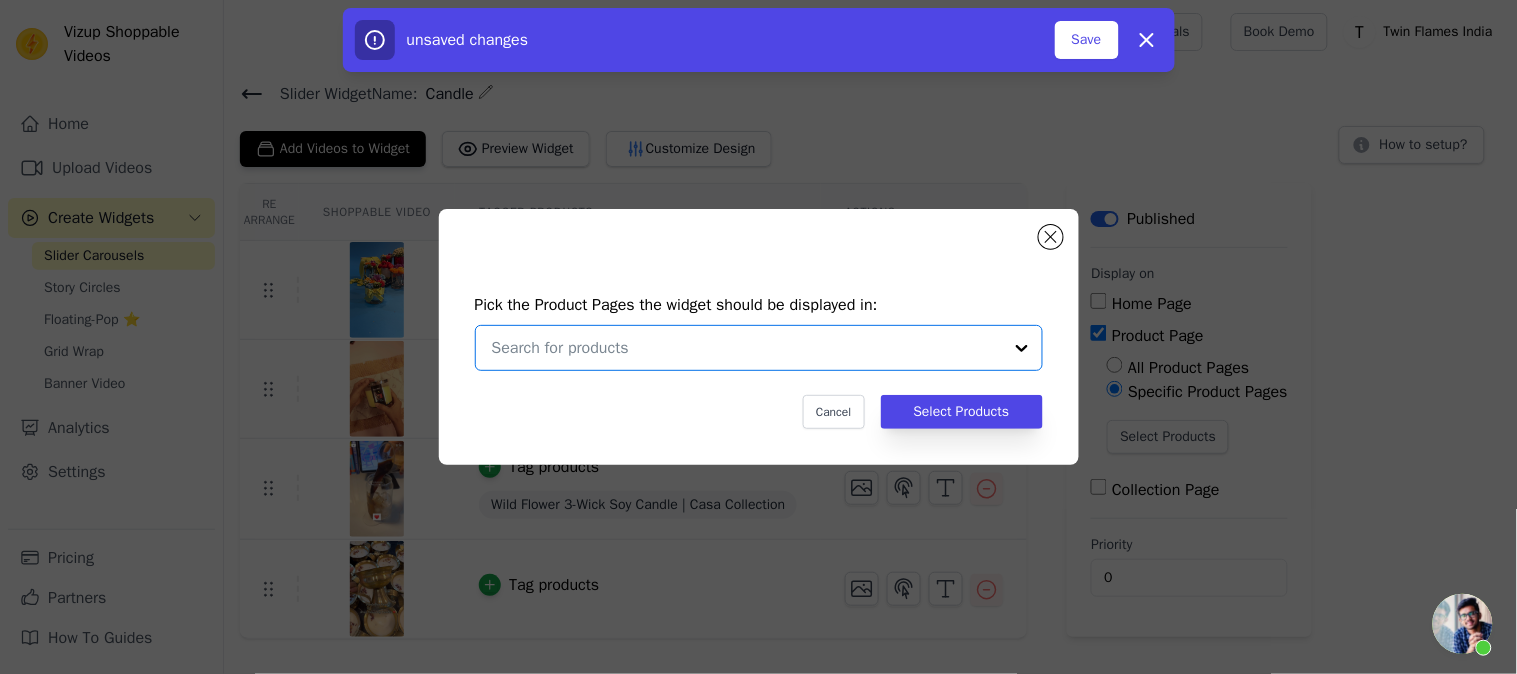 click at bounding box center (747, 348) 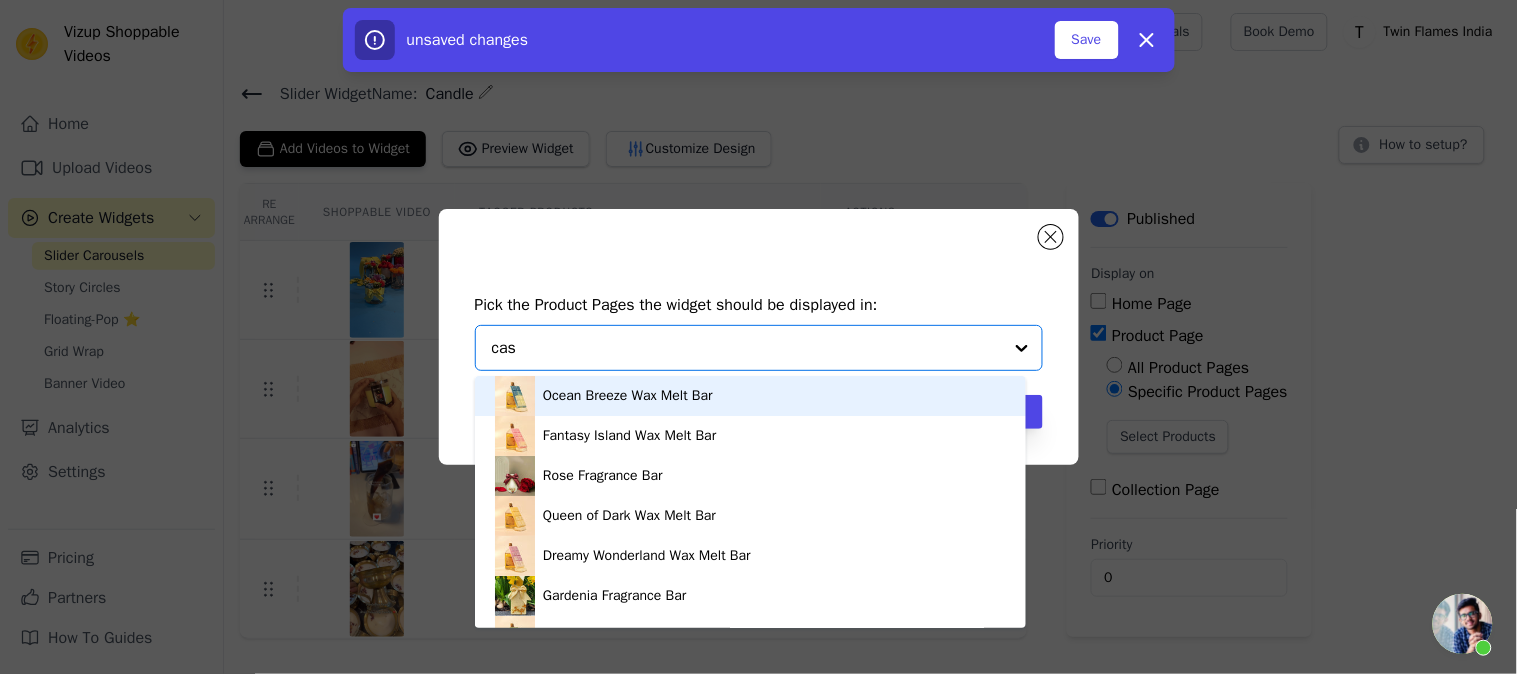 type on "casa" 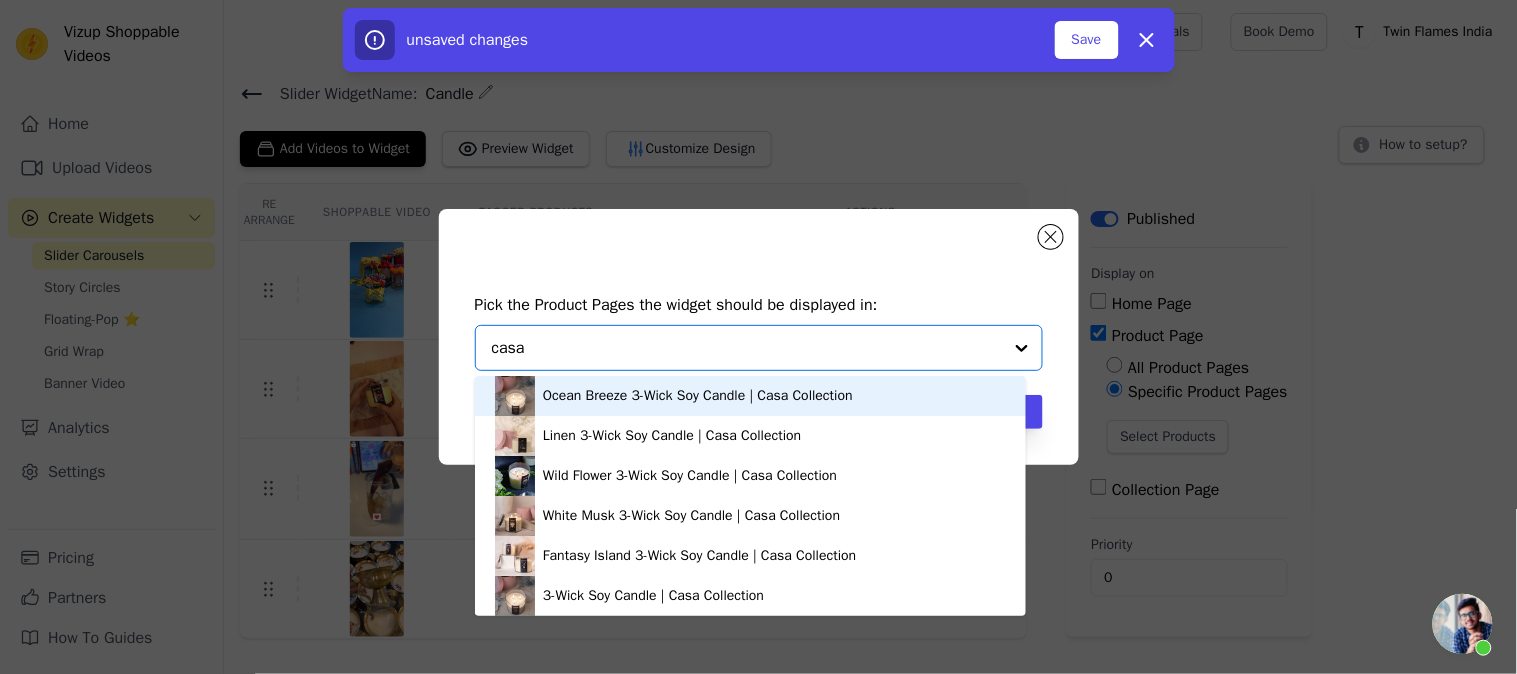 click on "Ocean Breeze 3-Wick Soy Candle | Casa Collection" at bounding box center [698, 396] 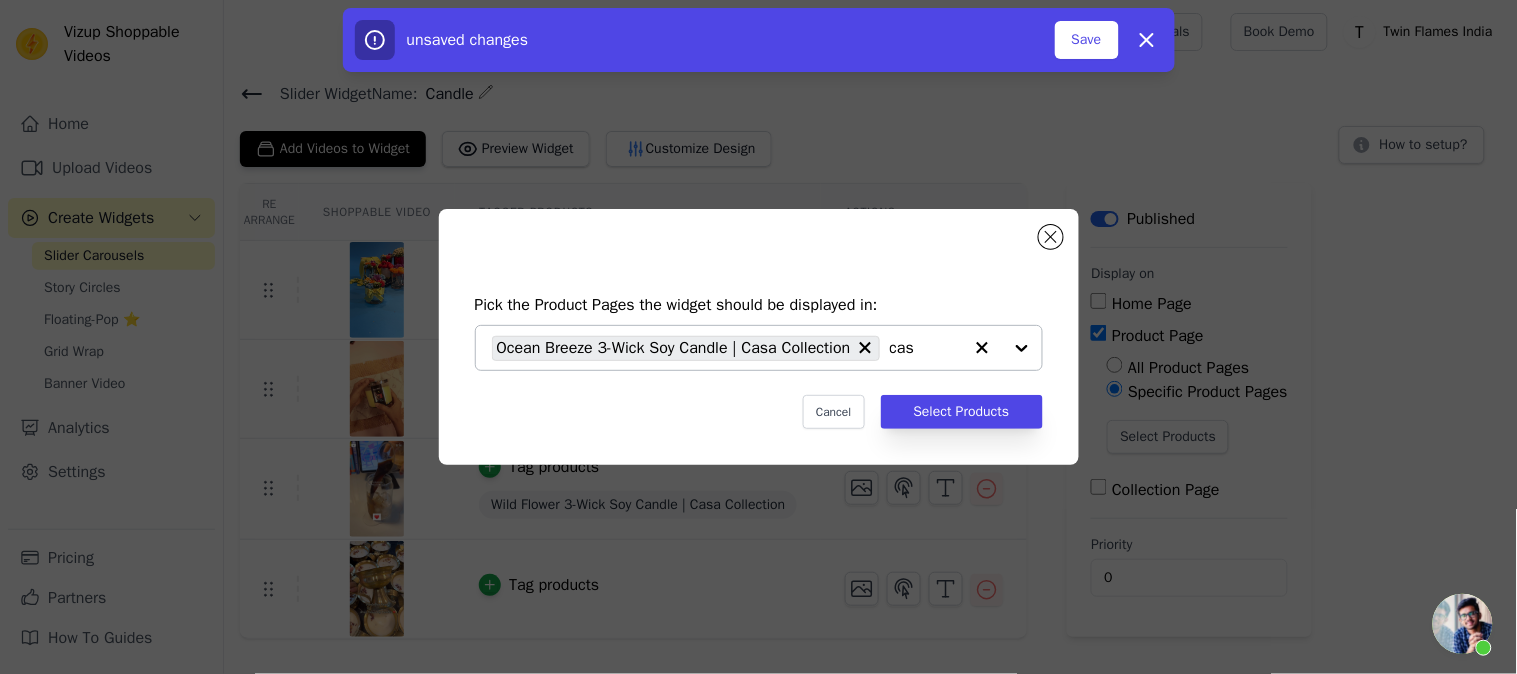 type on "casa" 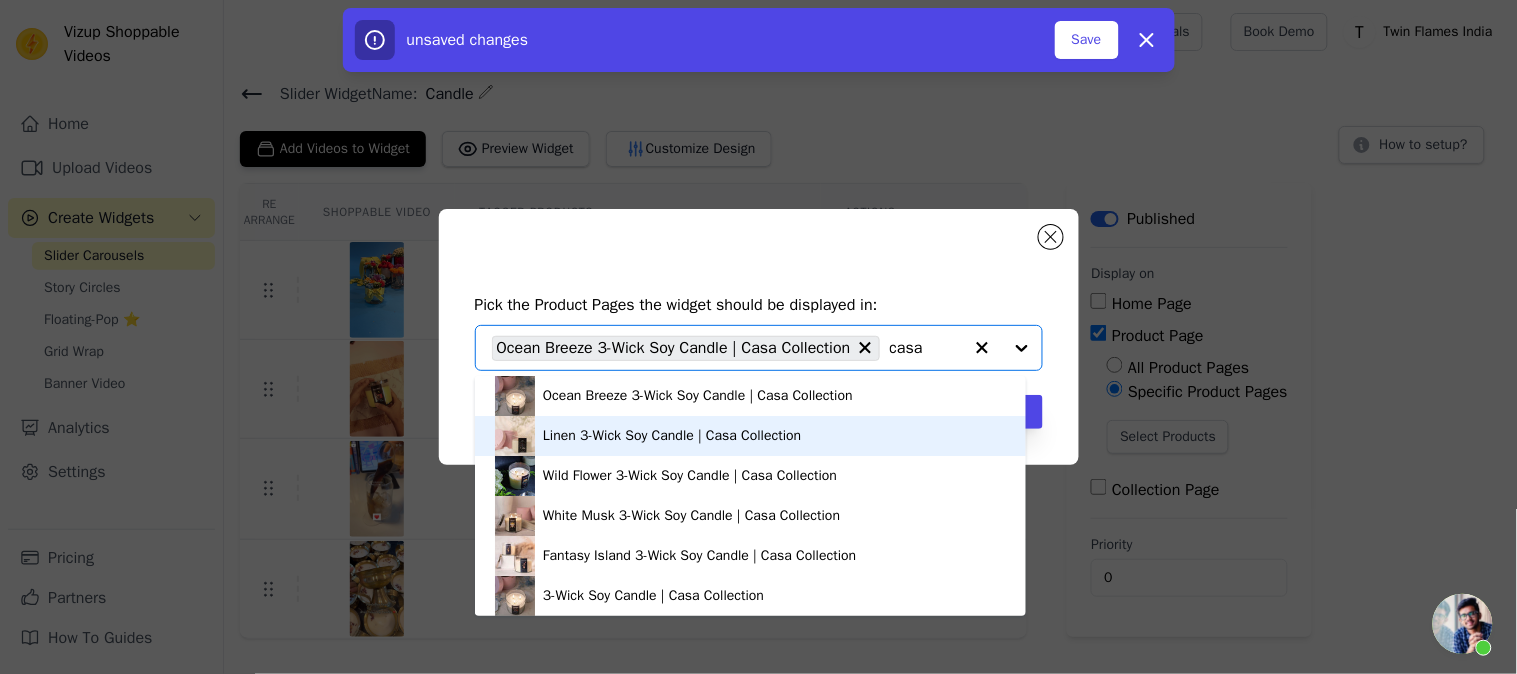 click on "Linen 3-Wick Soy Candle | Casa Collection" at bounding box center [672, 436] 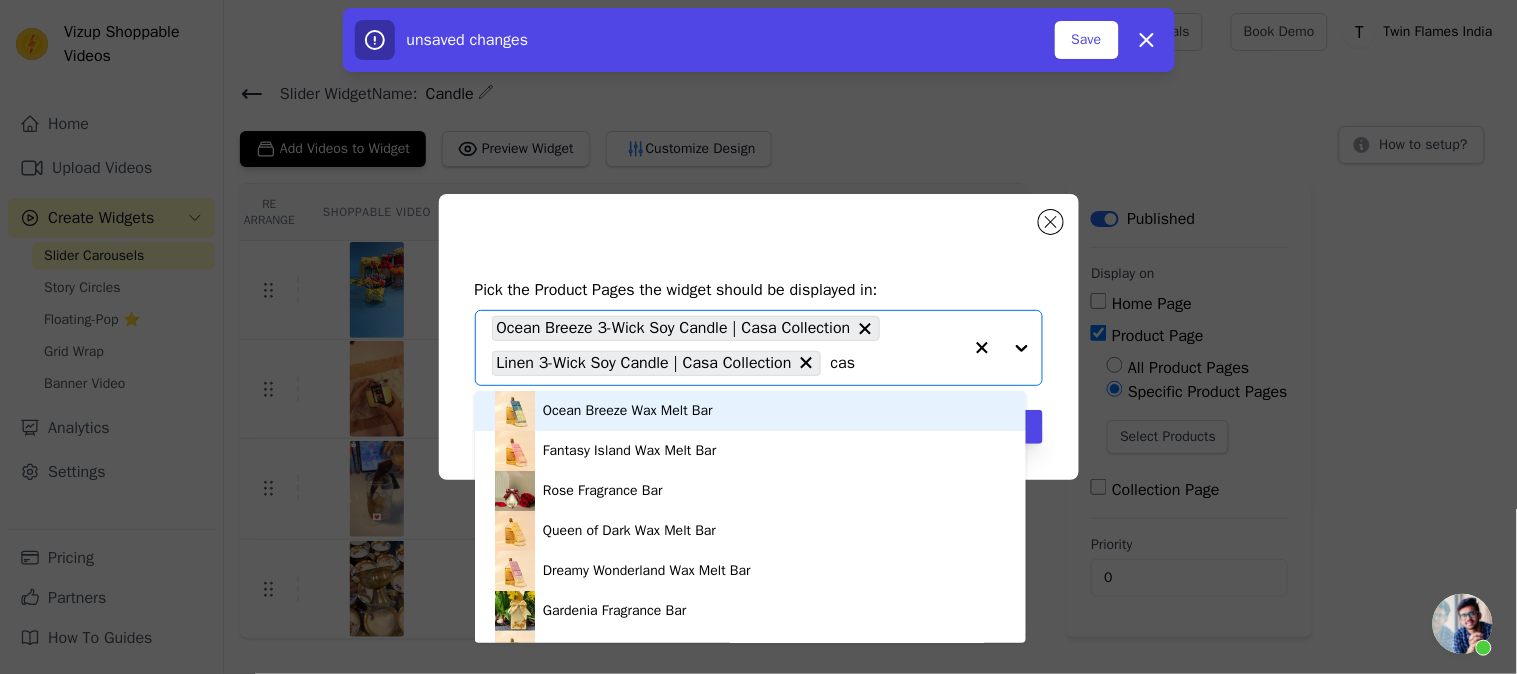 type on "casa" 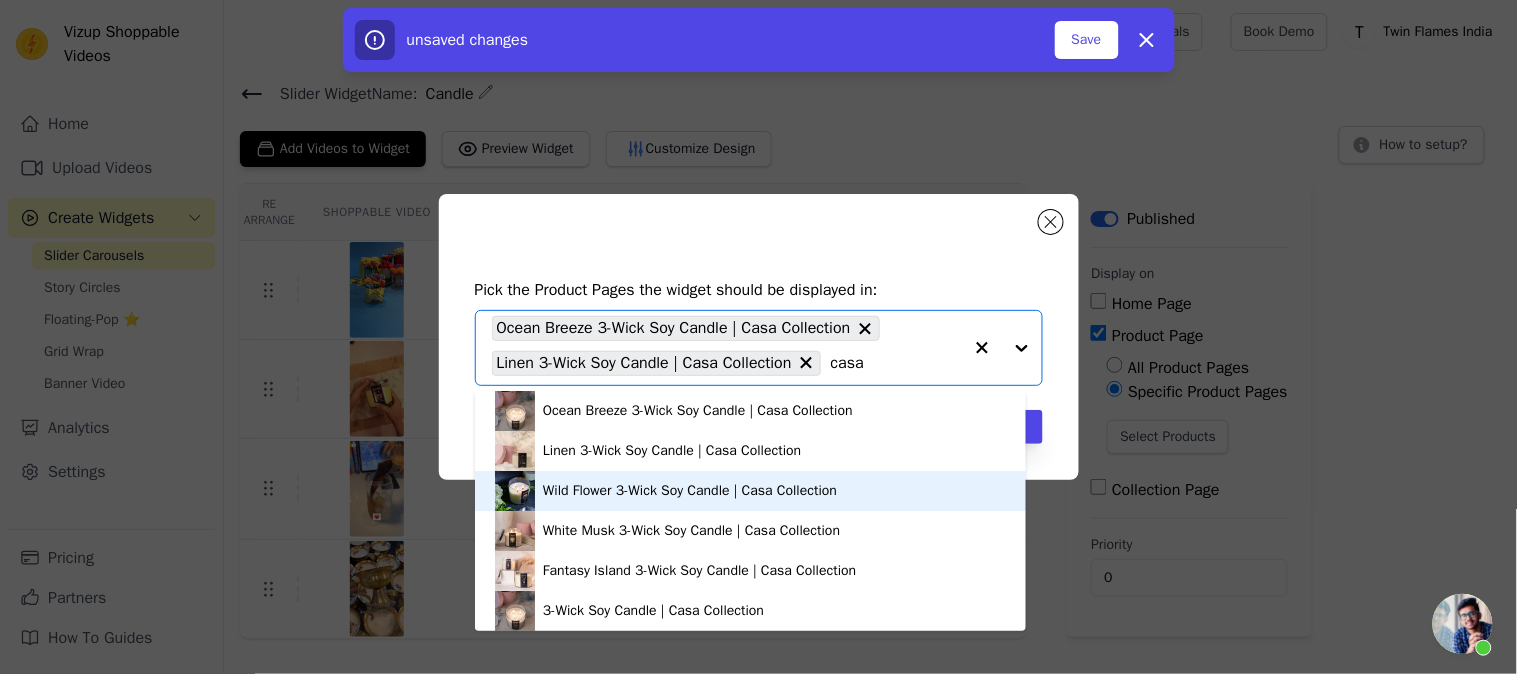 click on "Wild Flower 3-Wick Soy Candle | Casa Collection" at bounding box center [750, 491] 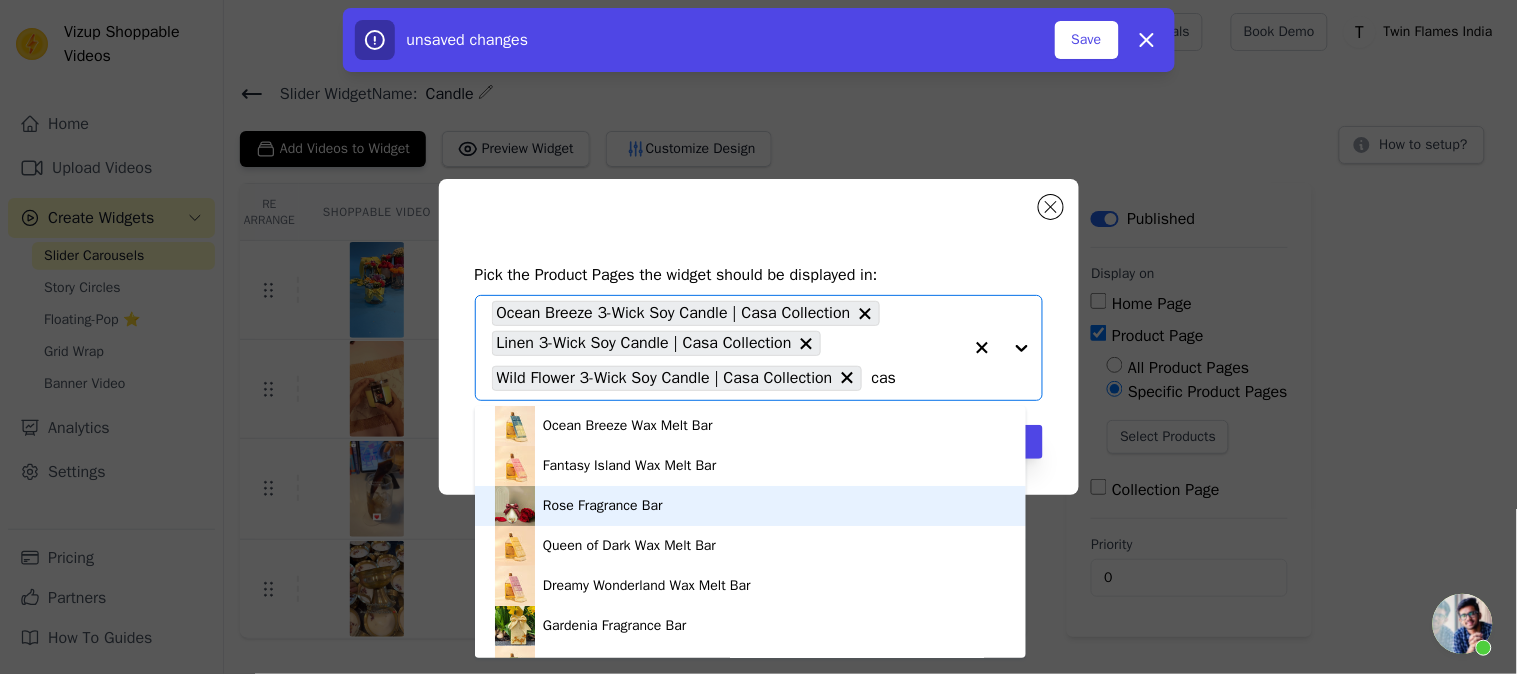 type on "casa" 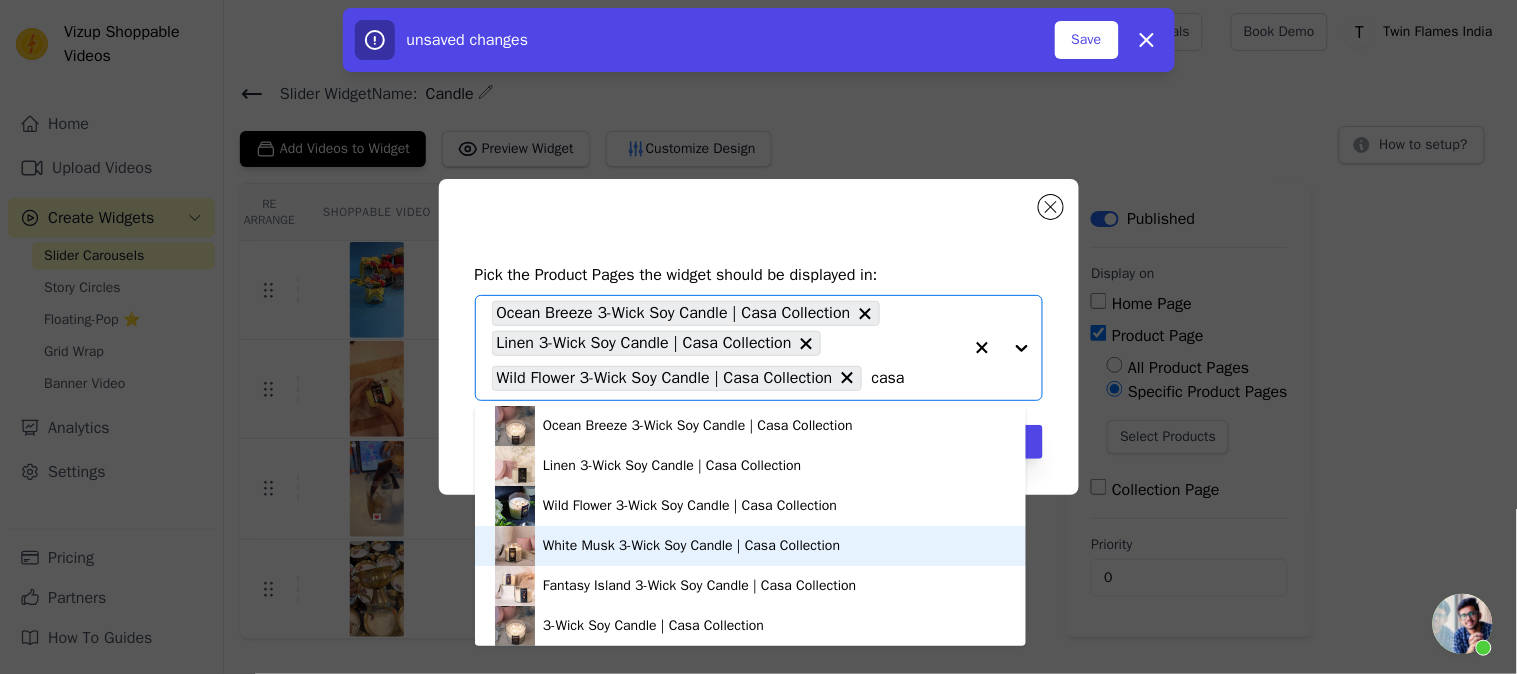 click on "White Musk 3-Wick Soy Candle | Casa Collection" at bounding box center (691, 546) 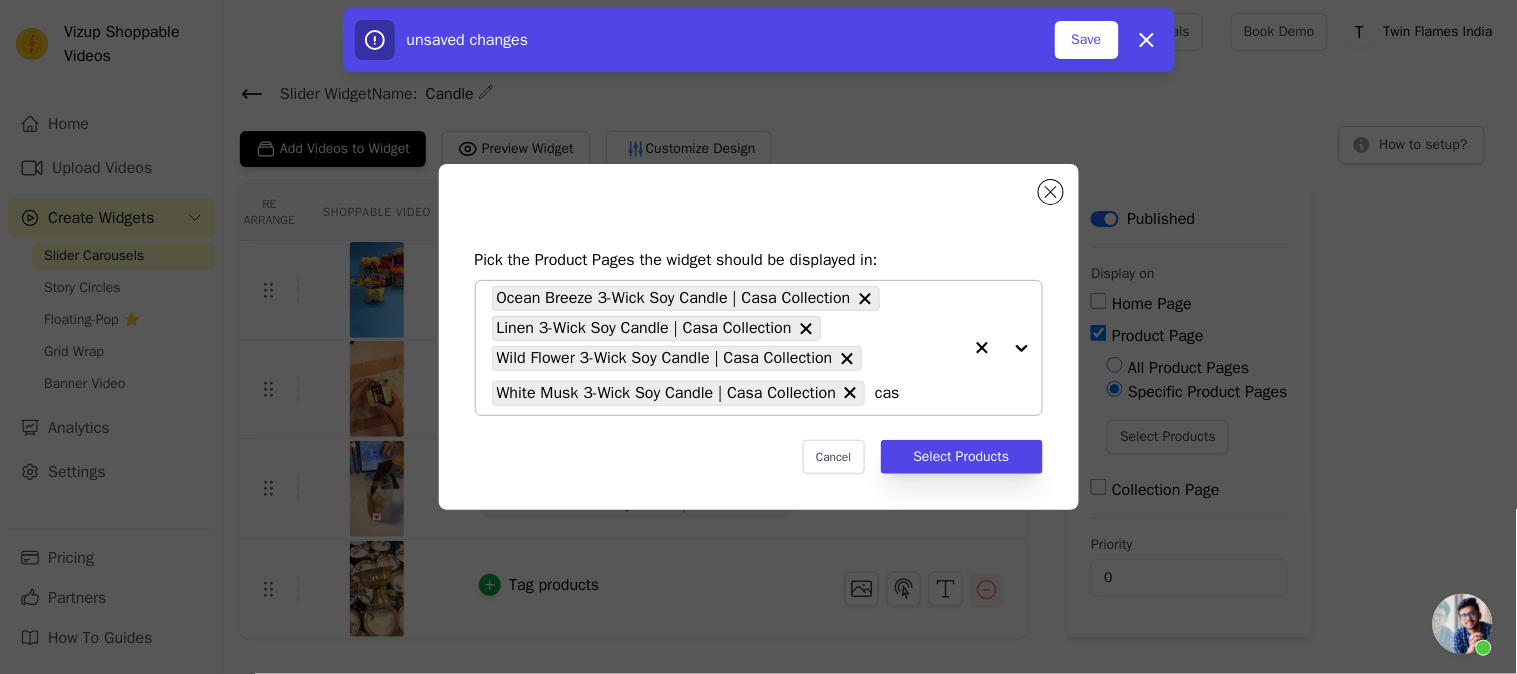 type on "casa" 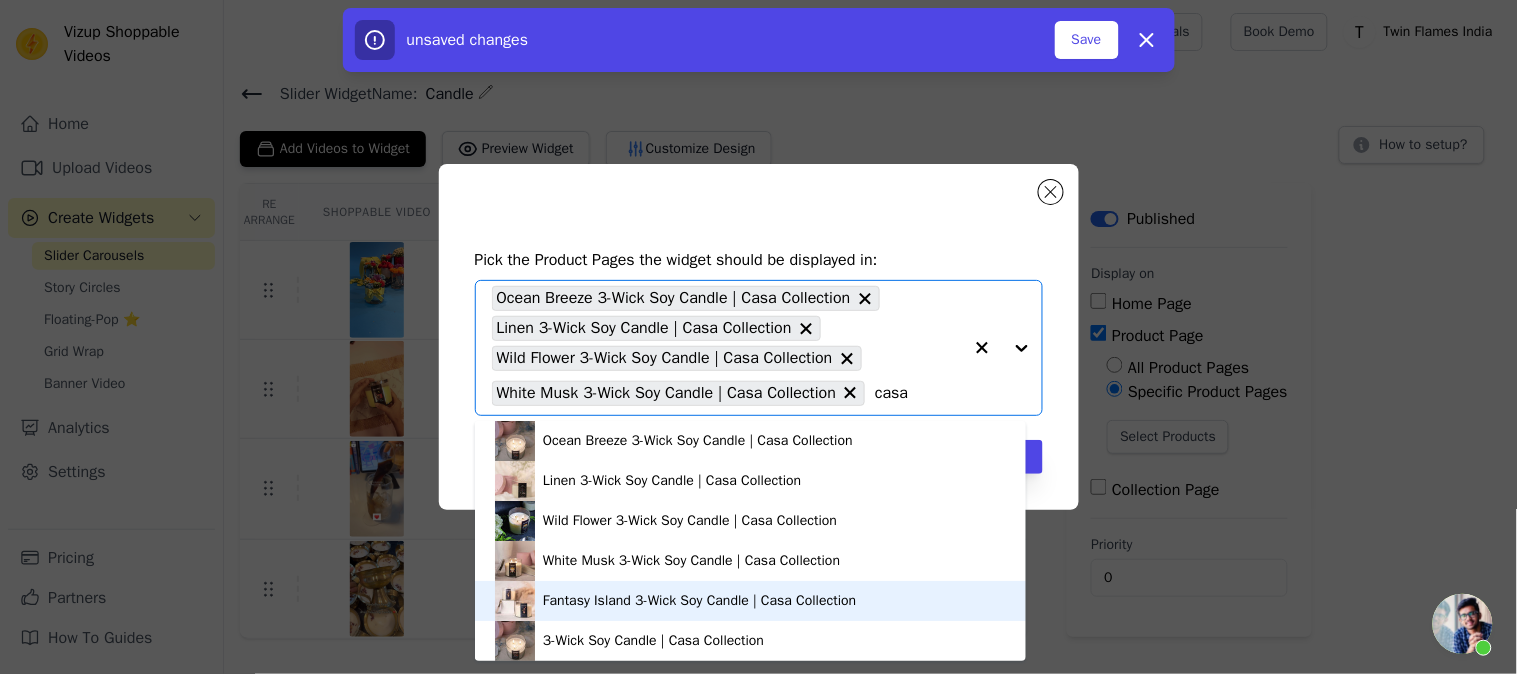 click on "Fantasy Island 3-Wick Soy Candle | Casa Collection" at bounding box center (699, 601) 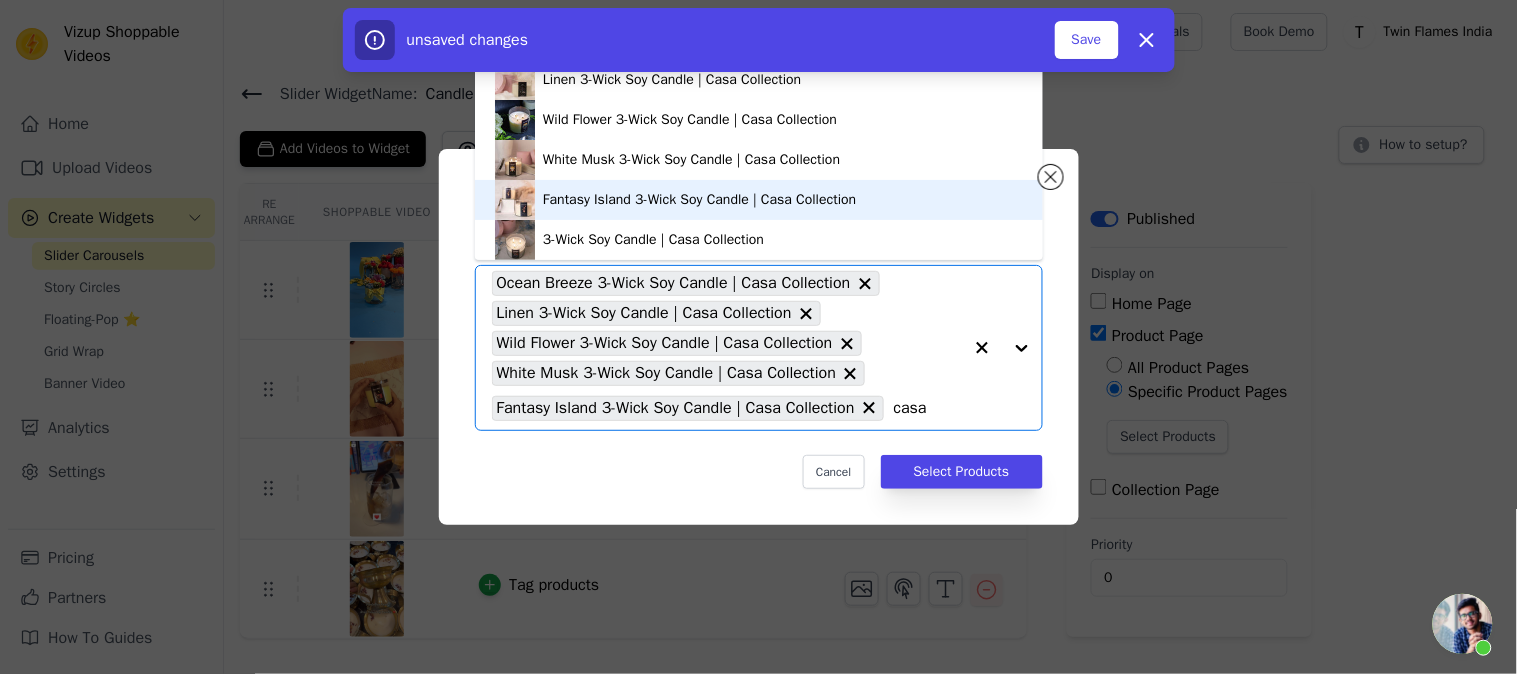 scroll, scrollTop: 6, scrollLeft: 0, axis: vertical 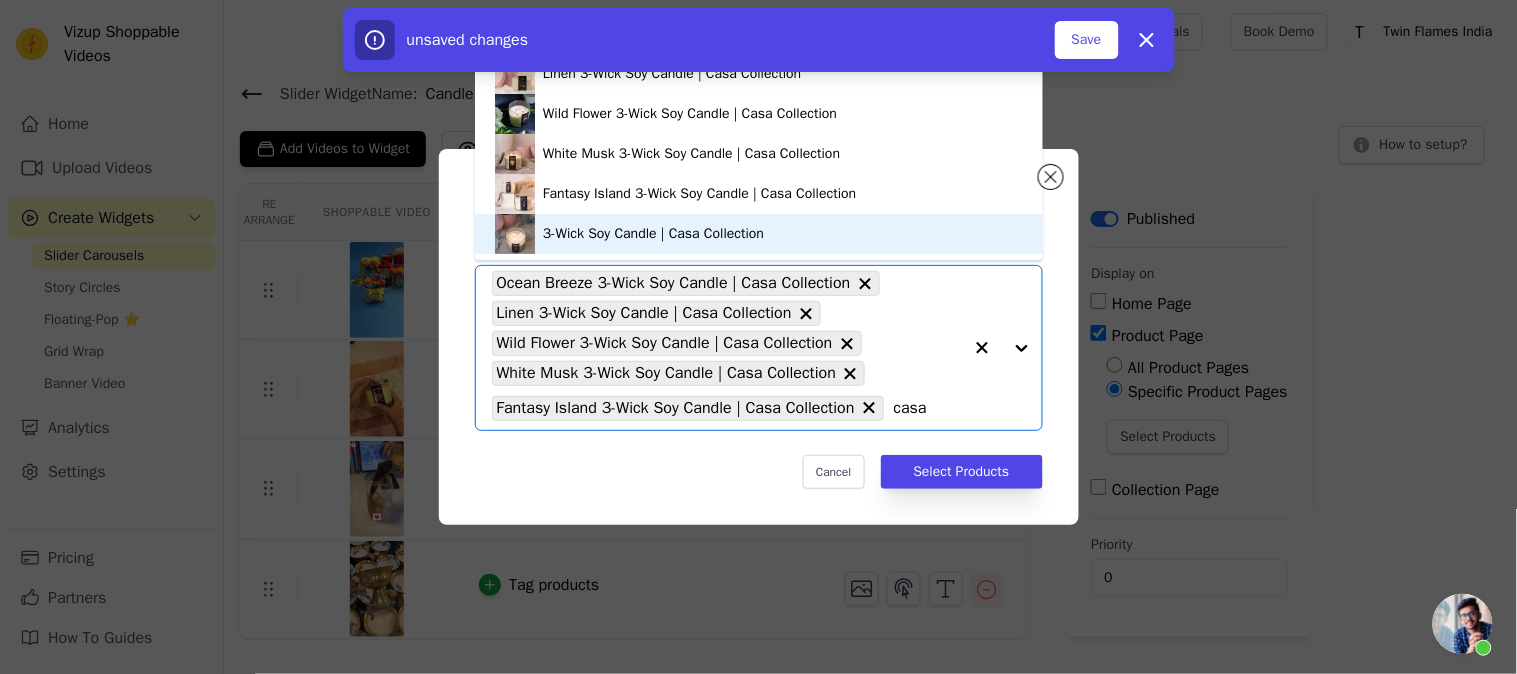 type on "casa" 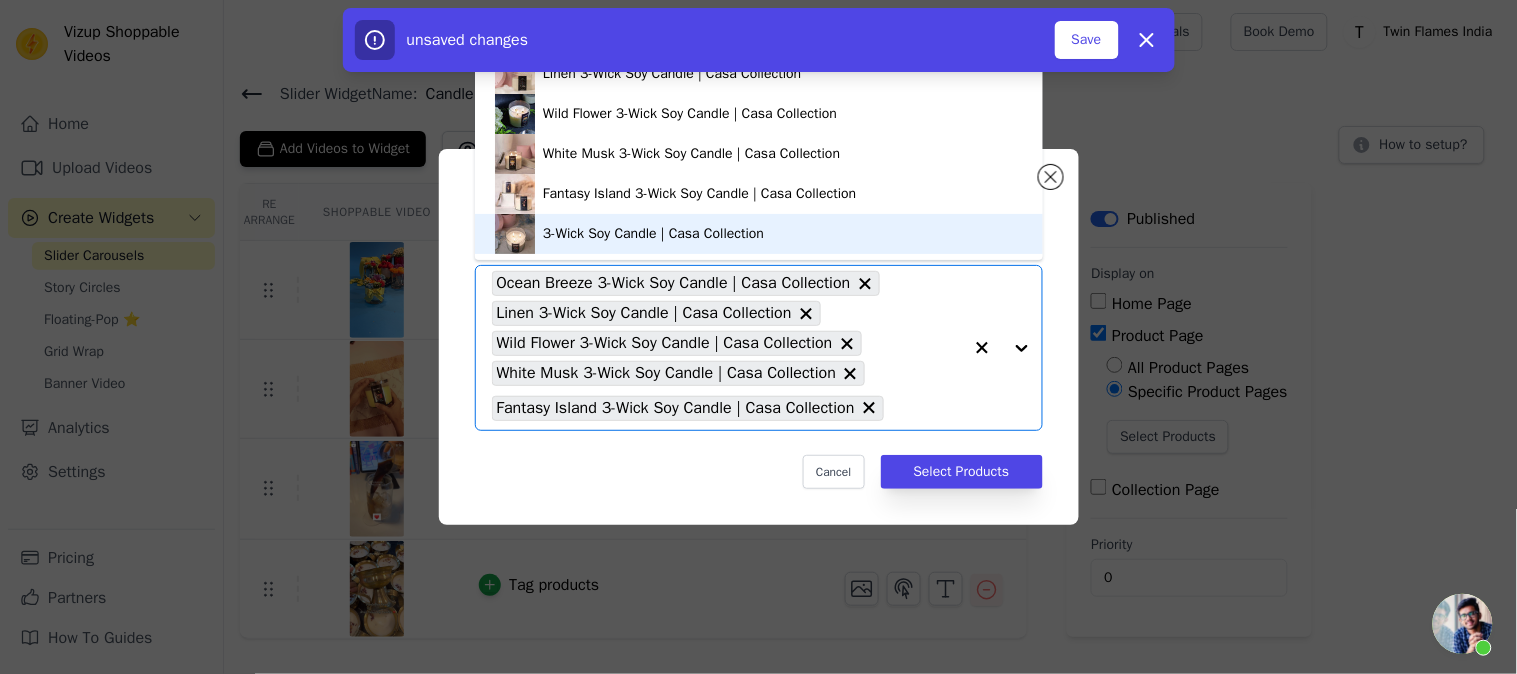 click on "Pick the Product Pages the widget should be displayed in:       Ocean Breeze 3-Wick Soy Candle | Casa Collection     Linen 3-Wick Soy Candle | Casa Collection     Wild Flower 3-Wick Soy Candle | Casa Collection     White Musk 3-Wick Soy Candle | Casa Collection     Fantasy Island 3-Wick Soy Candle | Casa Collection     3-Wick Soy Candle | Casa Collection       Option Ocean Breeze 3-Wick Soy Candle | Casa Collection, Linen 3-Wick Soy Candle | Casa Collection, Wild Flower 3-Wick Soy Candle | Casa Collection, White Musk 3-Wick Soy Candle | Casa Collection, Fantasy Island 3-Wick Soy Candle | Casa Collection, selected.   You are currently focused on option 3-Wick Soy Candle | Casa Collection. There are 6 results available.     Ocean Breeze 3-Wick Soy Candle | Casa Collection     Linen 3-Wick Soy Candle | Casa Collection     Wild Flower 3-Wick Soy Candle | Casa Collection     White Musk 3-Wick Soy Candle | Casa Collection     Fantasy Island 3-Wick Soy Candle | Casa Collection                   Cancel" at bounding box center (758, 337) 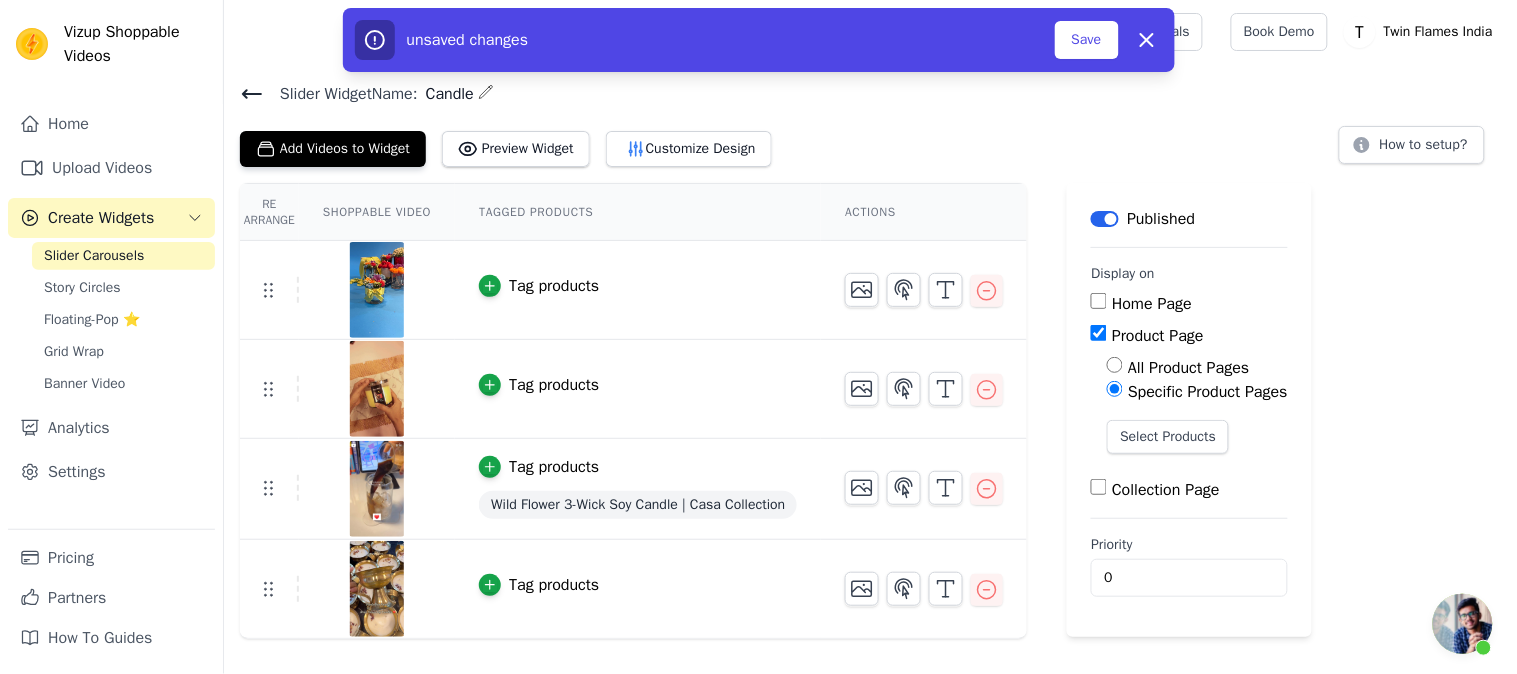 click on "Collection Page" at bounding box center (1166, 490) 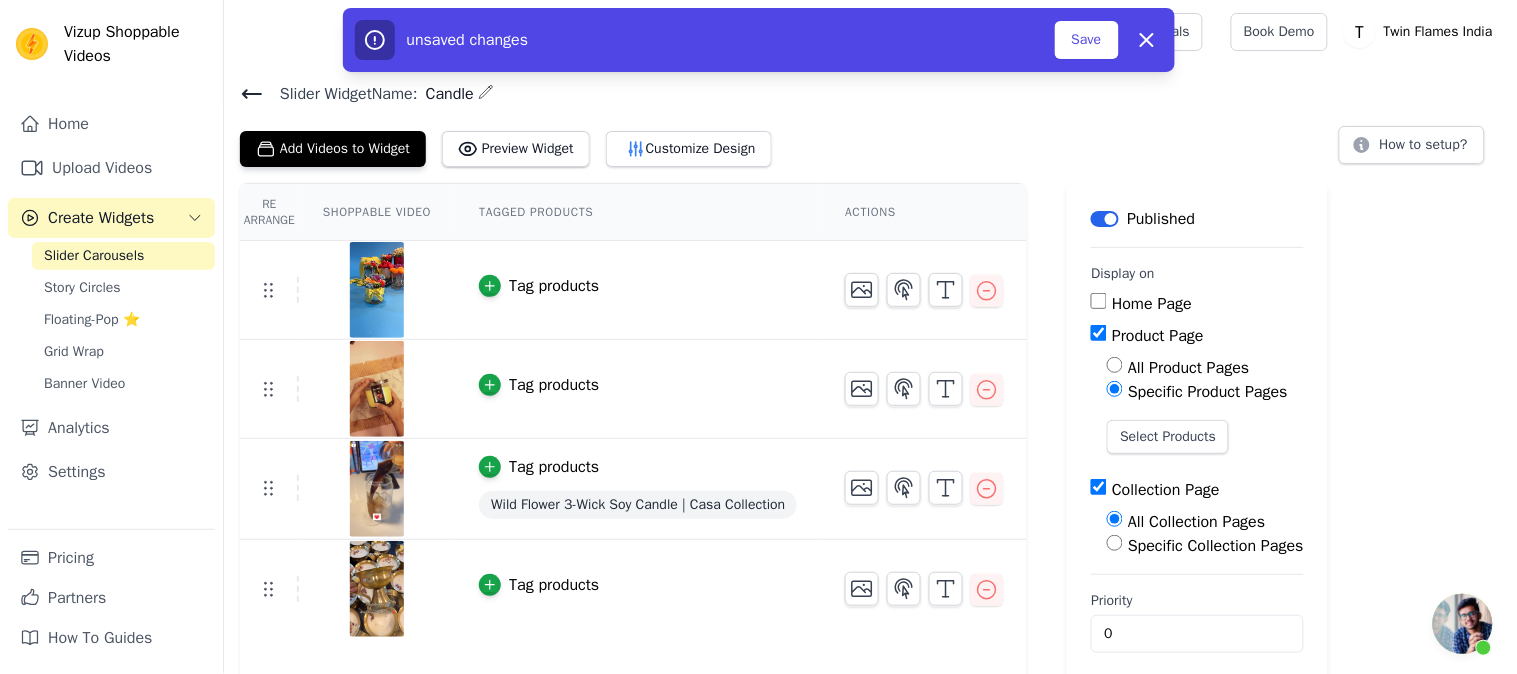 click on "Specific Collection Pages" at bounding box center [1216, 546] 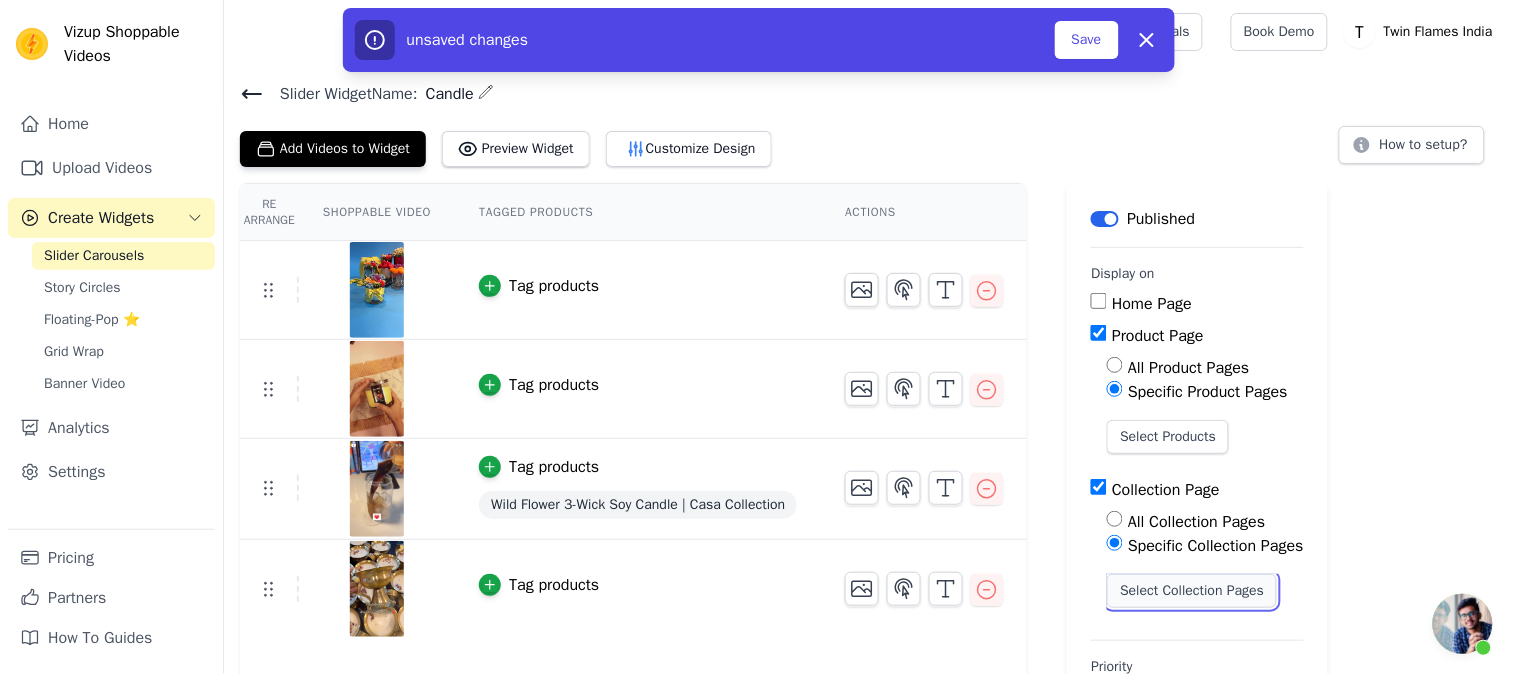 click on "Select Collection Pages" at bounding box center [1192, 591] 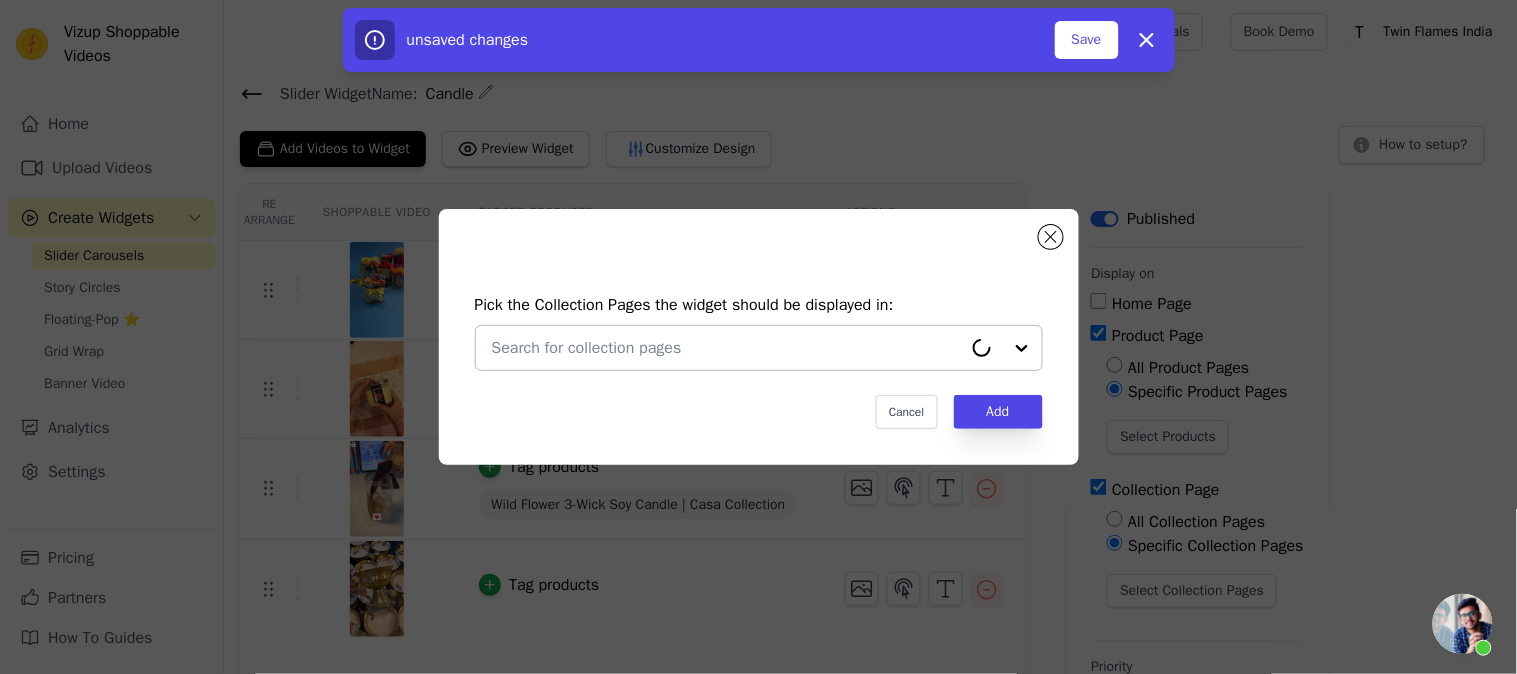 click at bounding box center (727, 348) 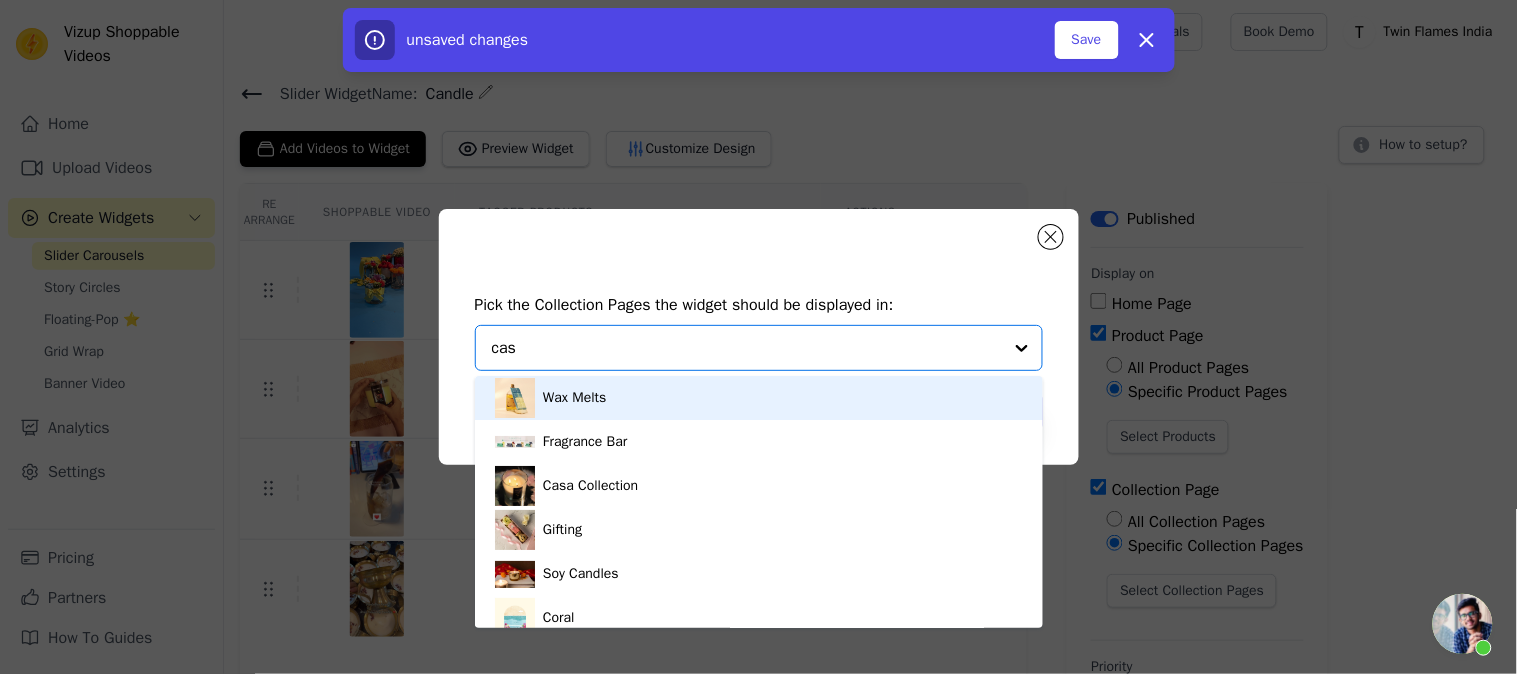 type on "casa" 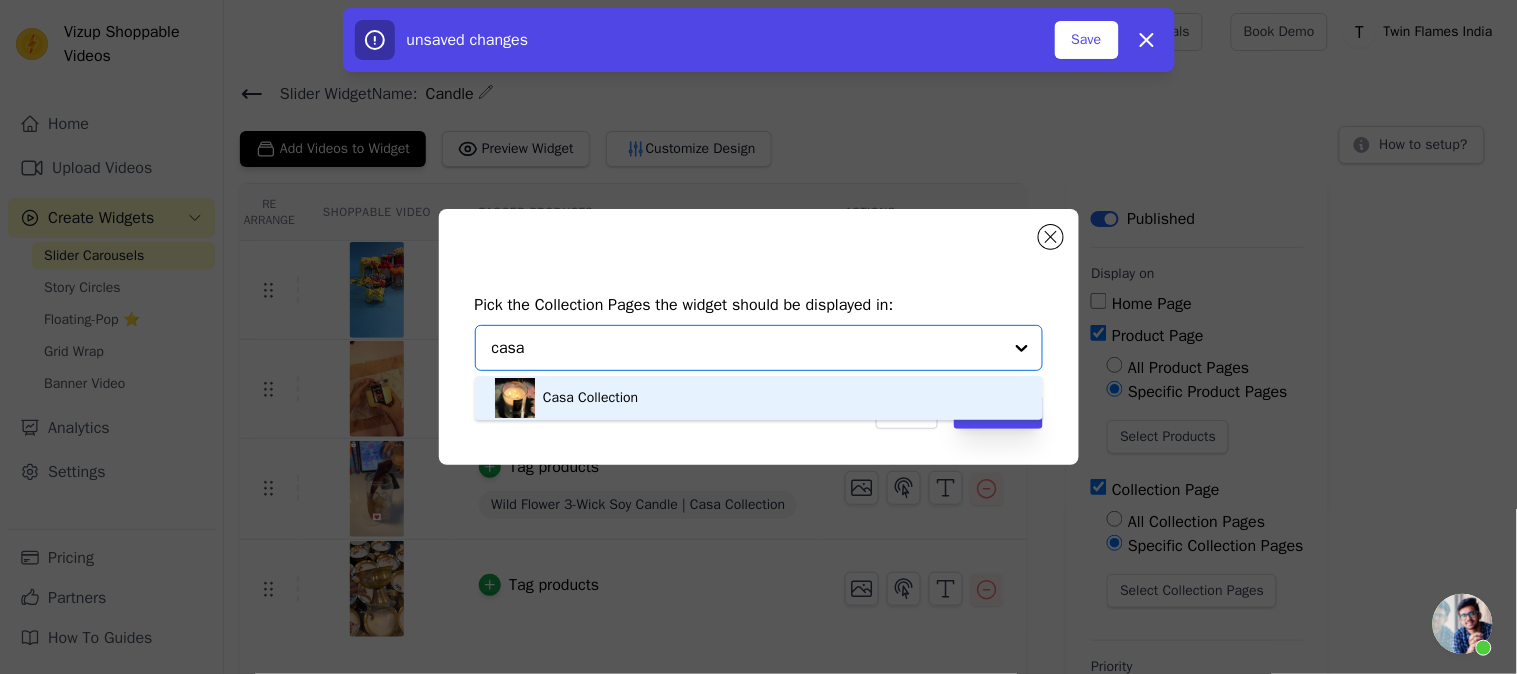 click on "Casa Collection" at bounding box center [759, 398] 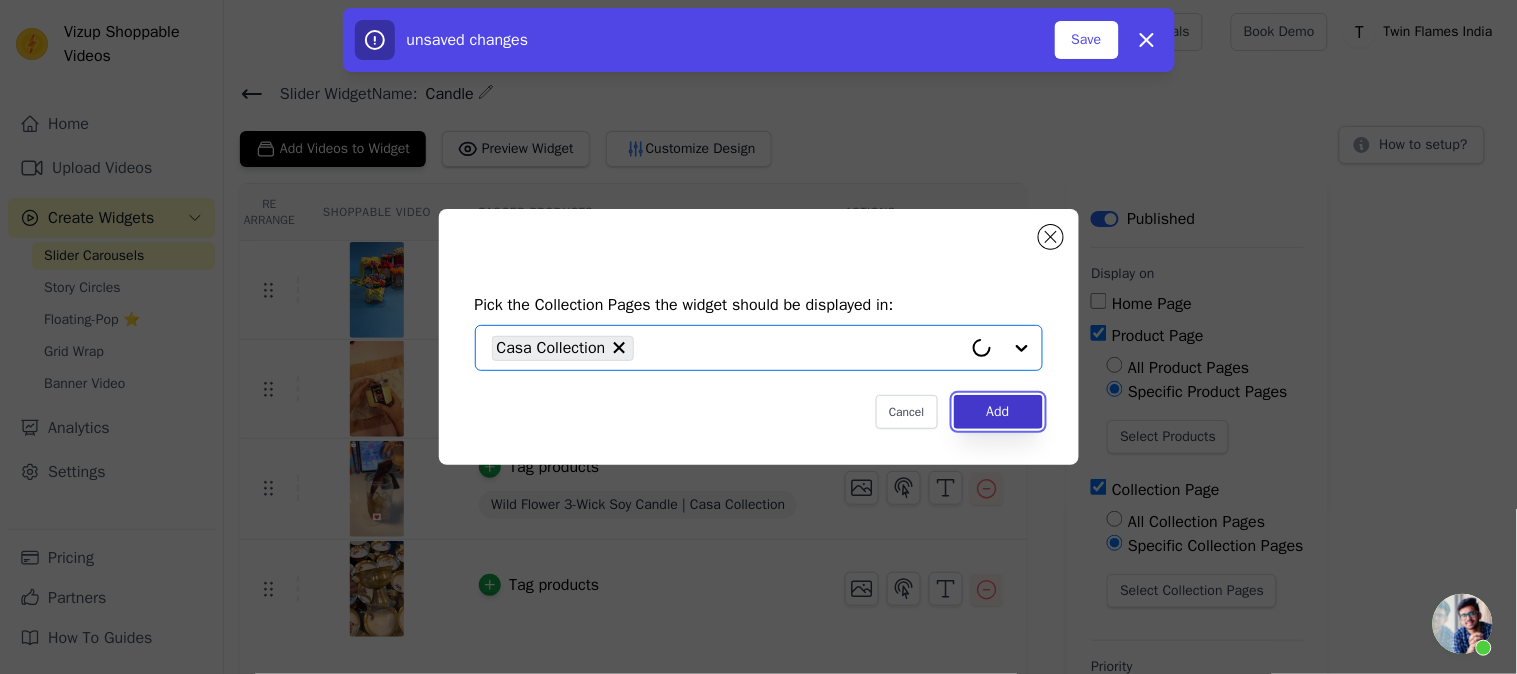 click on "Add" at bounding box center (998, 412) 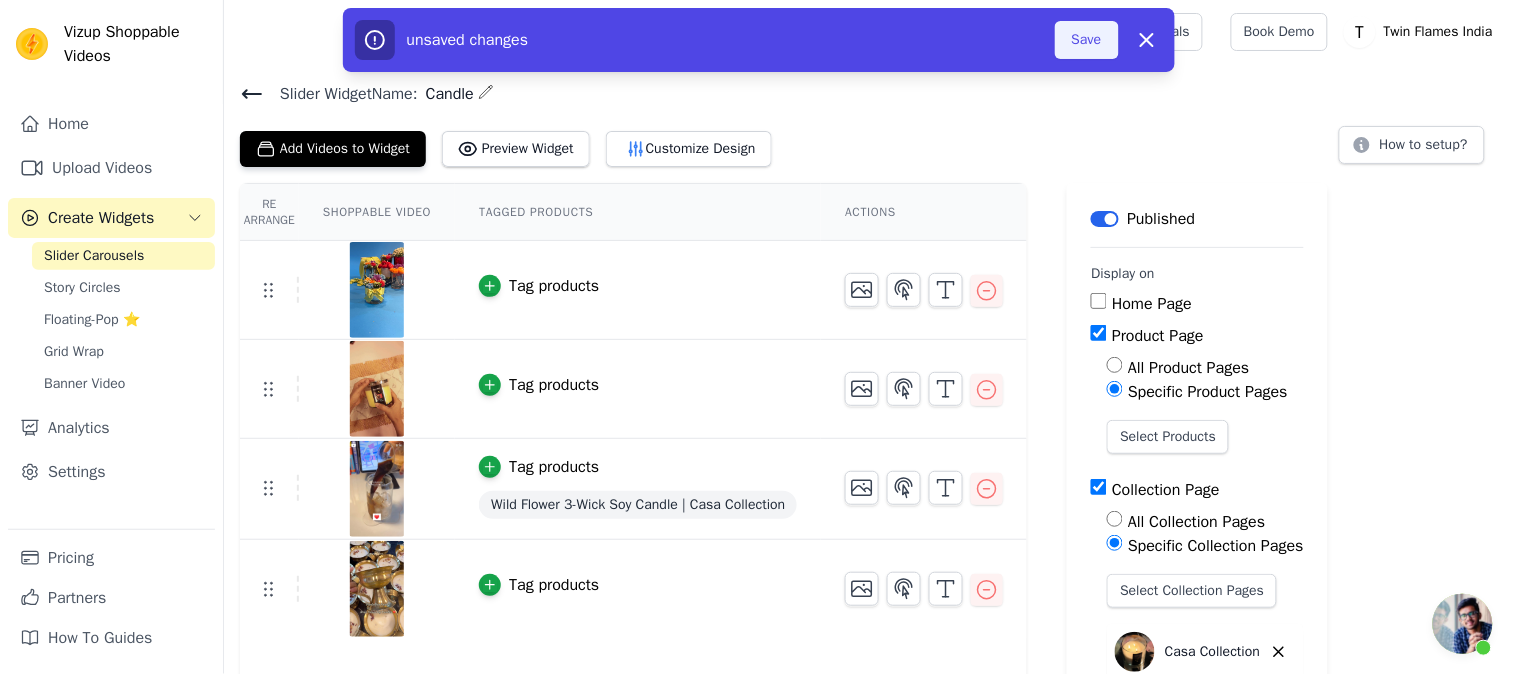 click on "Save" at bounding box center [1087, 40] 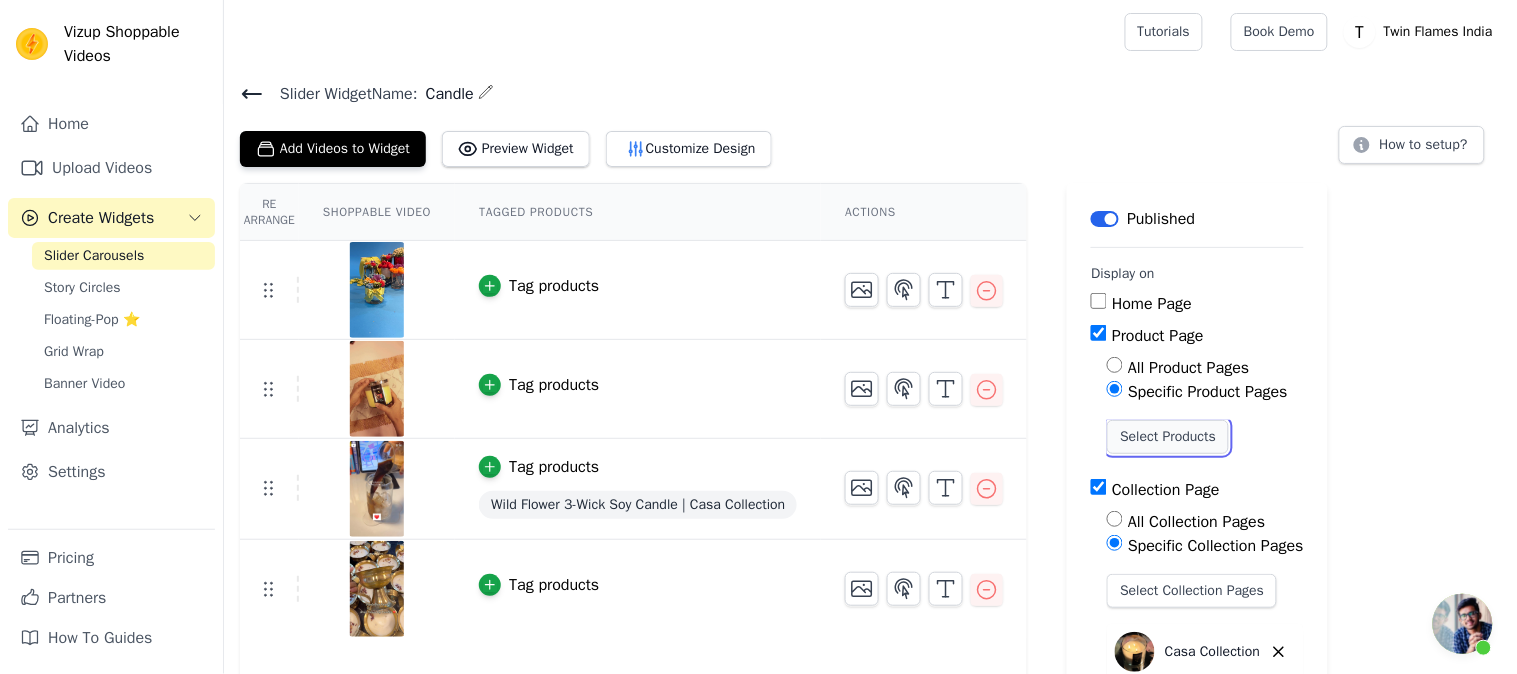 click on "Select Products" at bounding box center (1168, 437) 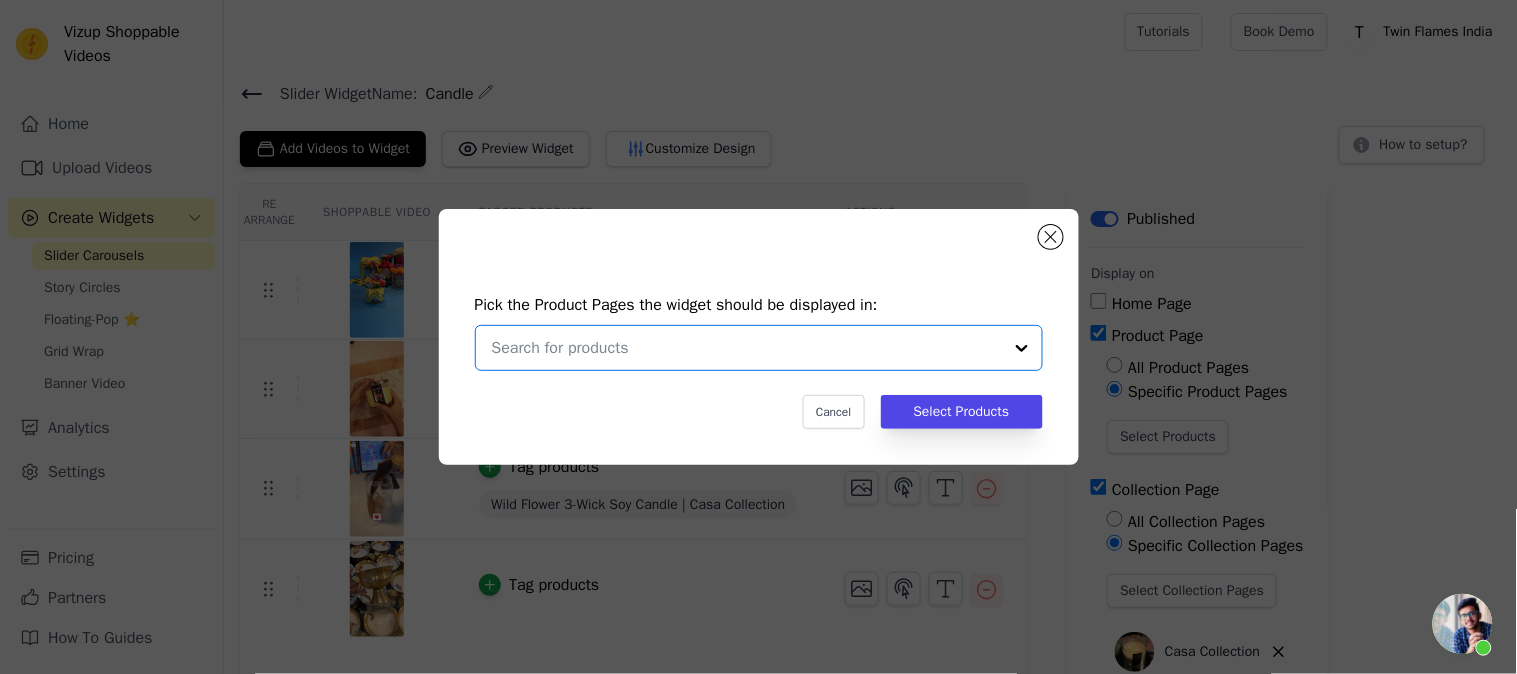 click at bounding box center (747, 348) 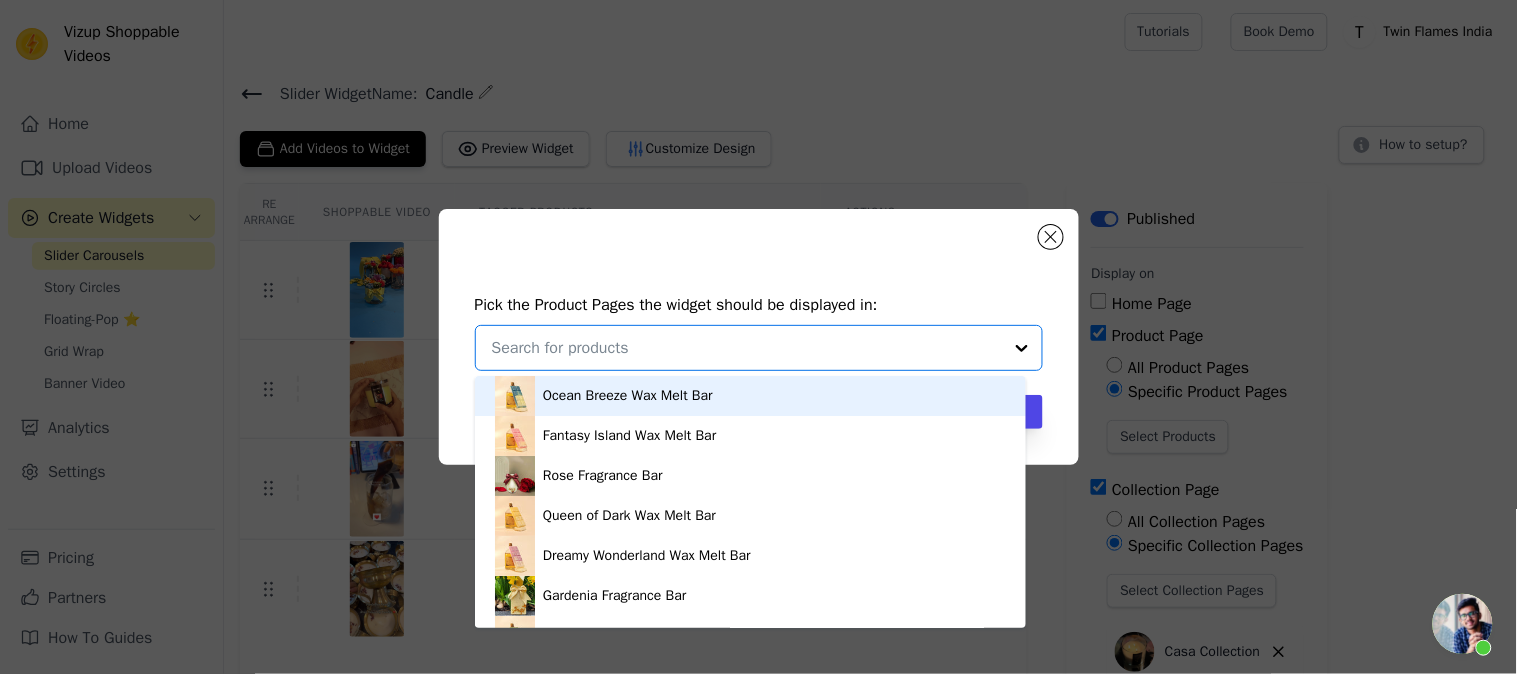 click at bounding box center (747, 348) 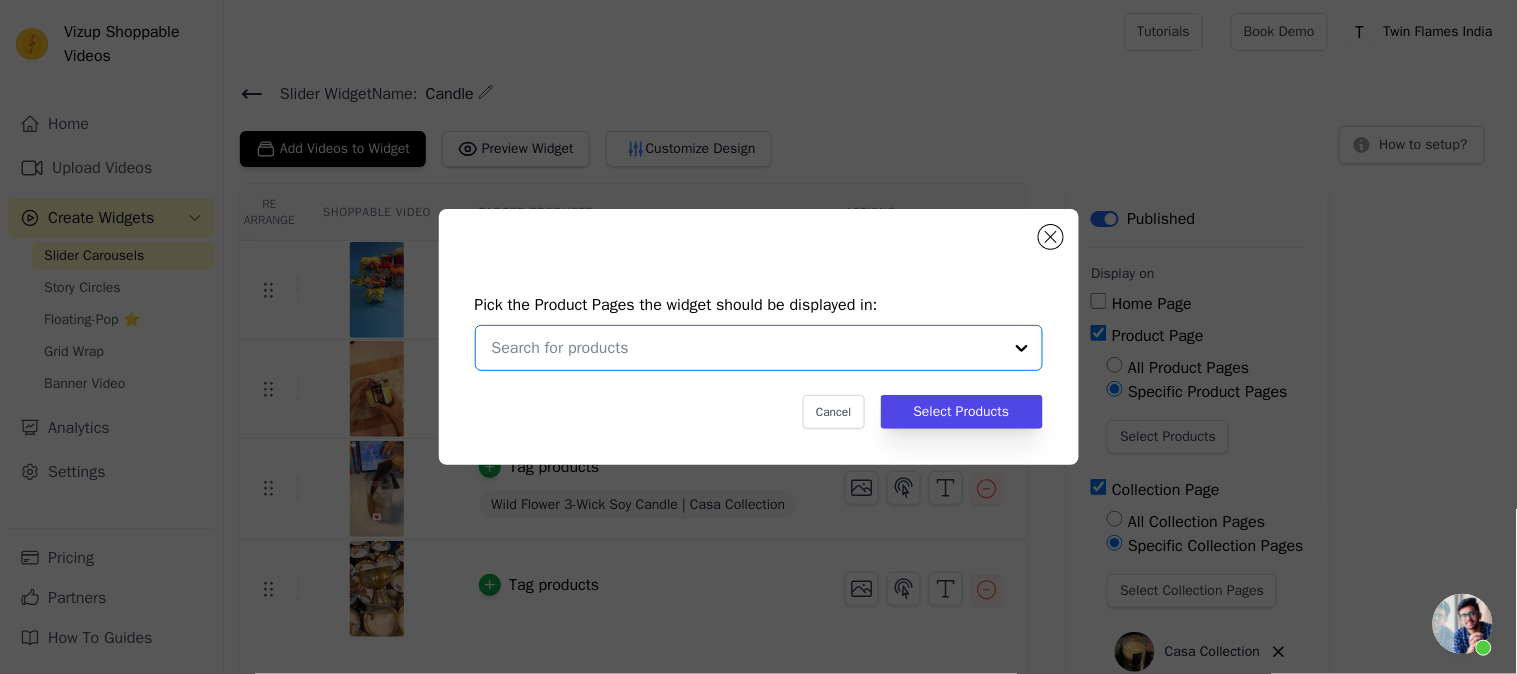 click on "Pick the Product Pages the widget should be displayed in:     Option undefined, selected.   Select is focused, type to refine list, press down to open the menu.                   Cancel   Select Products" 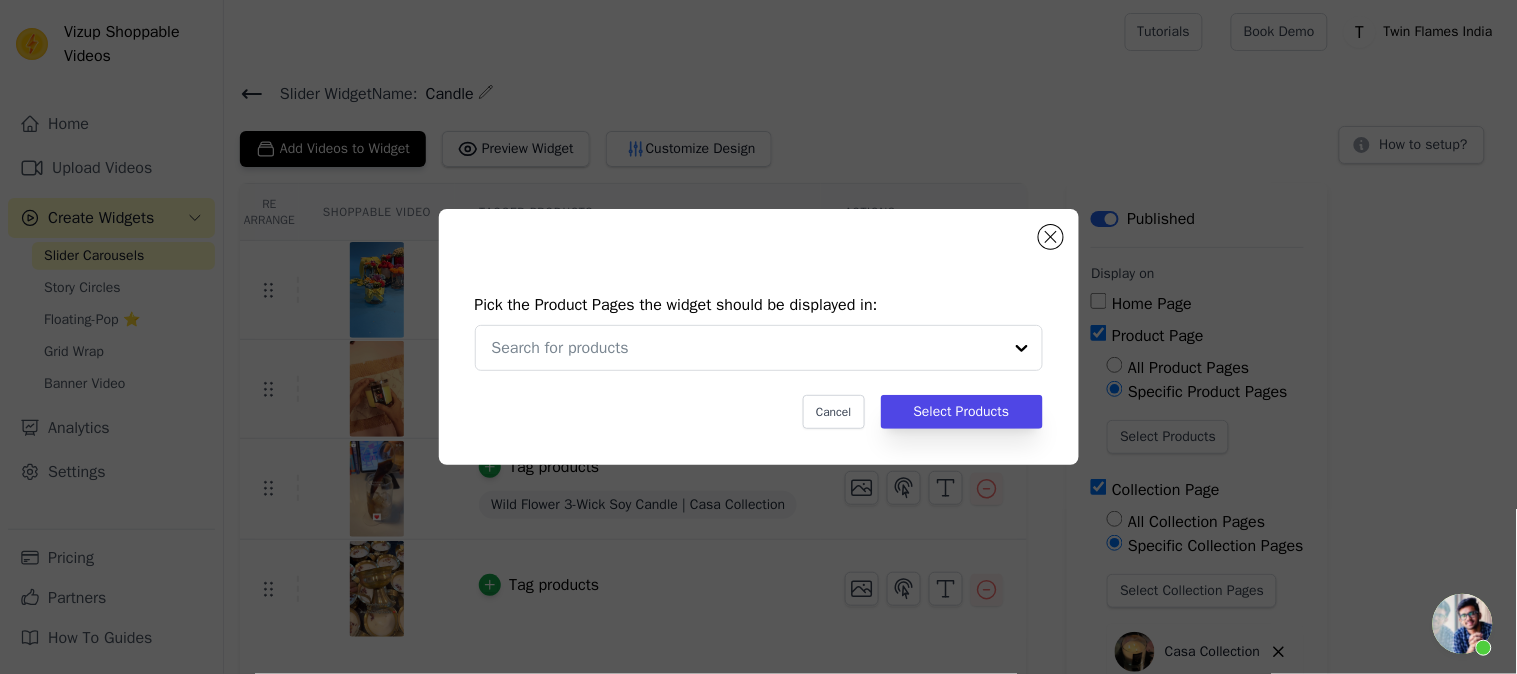 click on "Pick the Product Pages the widget should be displayed in:                       Cancel   Select Products" 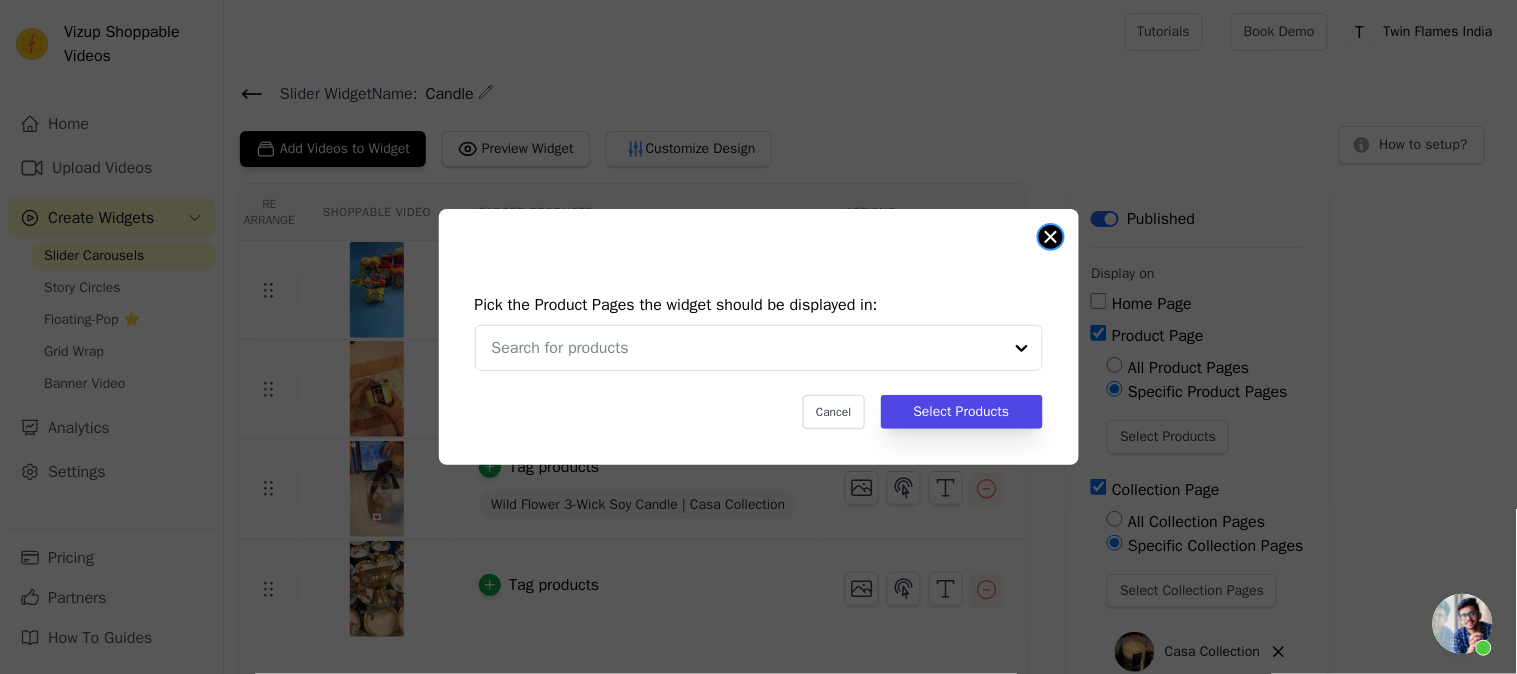 click at bounding box center [1051, 237] 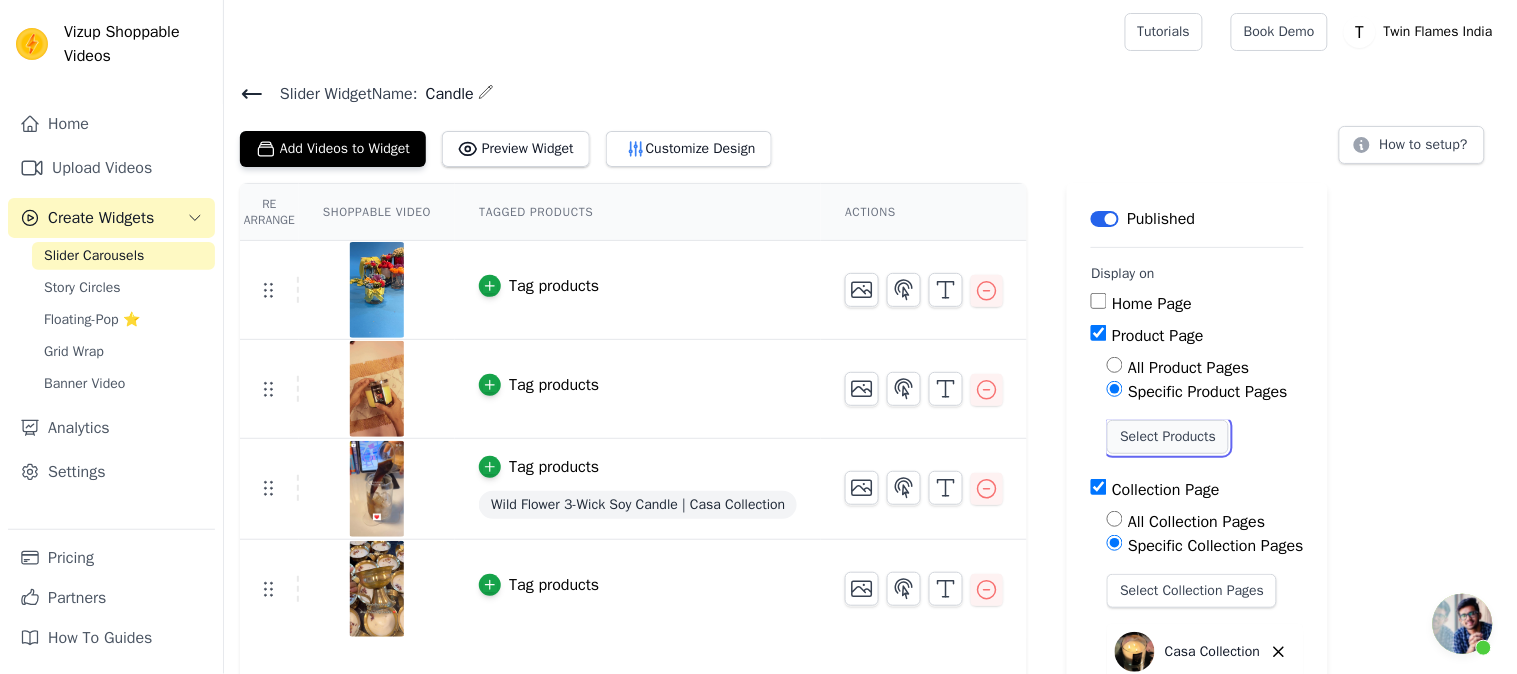 click on "Select Products" at bounding box center (1168, 437) 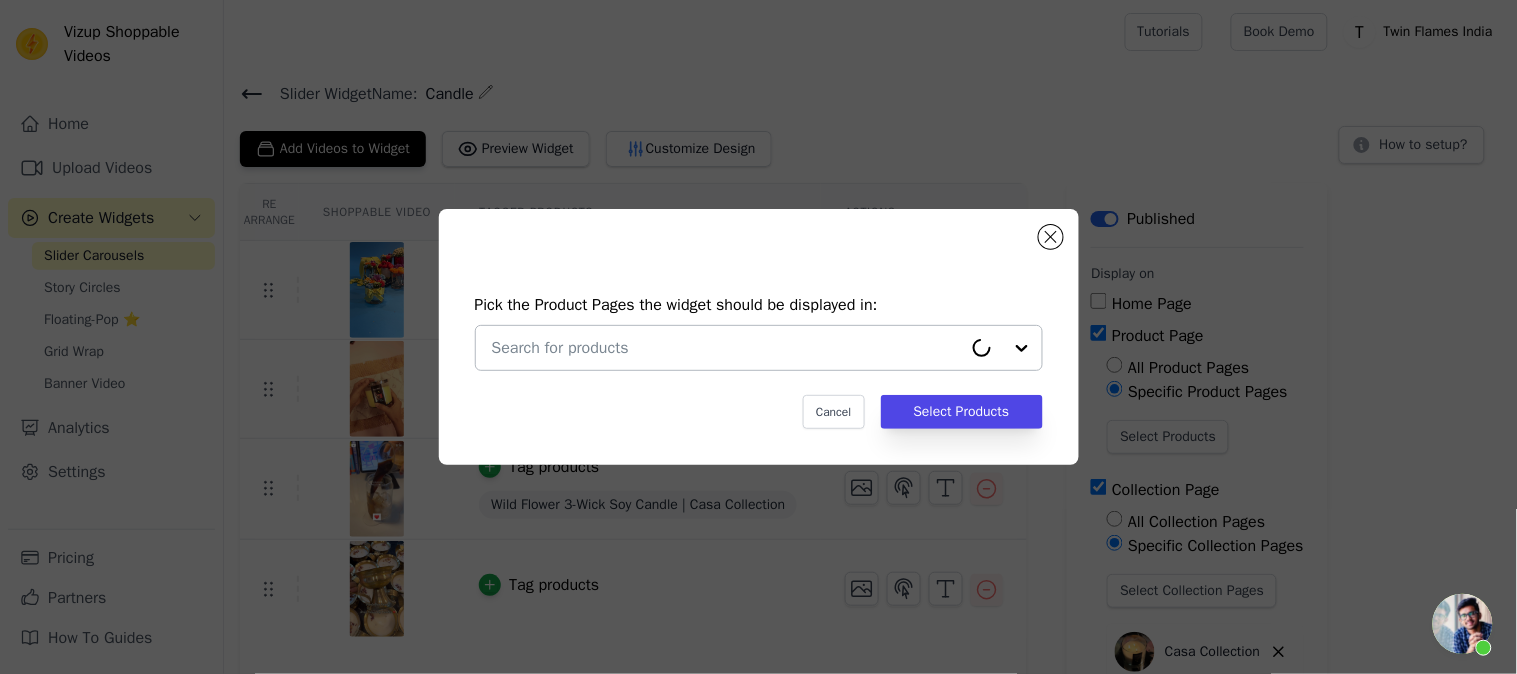click at bounding box center [727, 348] 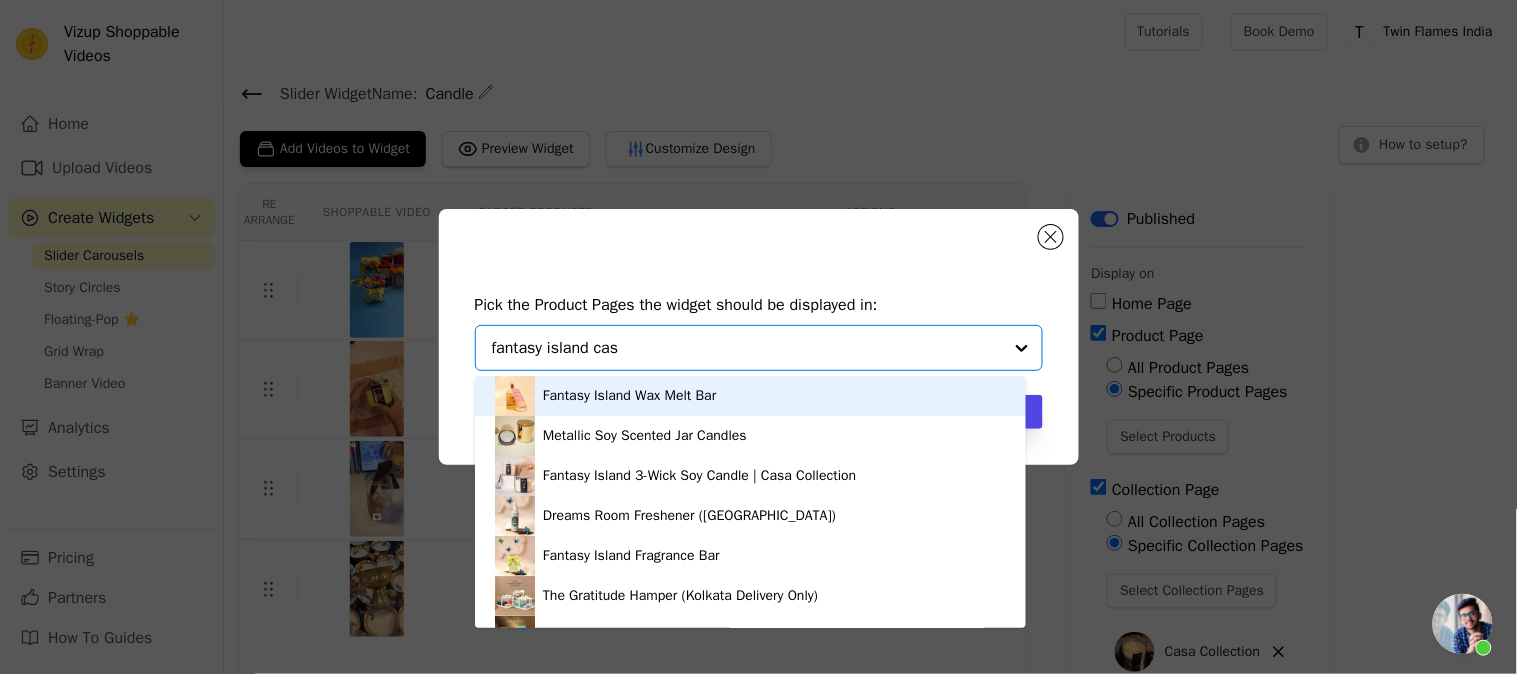 type on "fantasy island casa" 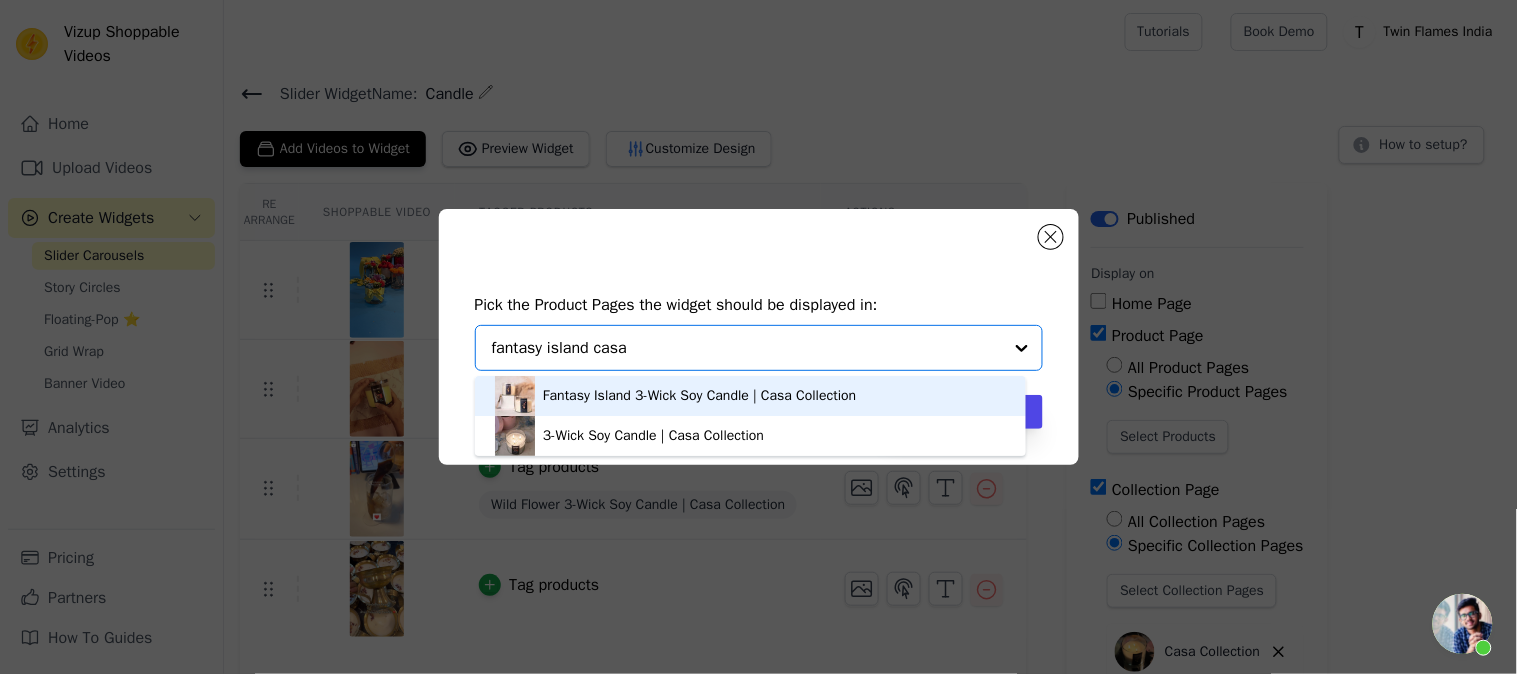 click on "Fantasy Island 3-Wick Soy Candle | Casa Collection" at bounding box center [699, 396] 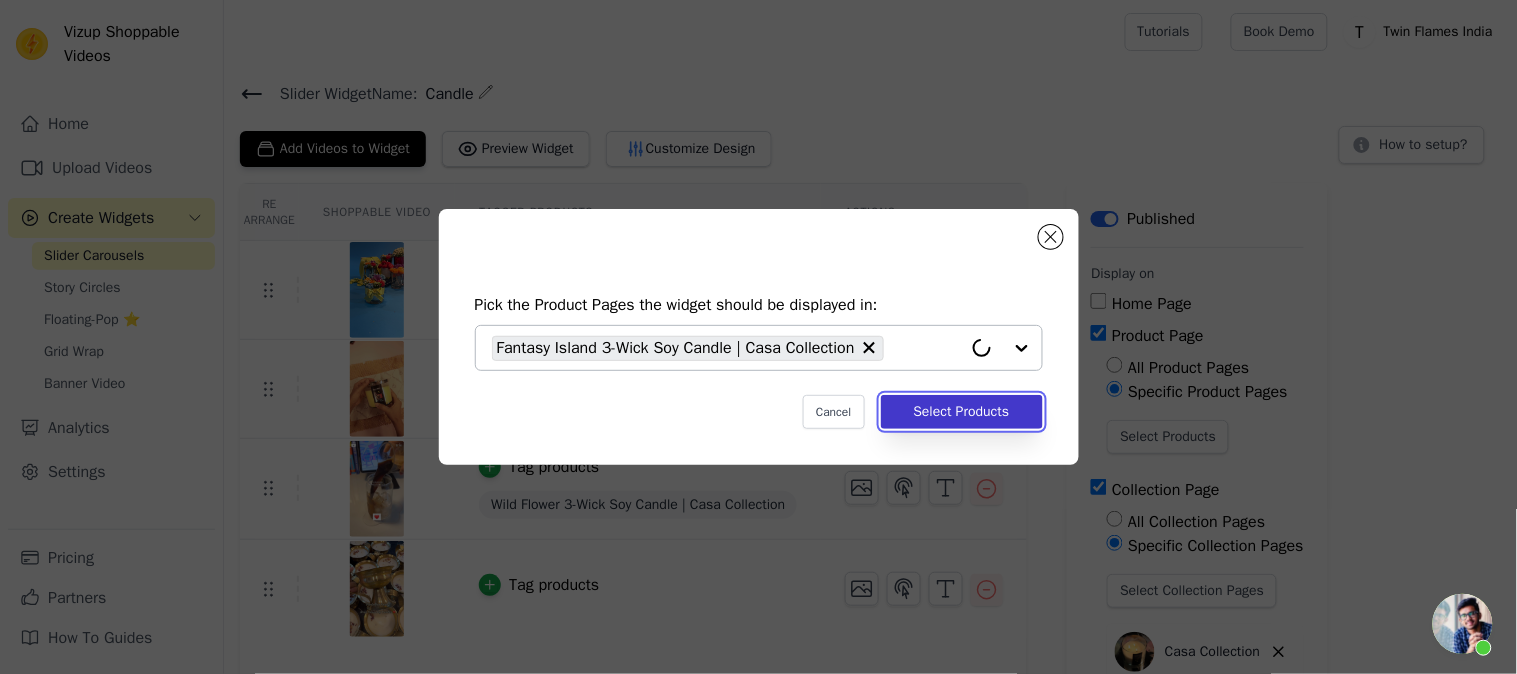 click on "Select Products" at bounding box center (962, 412) 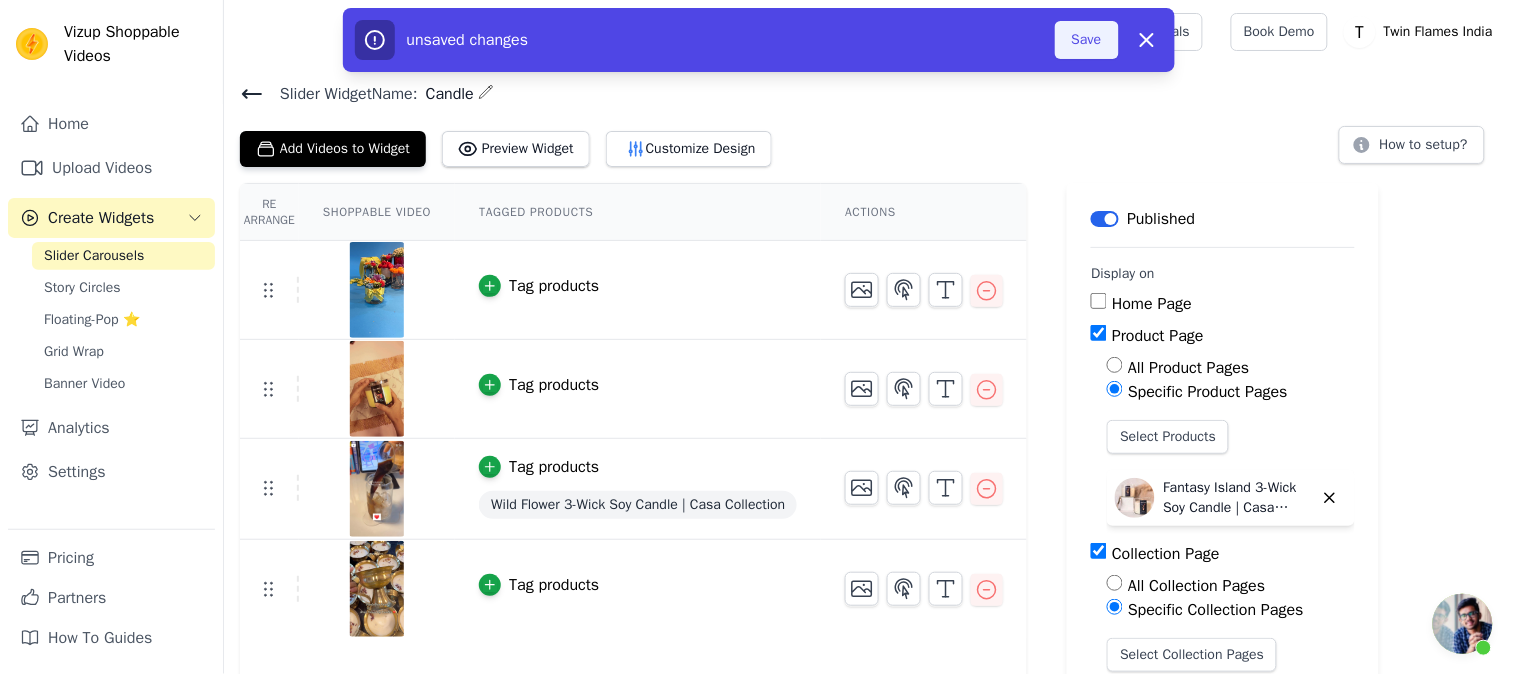 click on "Save" at bounding box center (1087, 40) 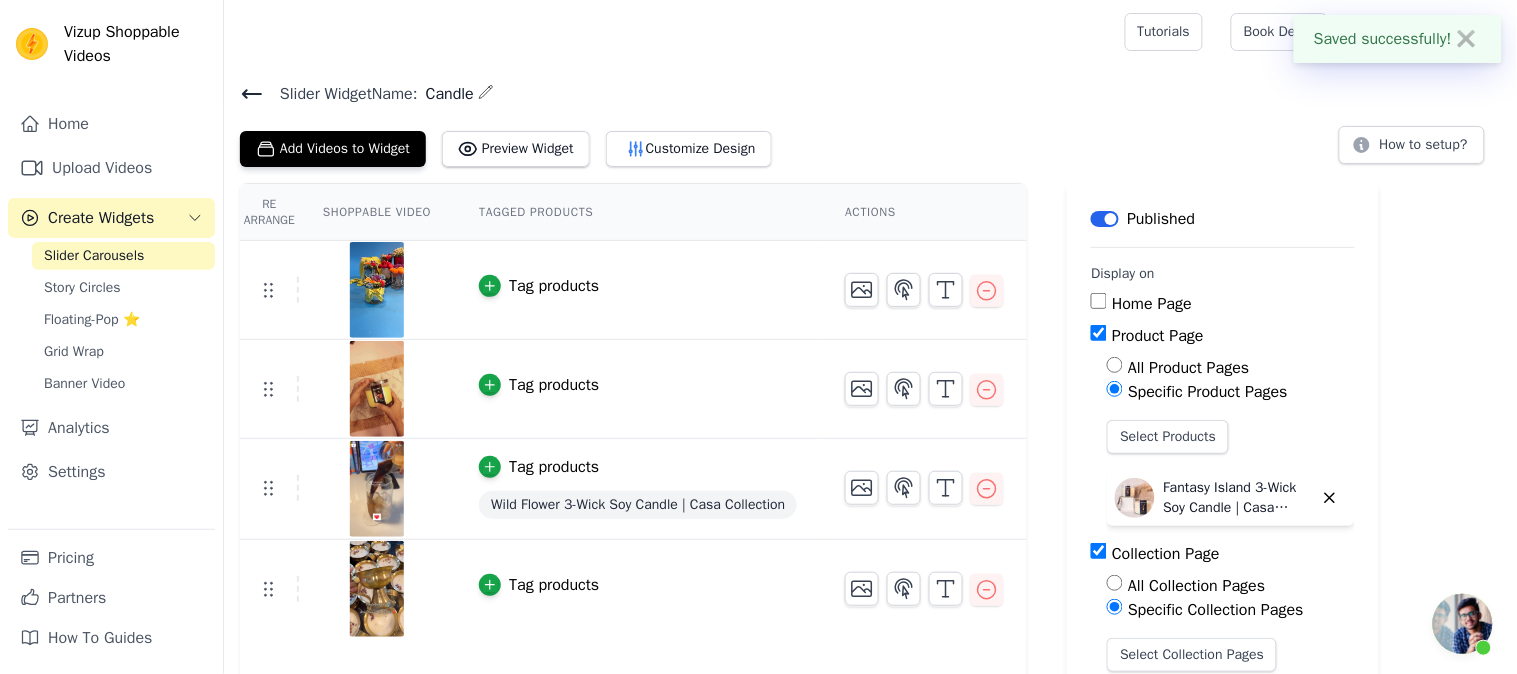 click on "Tutorials     Book Demo   Open user menu   T   Twin Flames India   Settings   Documentation   Sign out" at bounding box center [870, 32] 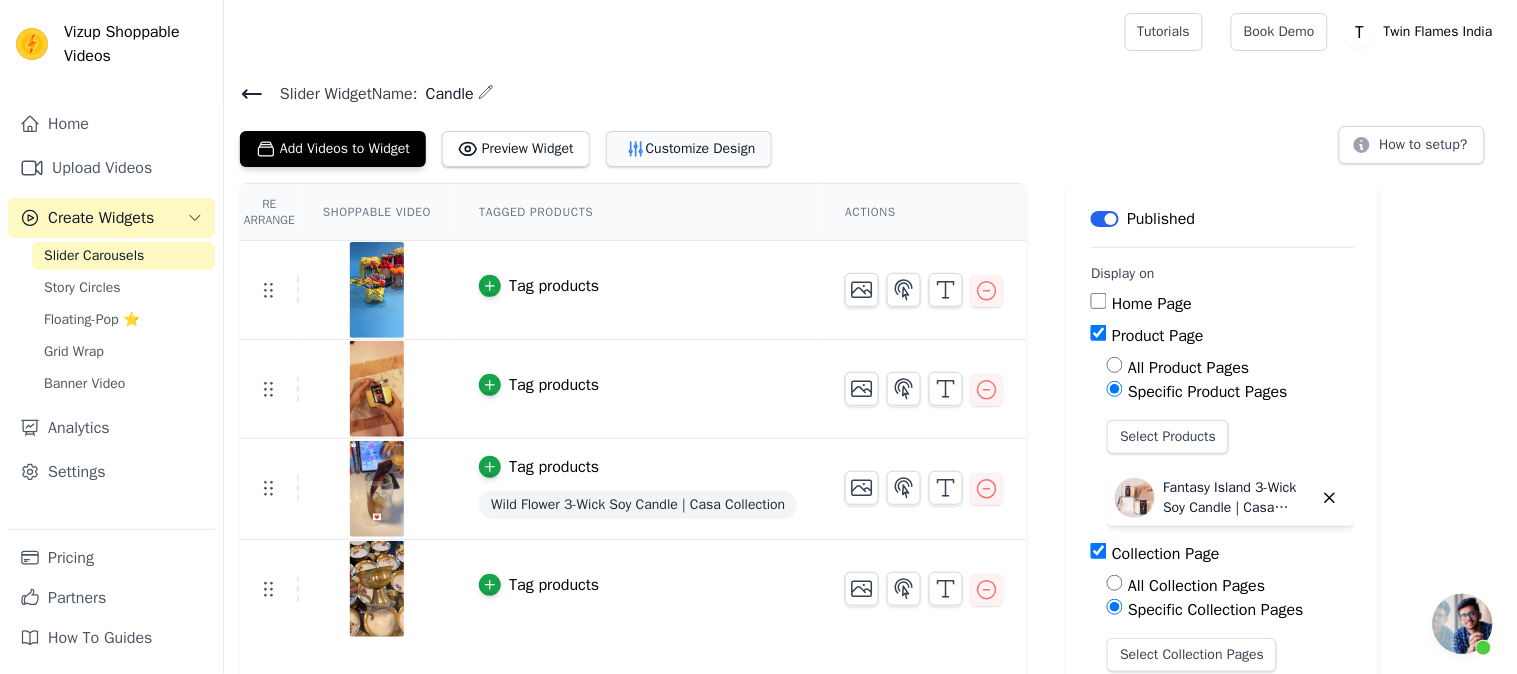 click on "Customize Design" at bounding box center (689, 149) 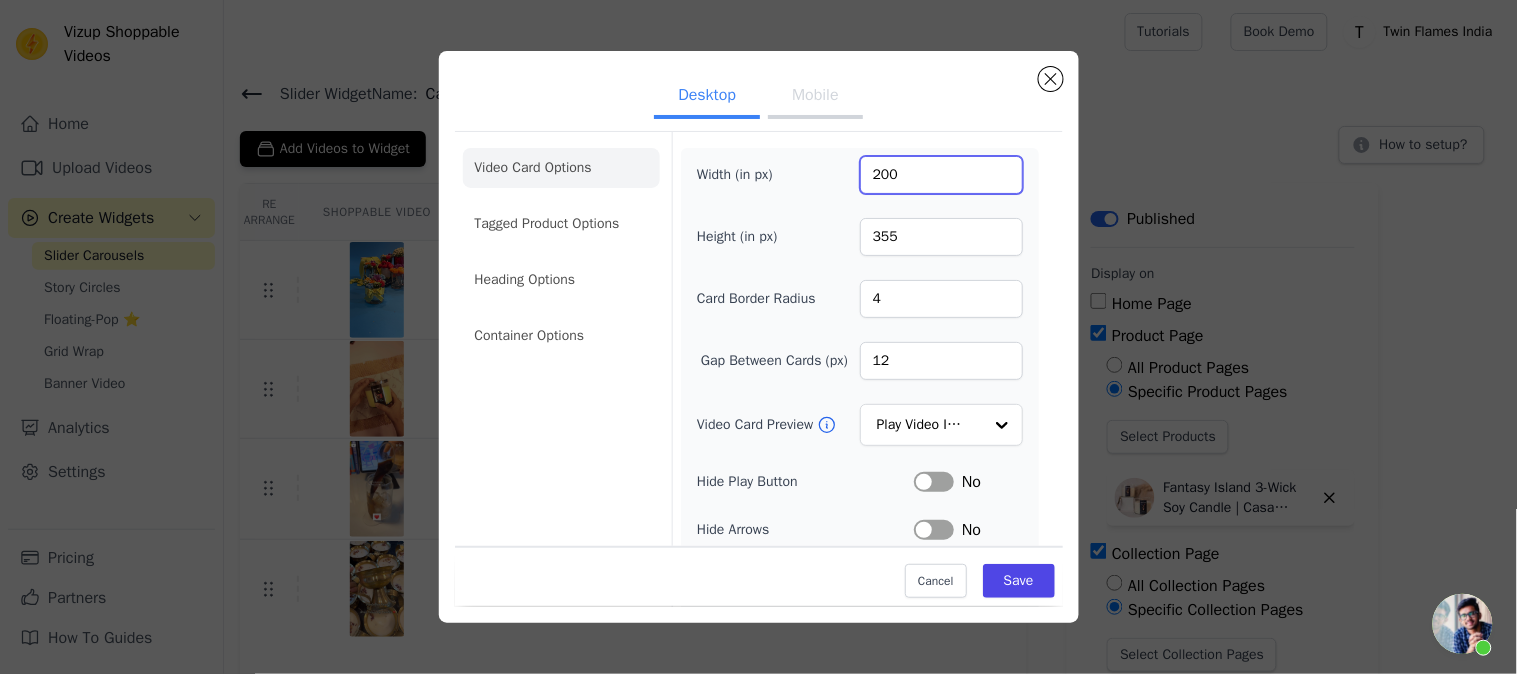 click on "200" at bounding box center (941, 175) 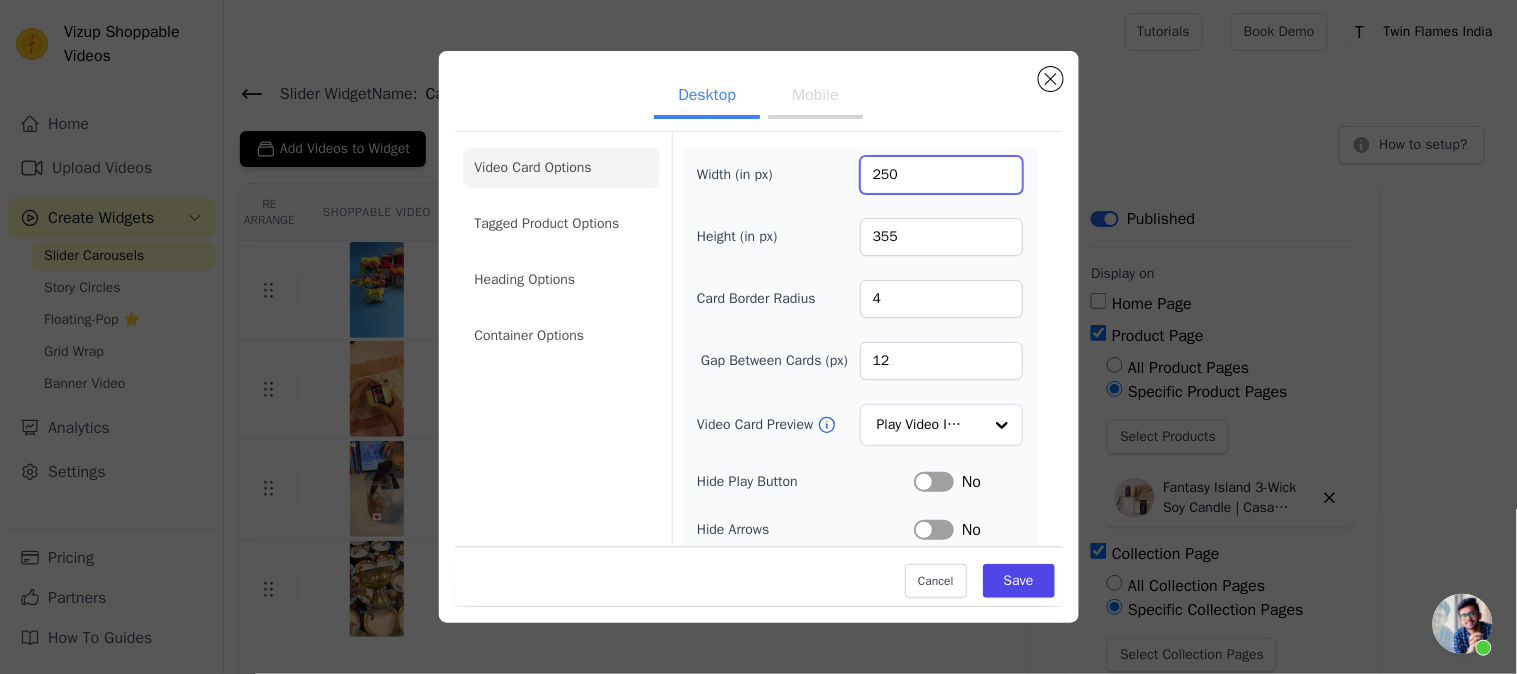 type on "250" 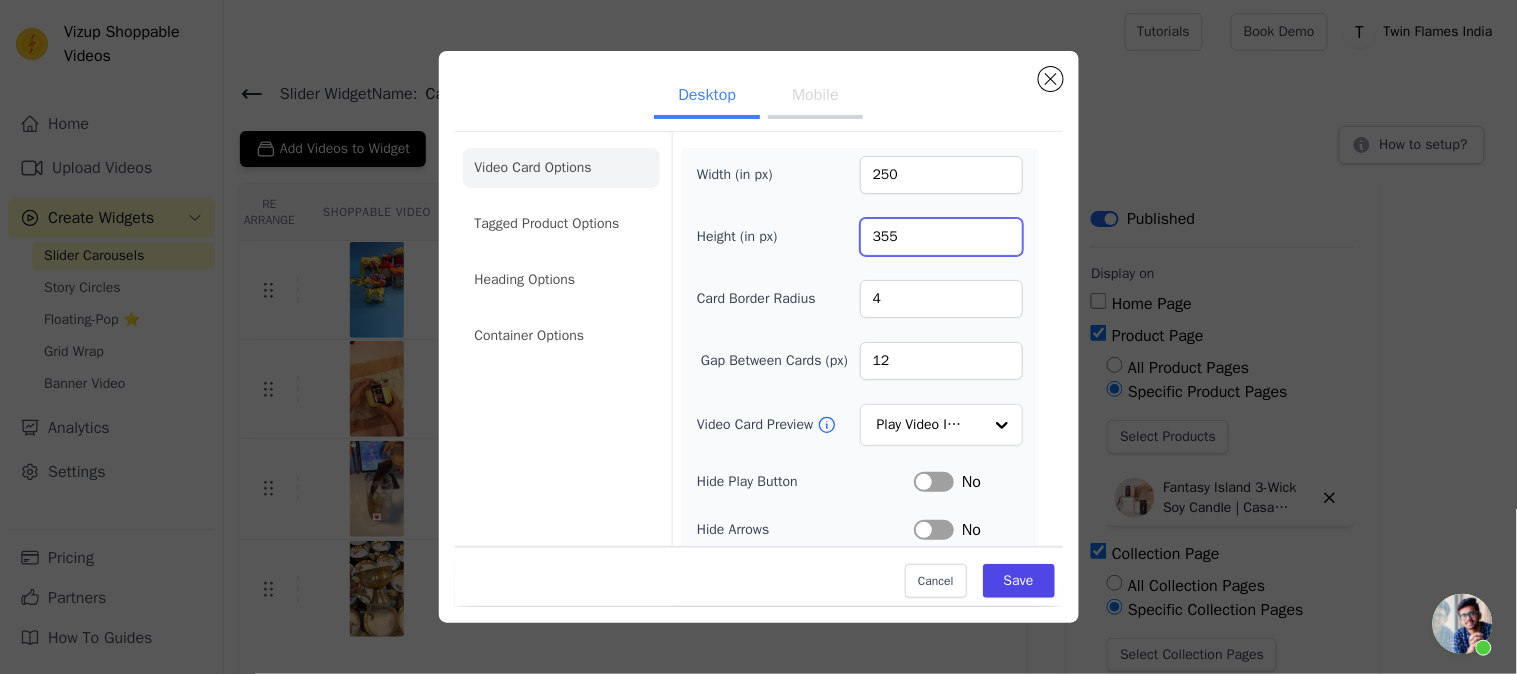 click on "355" at bounding box center [941, 237] 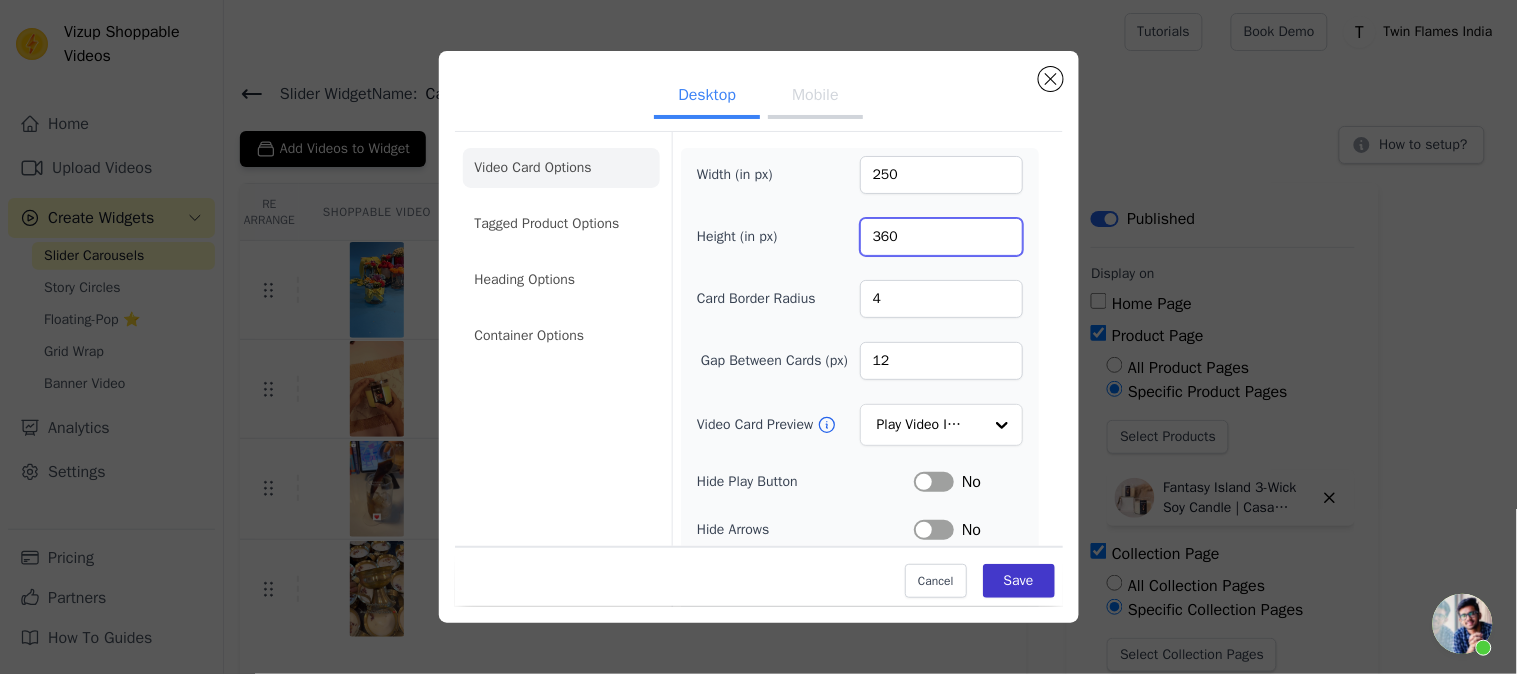 type on "360" 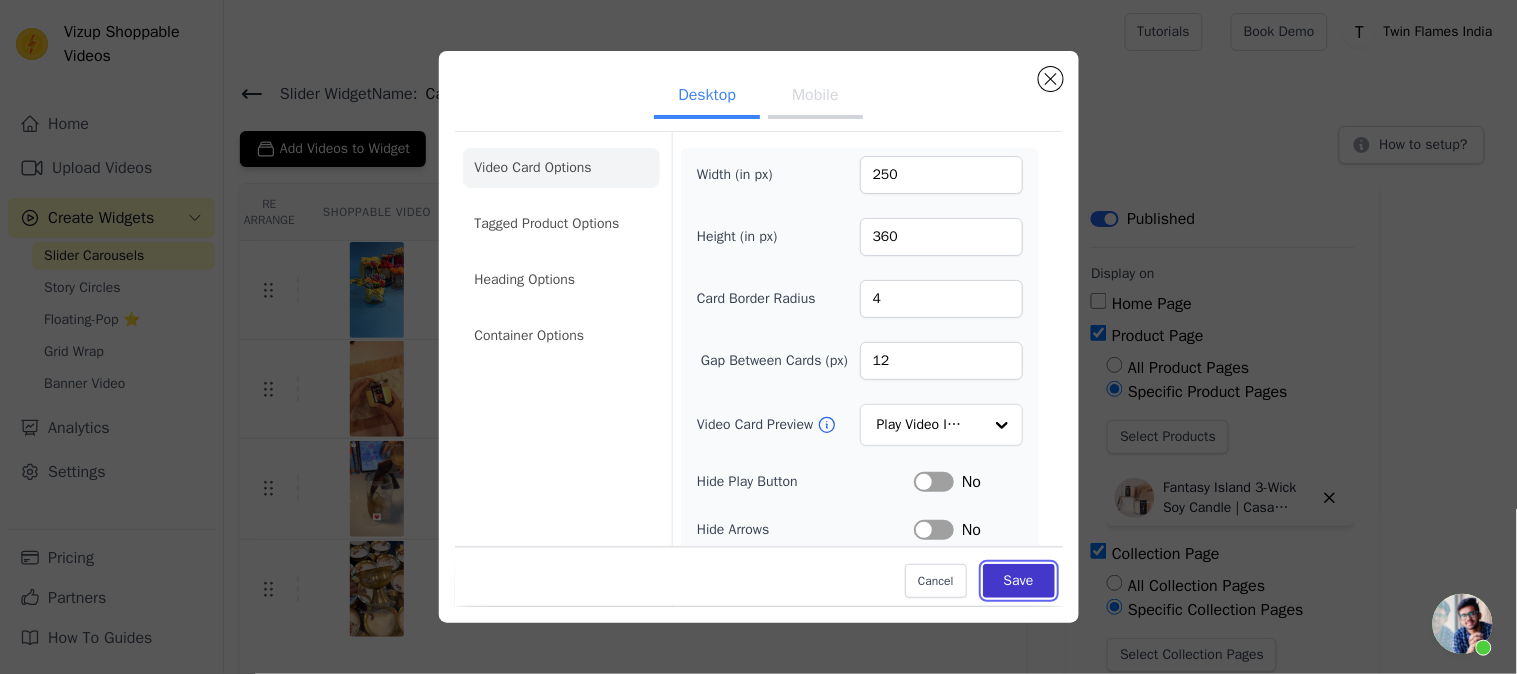 click on "Save" at bounding box center [1019, 582] 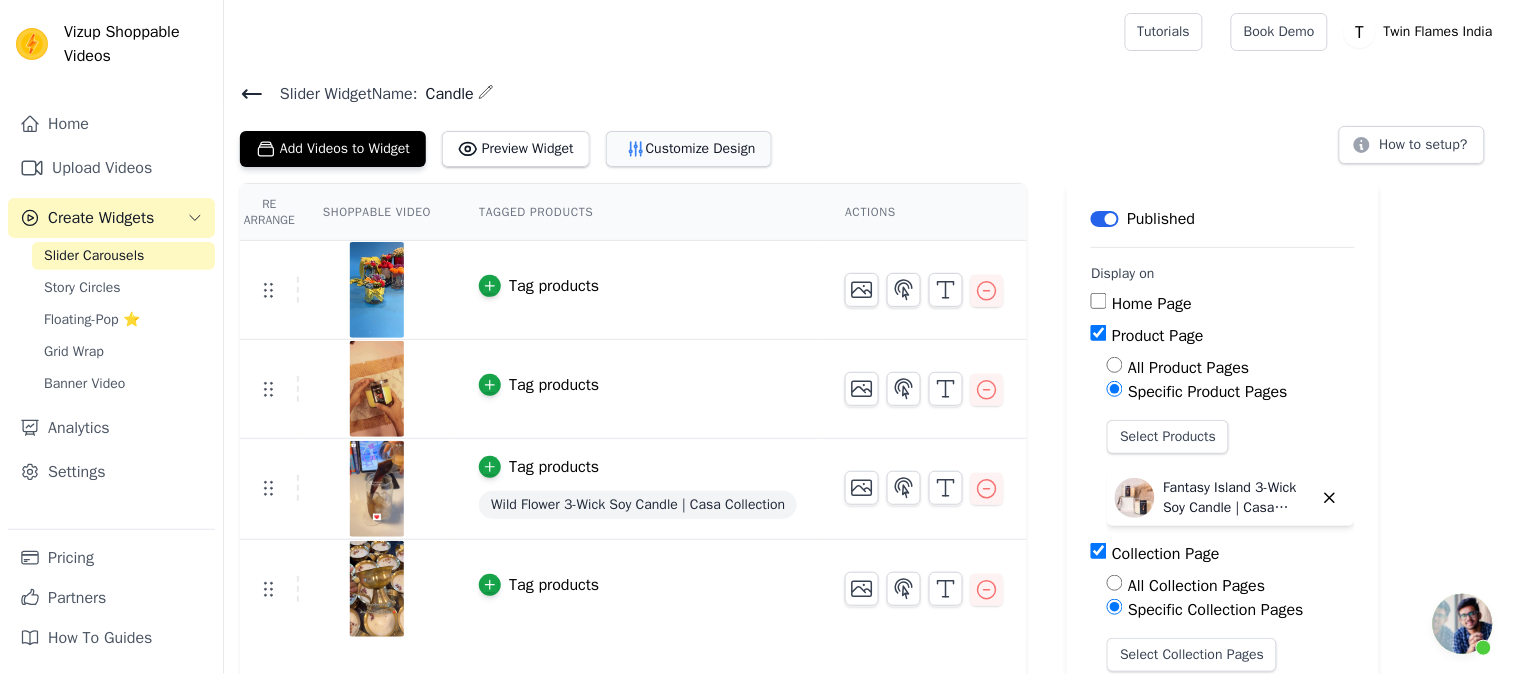 click on "Customize Design" at bounding box center (689, 149) 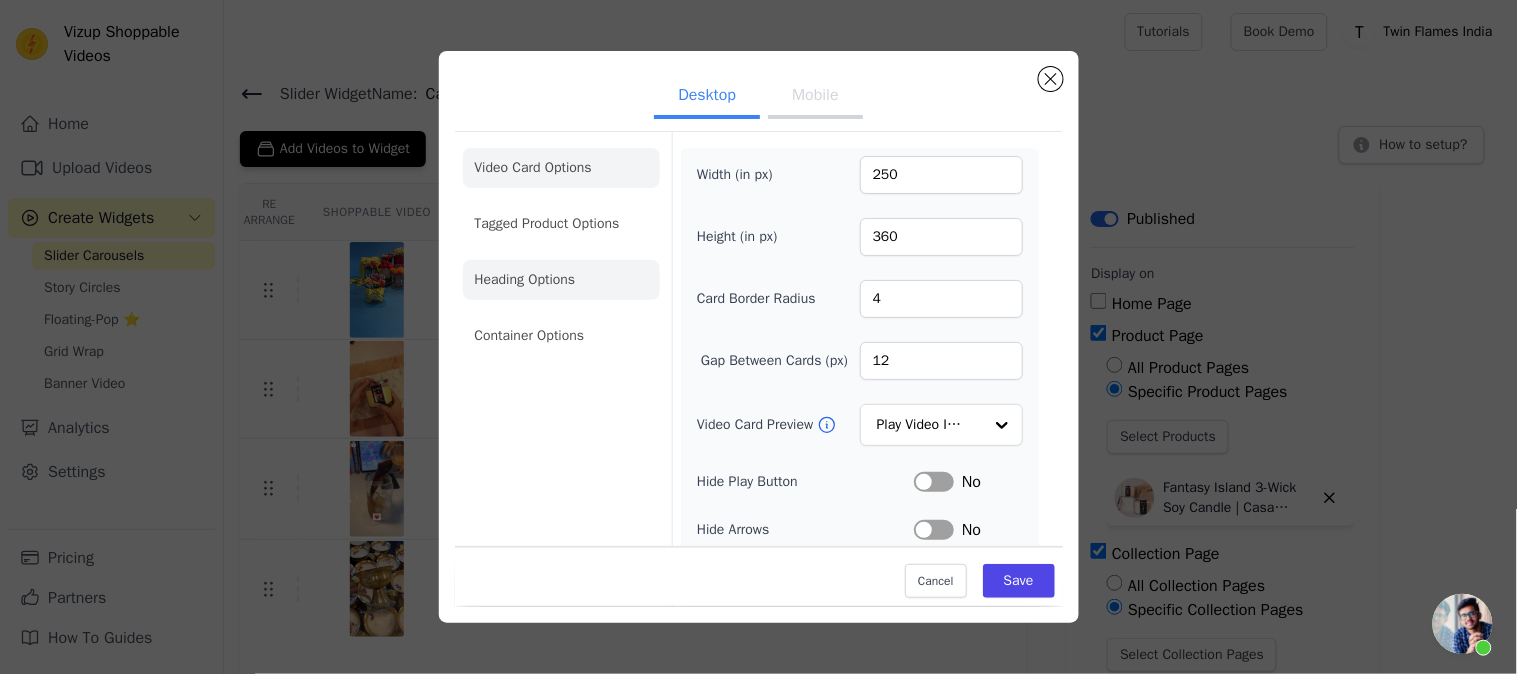 click on "Heading Options" 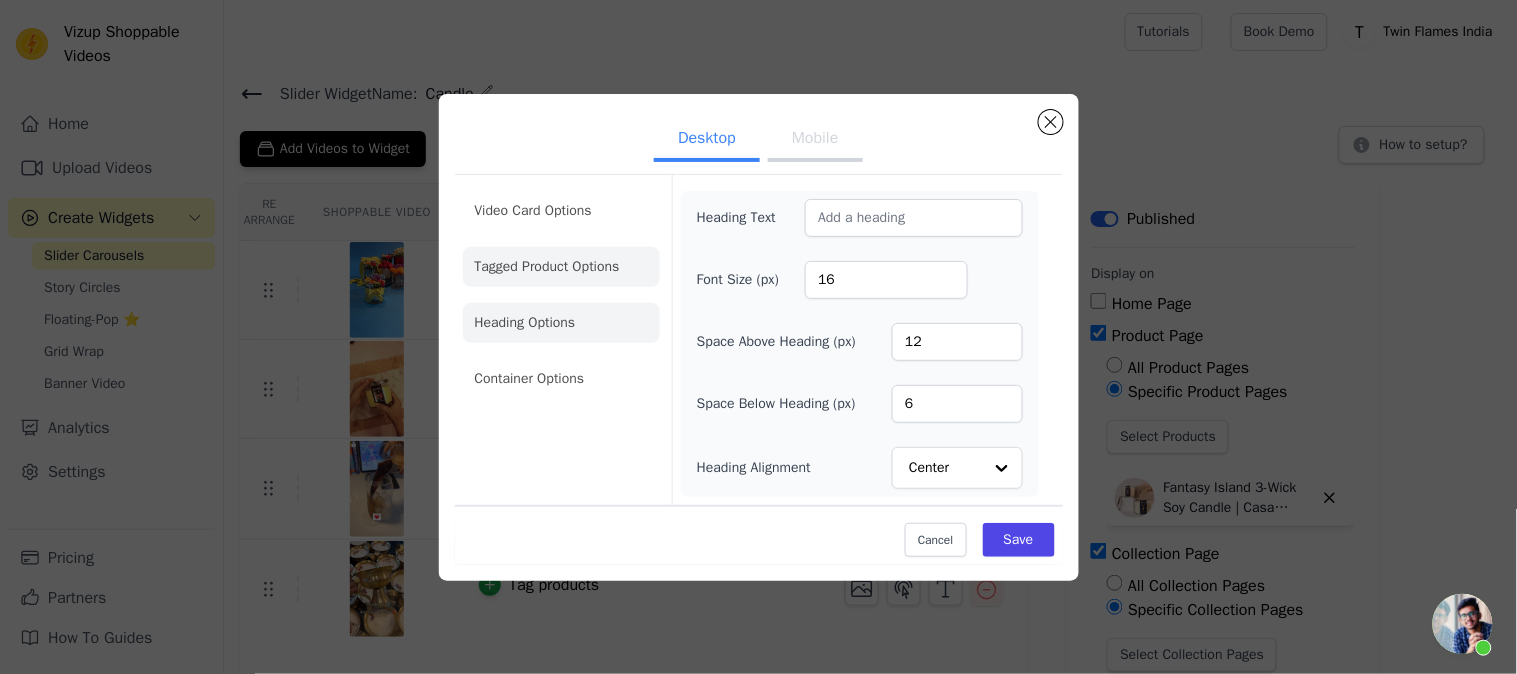 click on "Tagged Product Options" 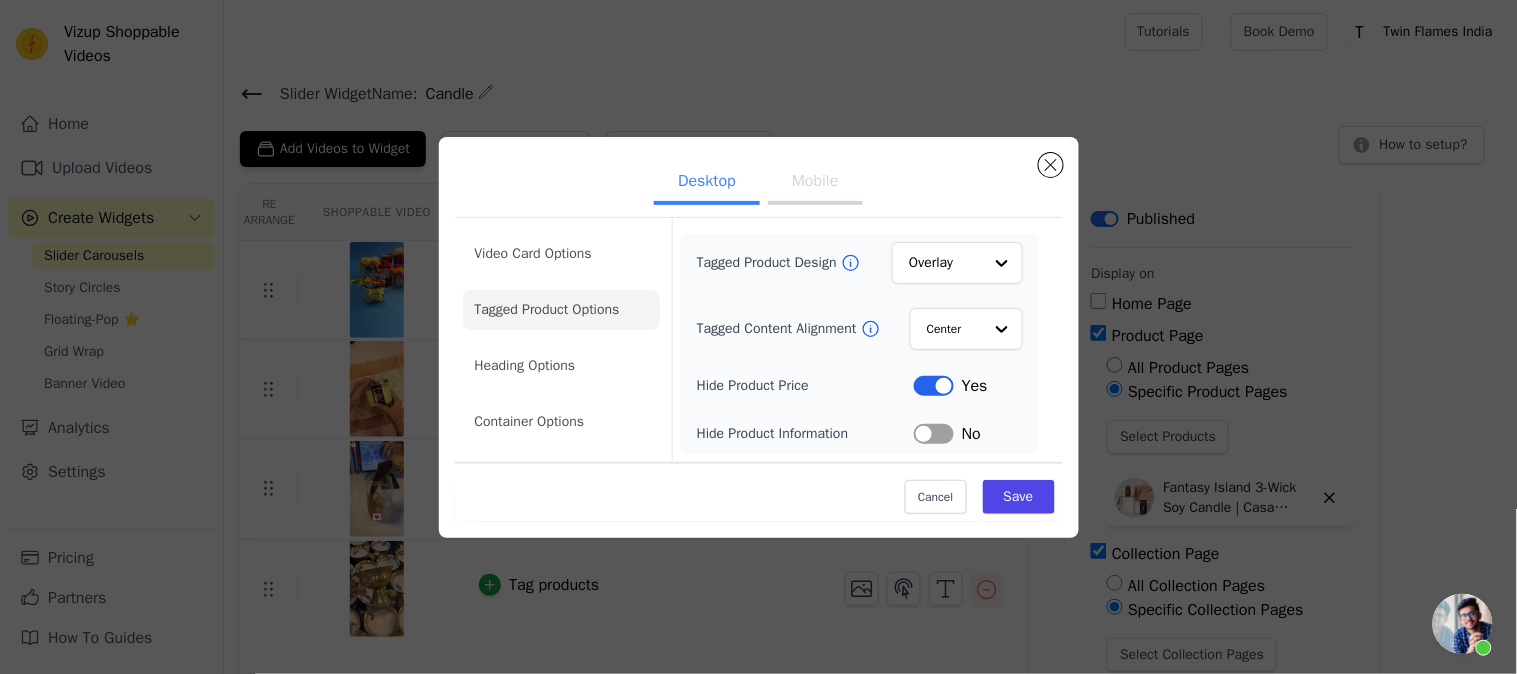 click on "Label" at bounding box center (934, 386) 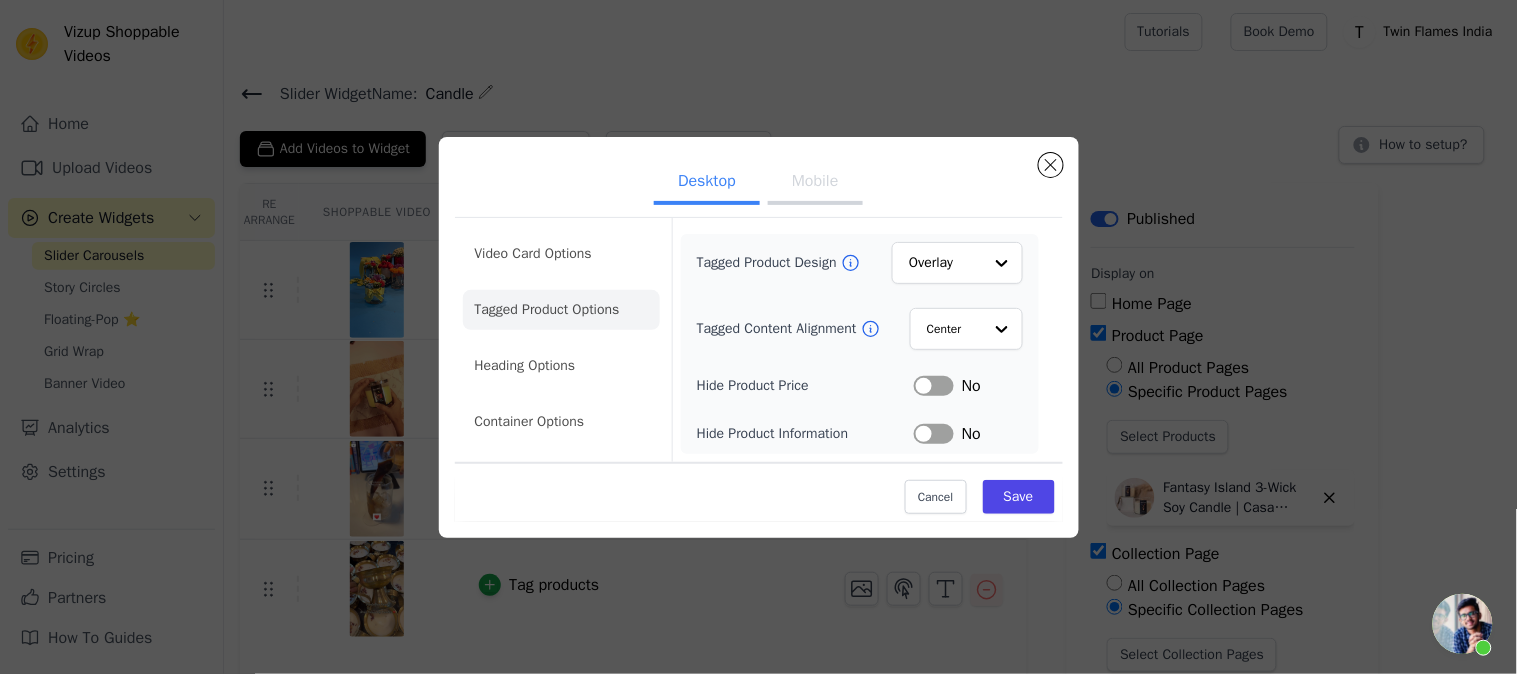 click on "Label" at bounding box center [934, 434] 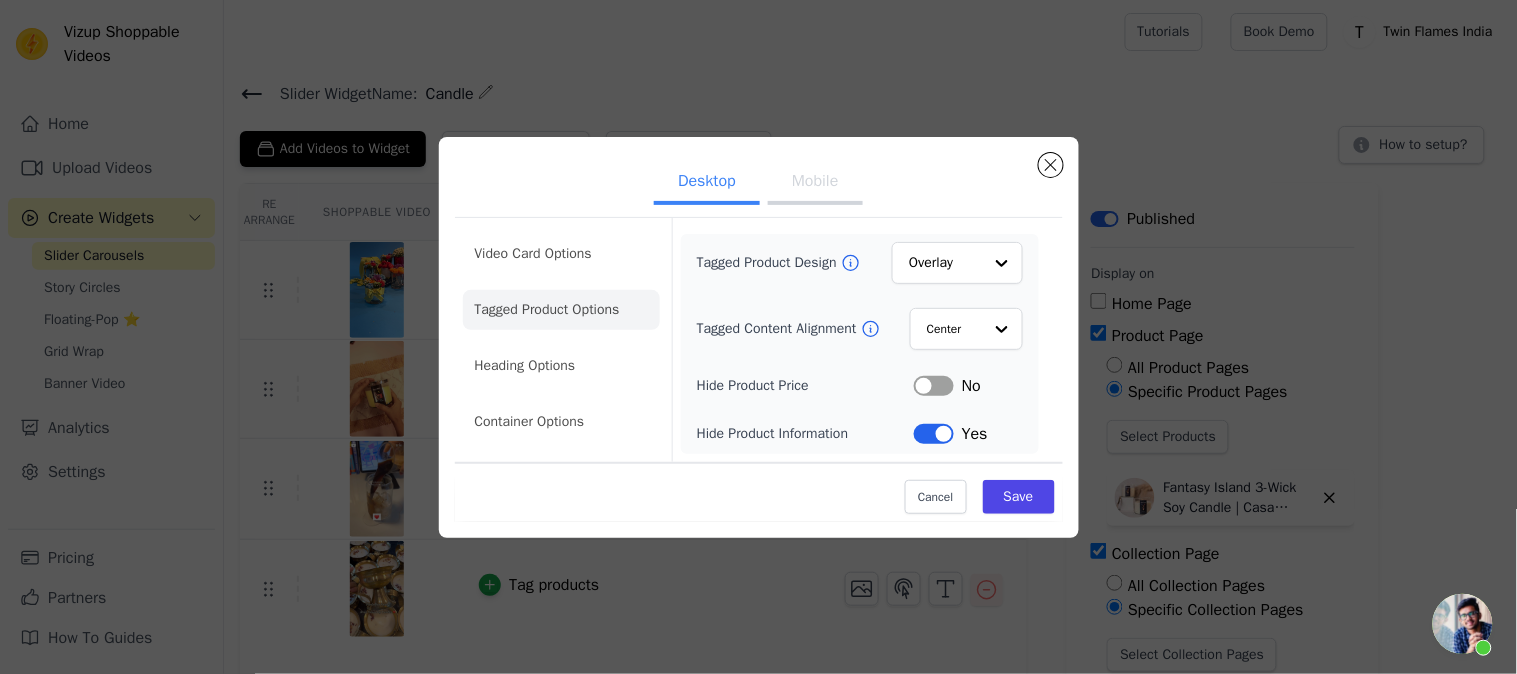 click on "Tagged Product Design           Overlay               Tagged Content Alignment           Center               Hide Product Price   Label     No   Hide Product Information   Label     Yes" at bounding box center [860, 344] 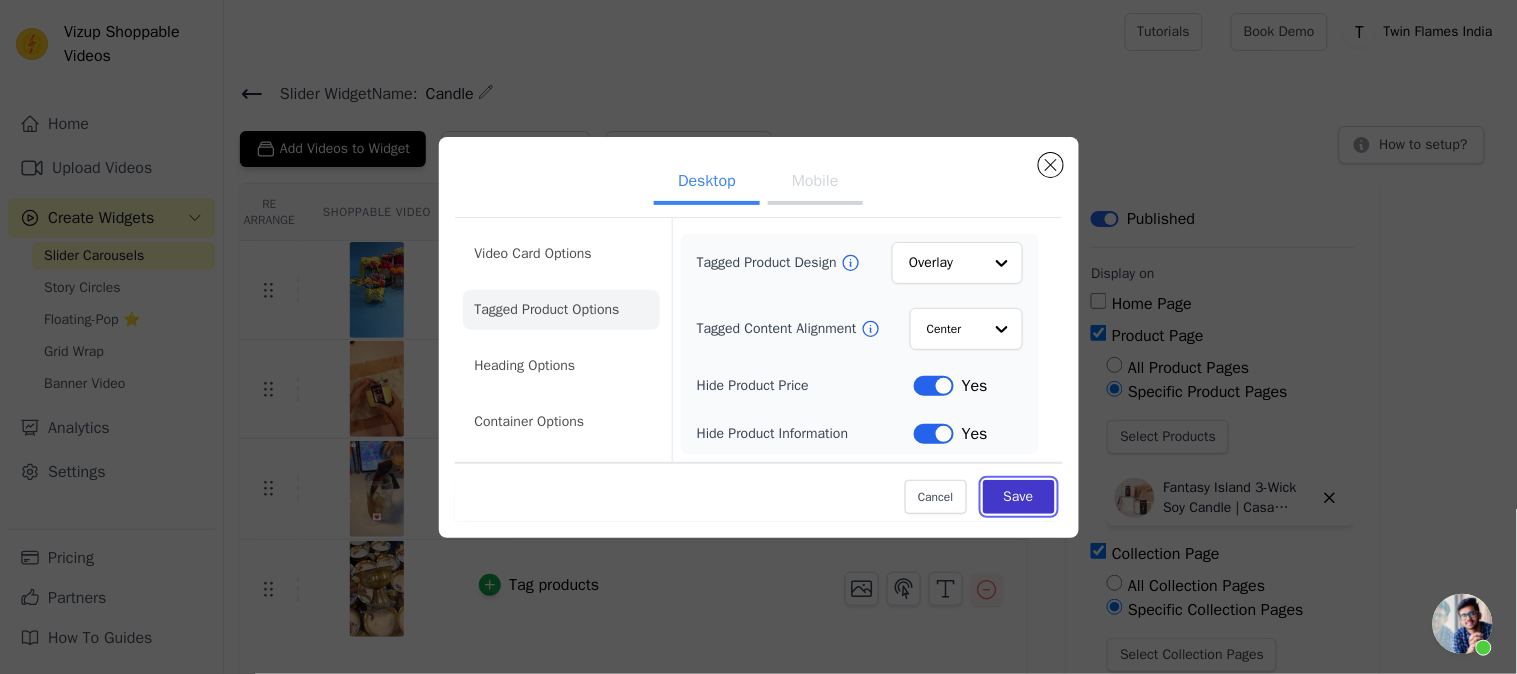 click on "Save" at bounding box center [1019, 497] 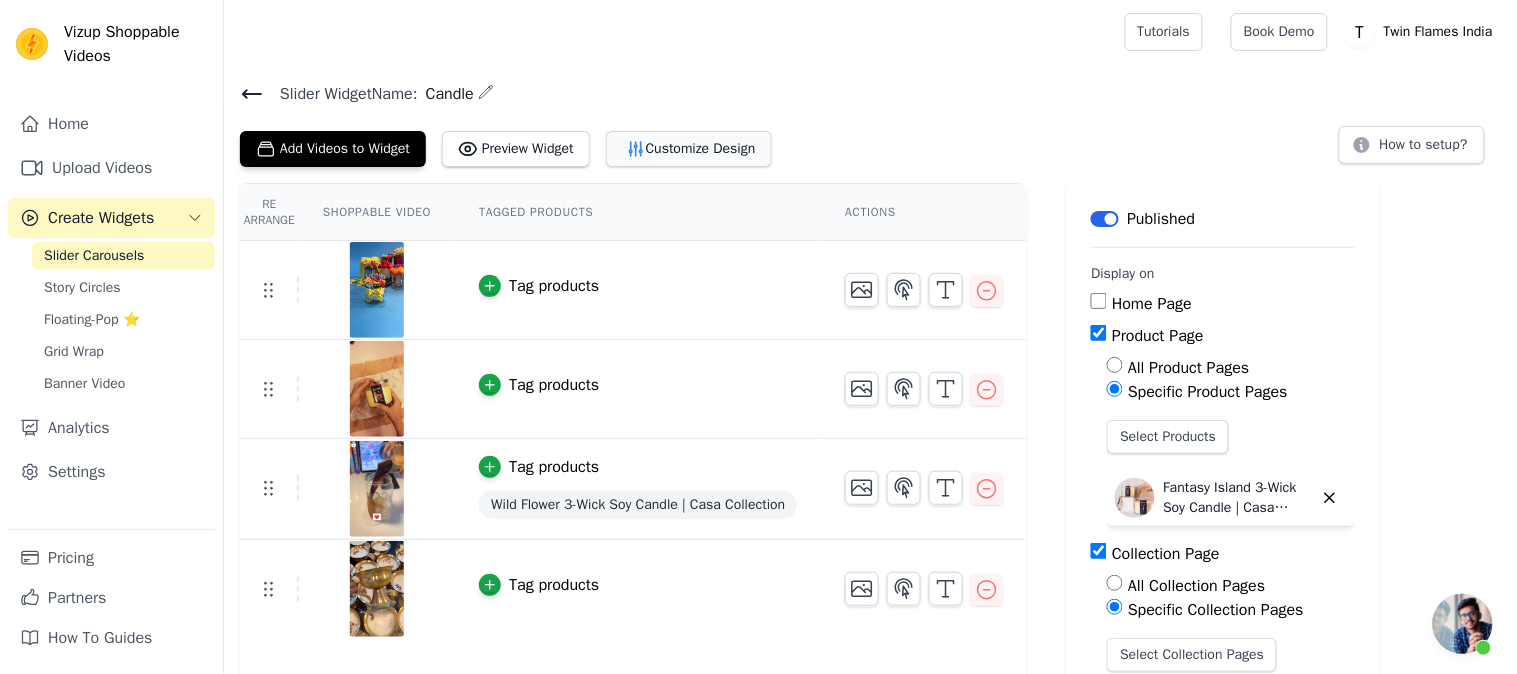 click on "Customize Design" at bounding box center (689, 149) 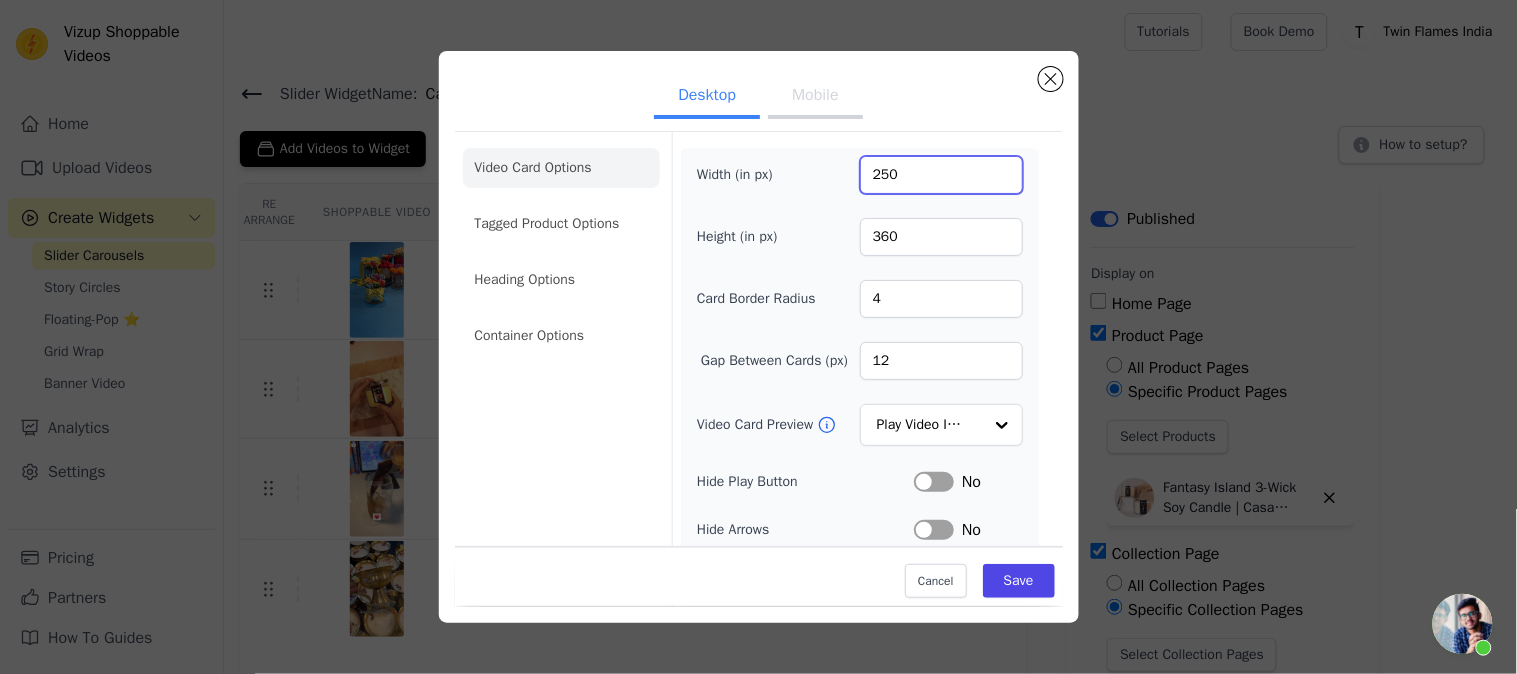 click on "250" at bounding box center (941, 175) 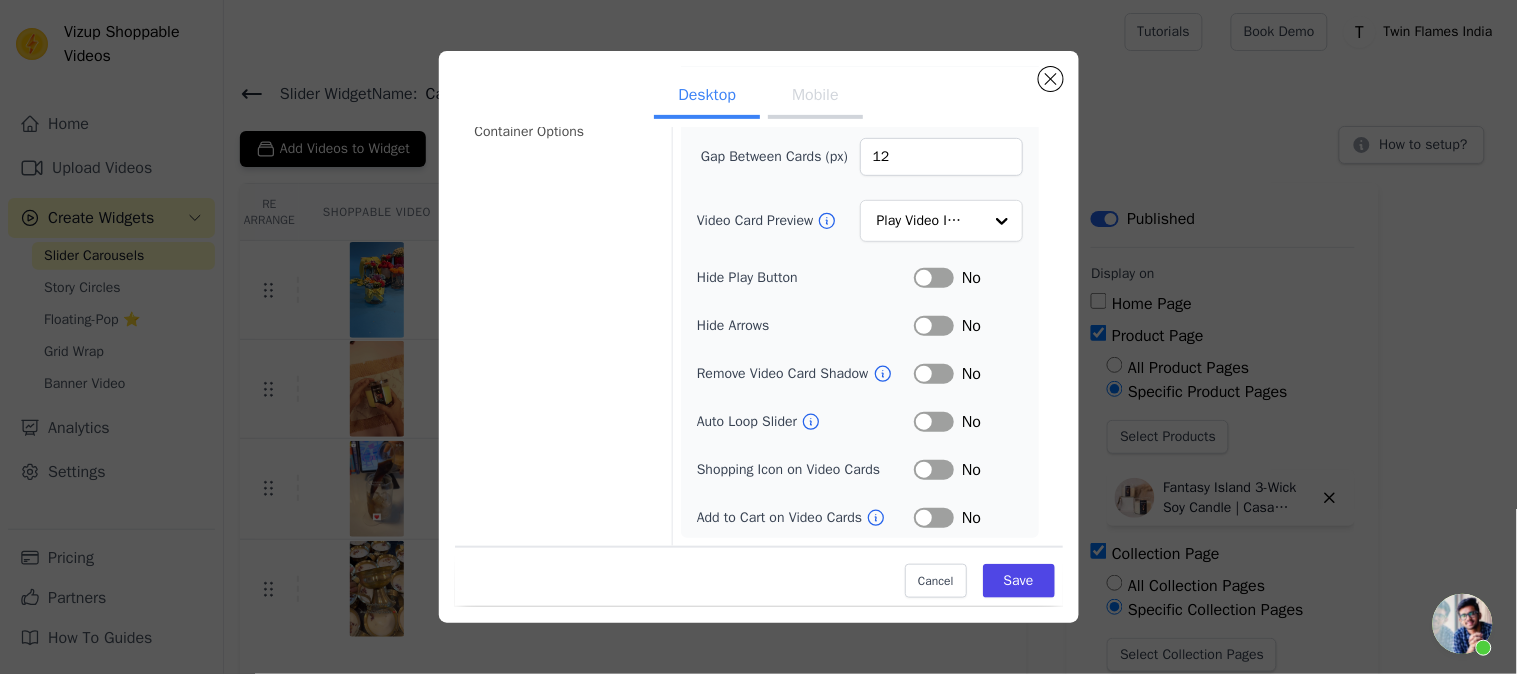 scroll, scrollTop: 0, scrollLeft: 0, axis: both 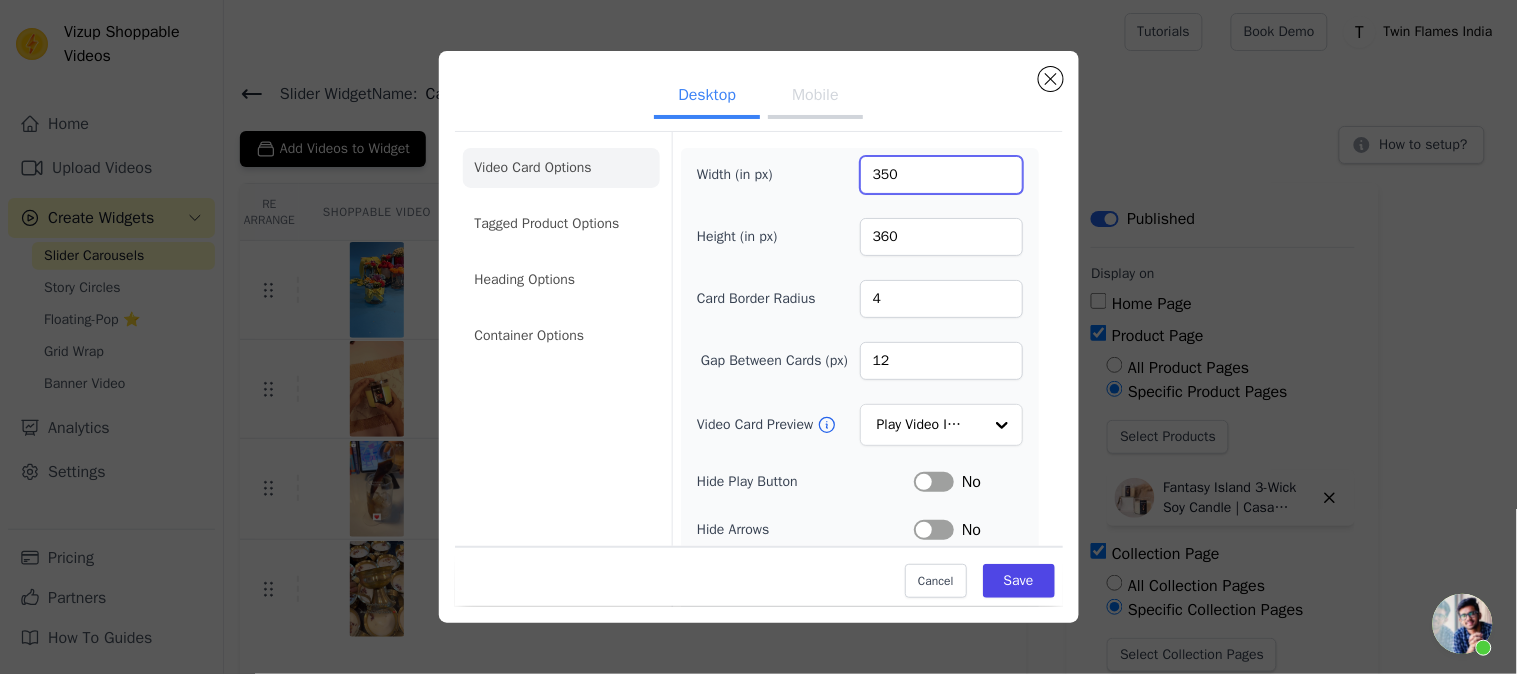 type on "350" 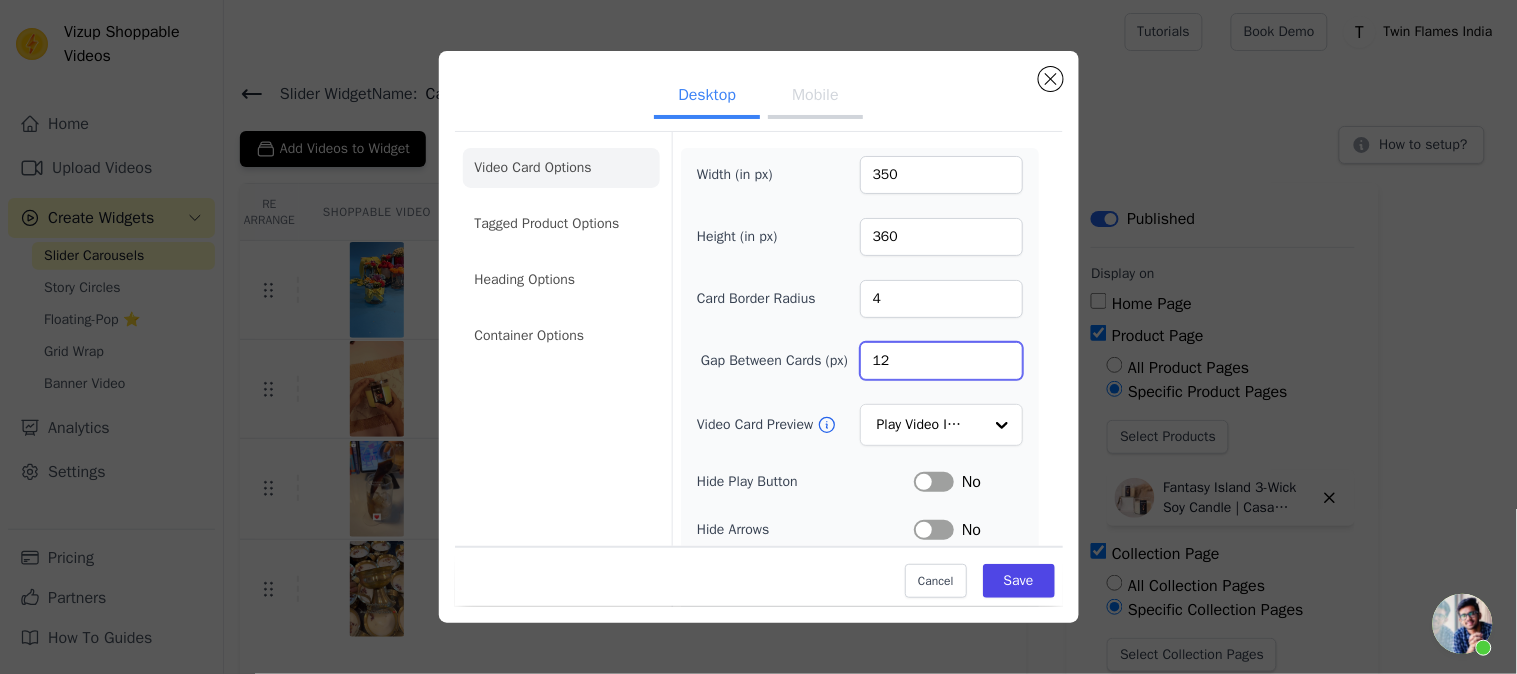 click on "12" at bounding box center [941, 361] 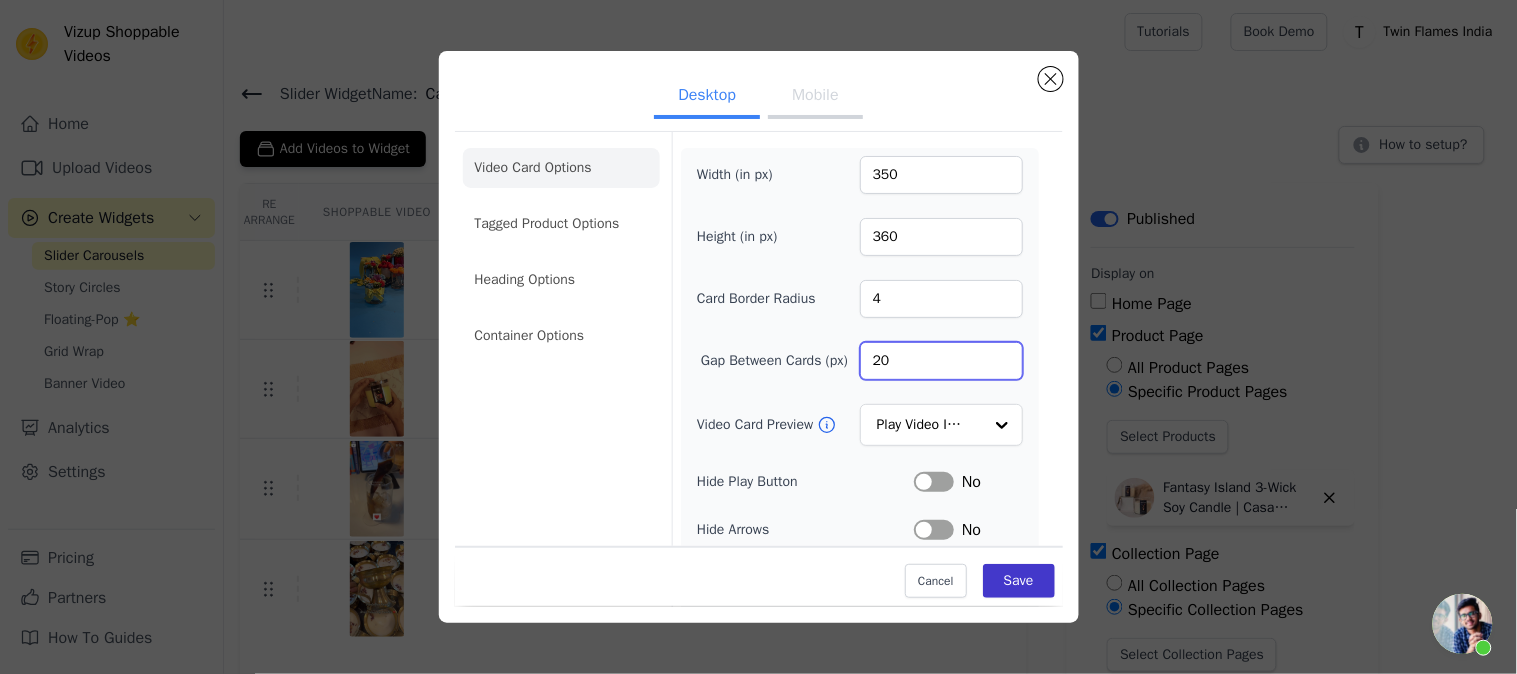 type on "20" 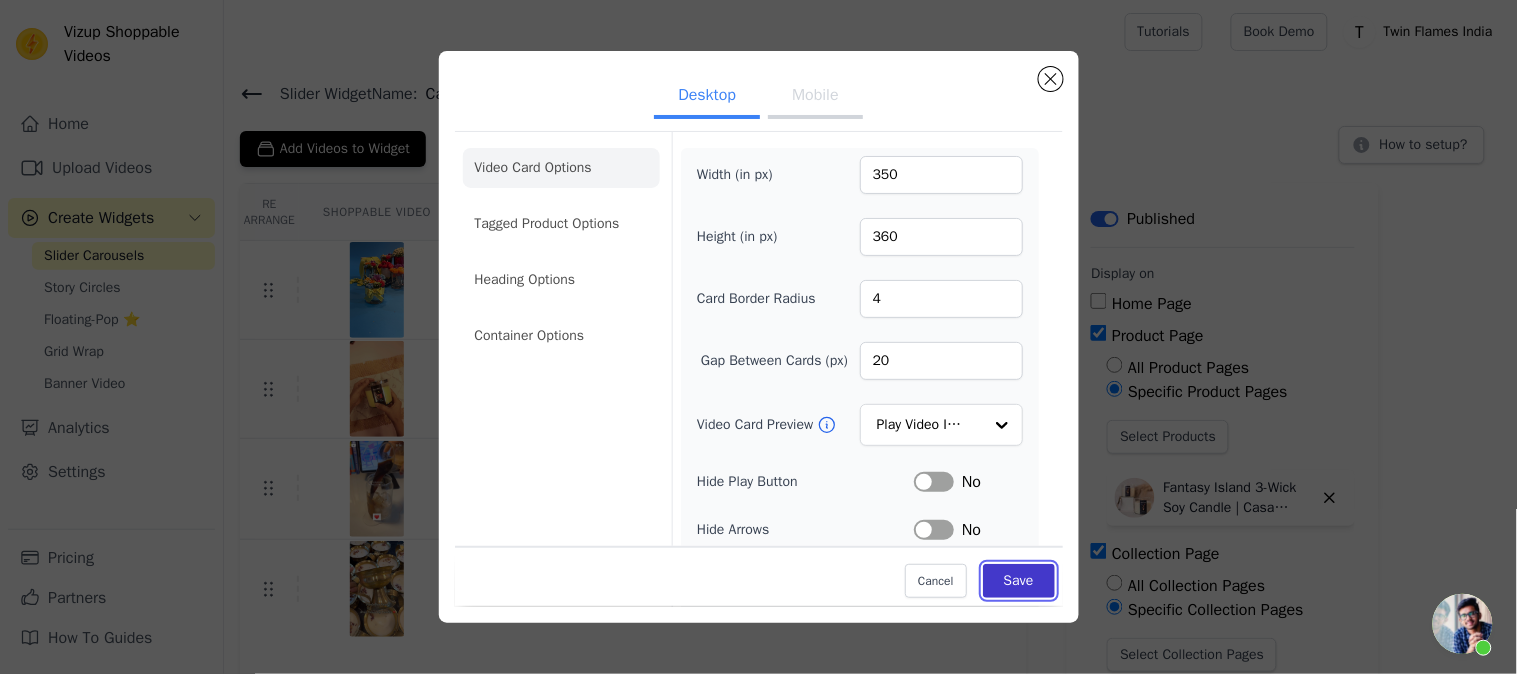 click on "Save" at bounding box center (1019, 582) 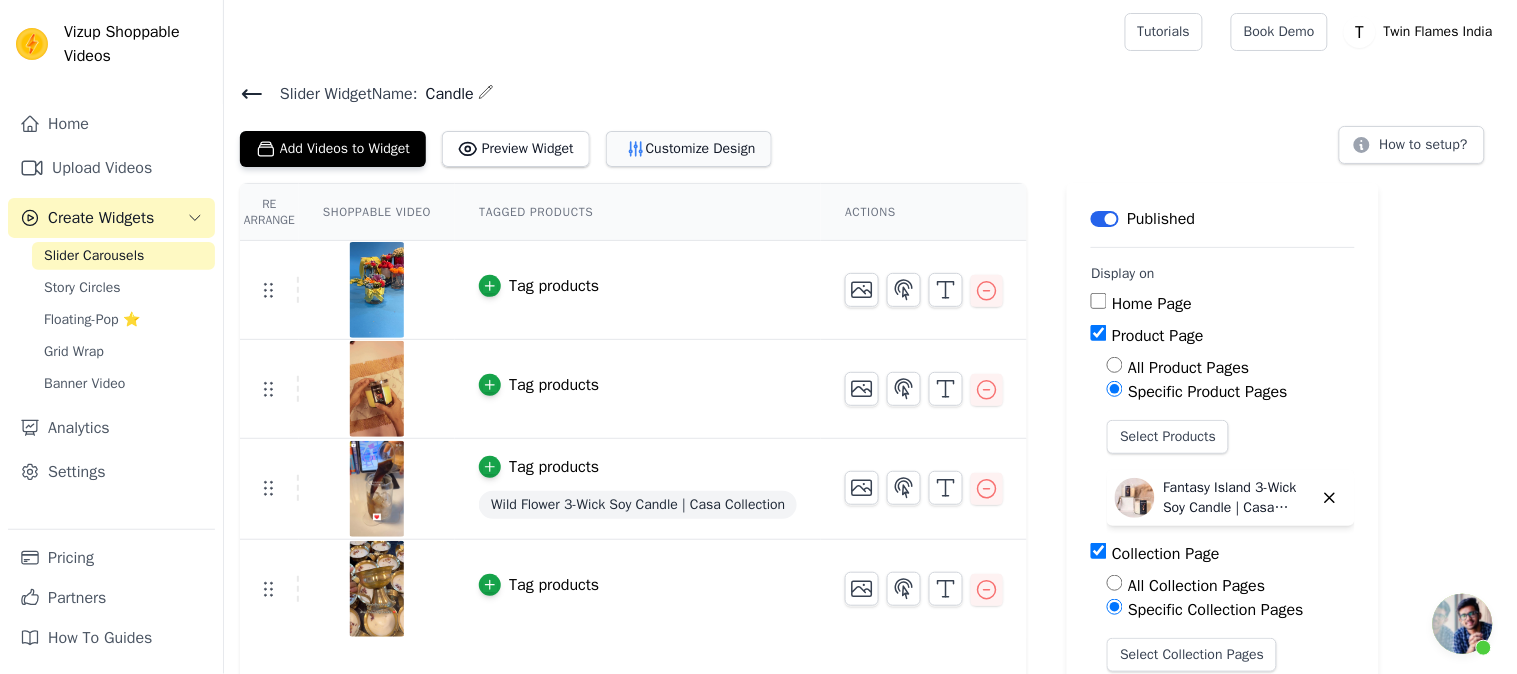 click on "Customize Design" at bounding box center [689, 149] 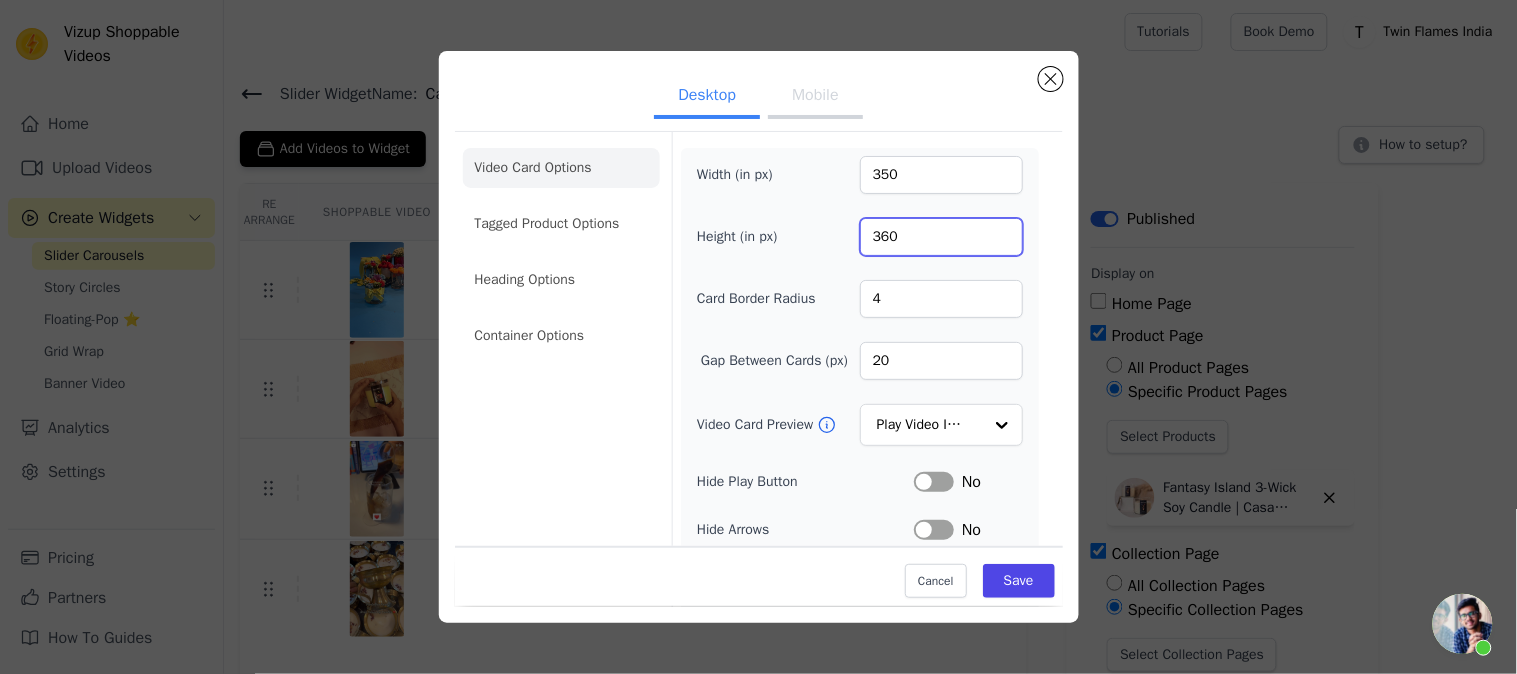 drag, startPoint x: 897, startPoint y: 232, endPoint x: 852, endPoint y: 232, distance: 45 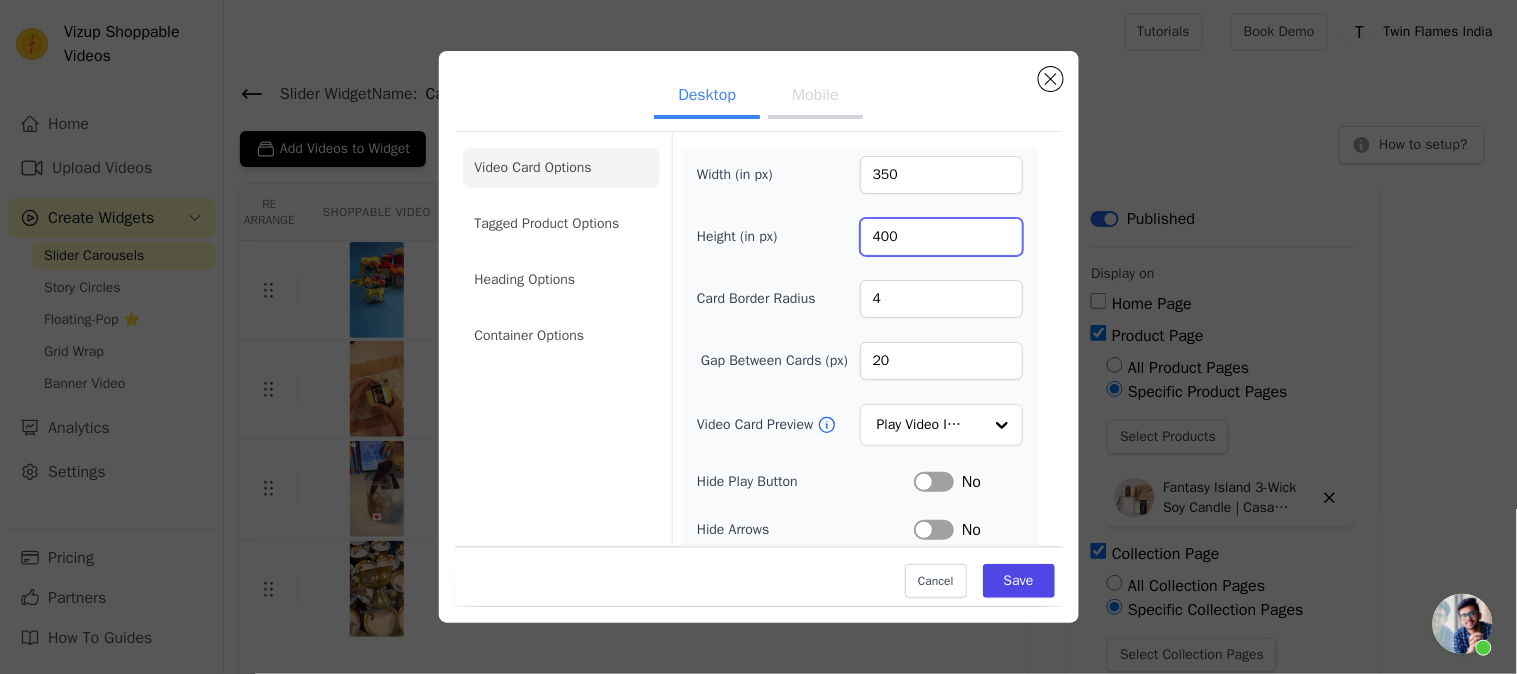 type on "400" 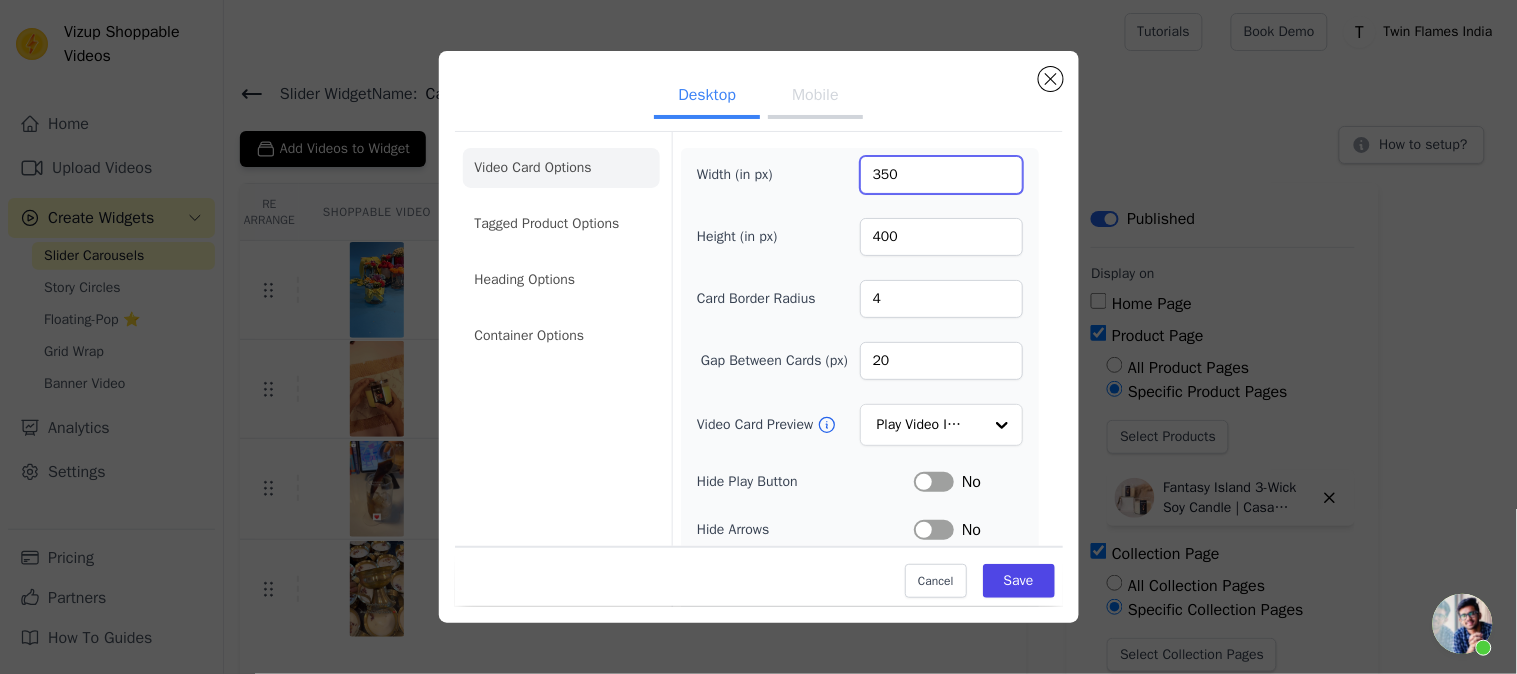 click on "350" at bounding box center [941, 175] 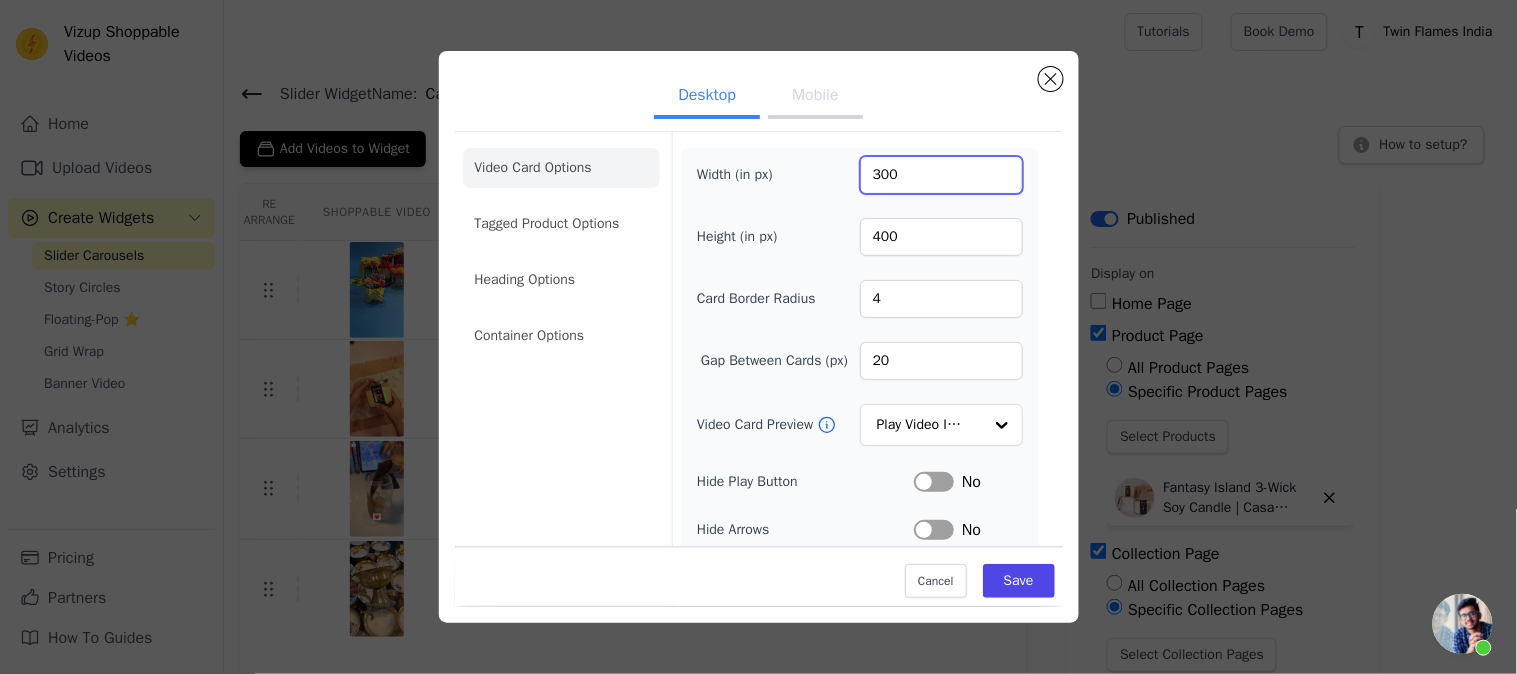 type on "300" 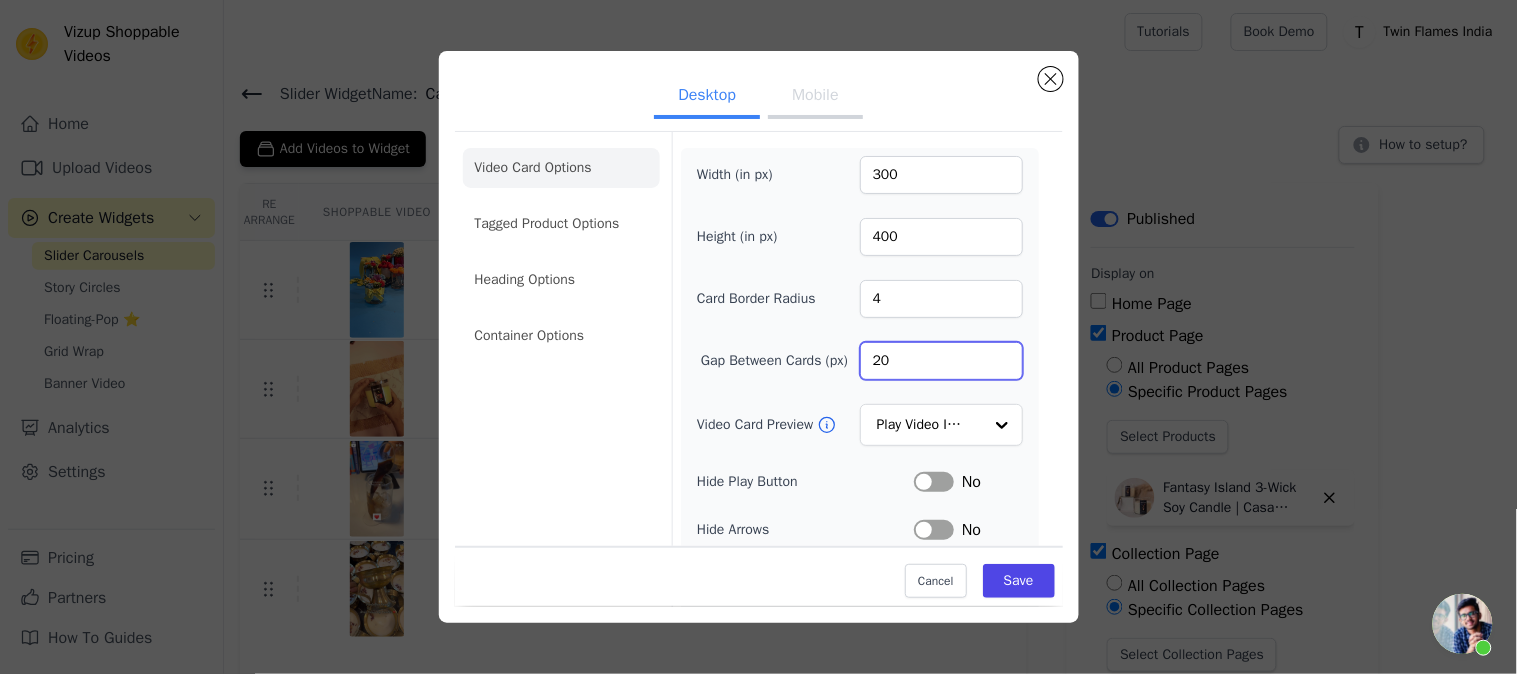click on "20" at bounding box center [941, 361] 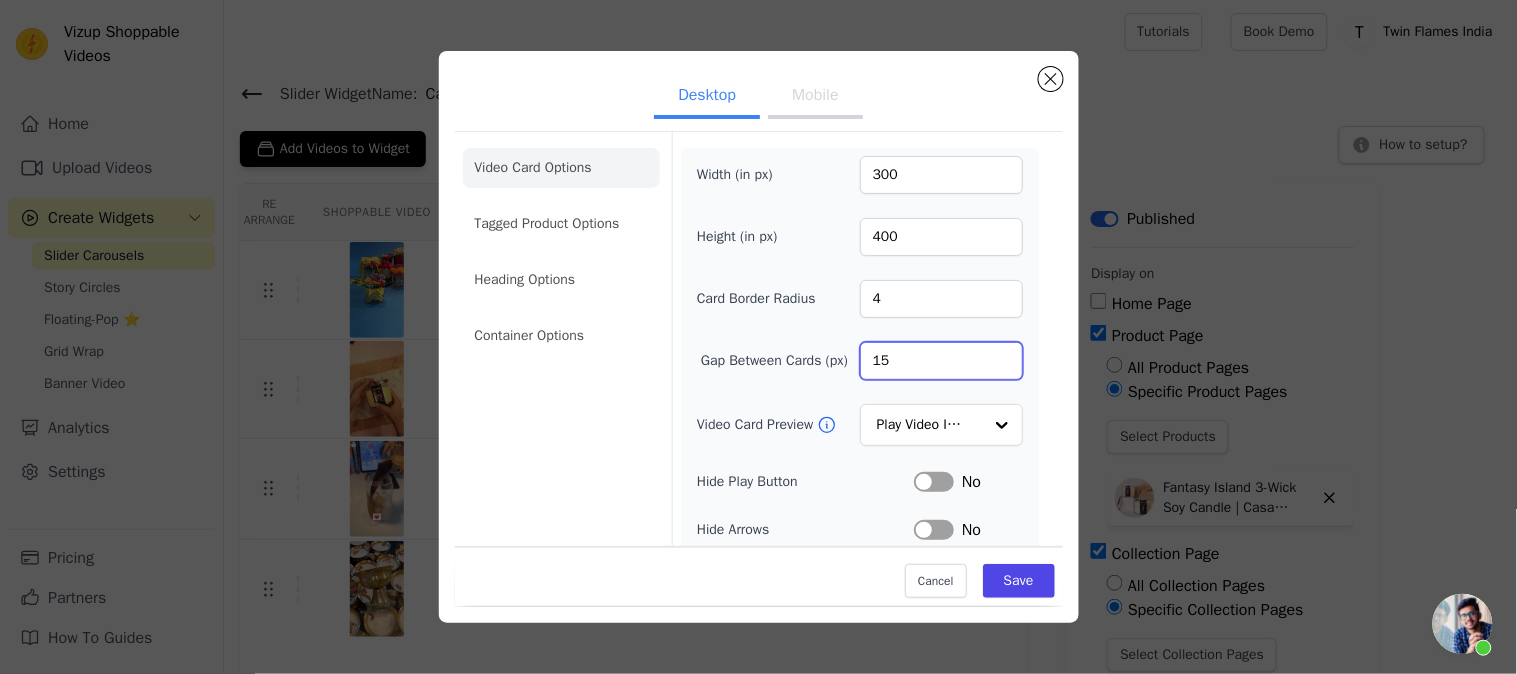 type on "15" 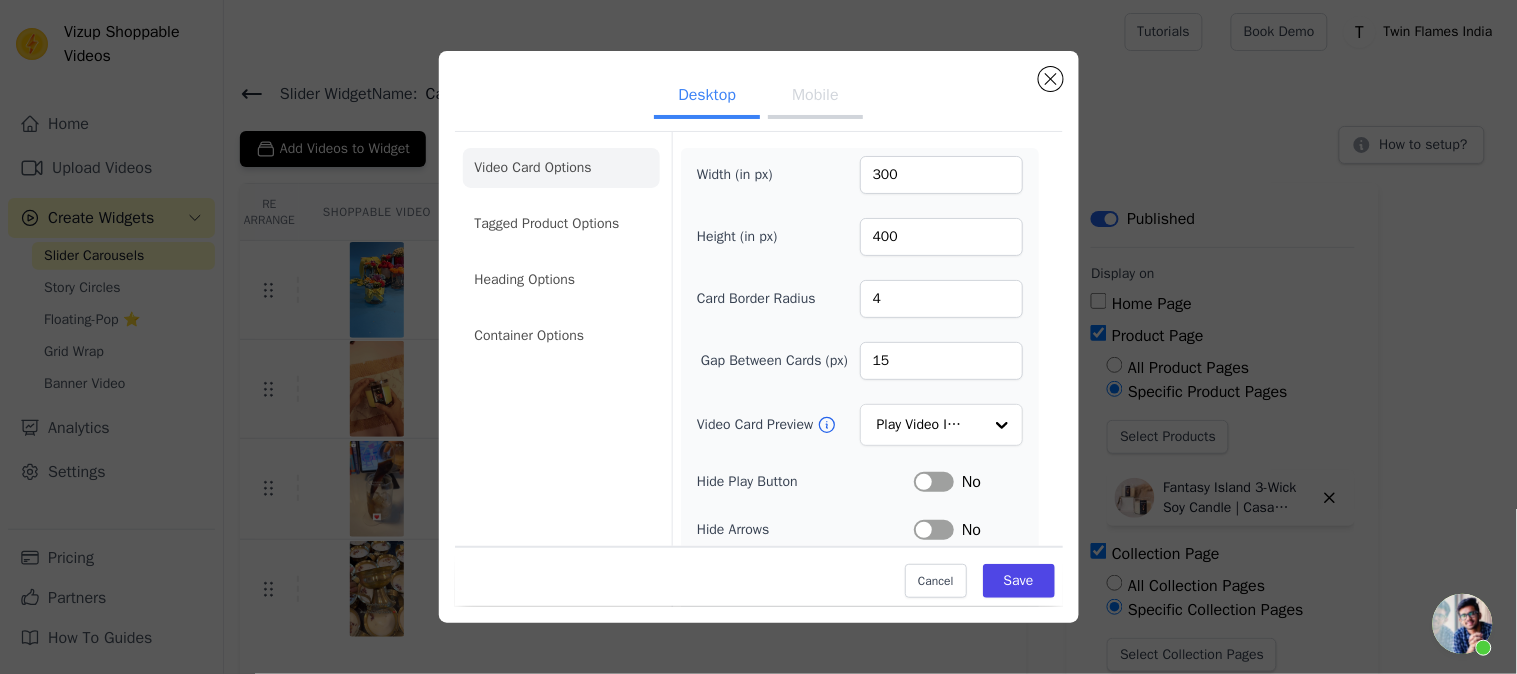 click on "Desktop Mobile   Video Card Options Tagged Product Options Heading Options Container Options   Width (in px)   300   Height (in px)   400   Card Border Radius   4   Gap Between Cards (px)   15   Video Card Preview           Play Video In Loop               Hide Play Button   Label     No   Hide Arrows   Label     No   Remove Video Card Shadow     Label     No   Auto Loop Slider     Label     No   Shopping Icon on Video Cards   Label     No   Add to Cart on Video Cards     Label     No   Cancel     Save" 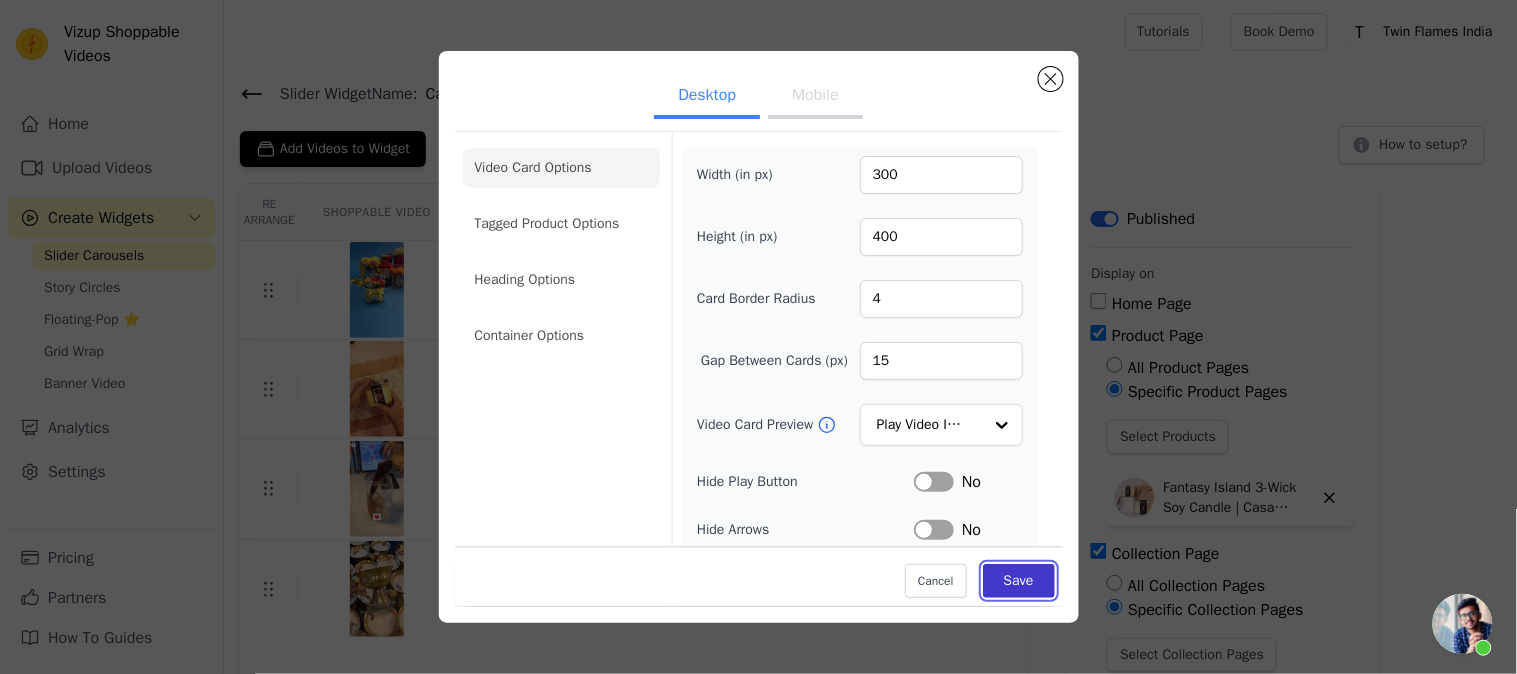 click on "Save" at bounding box center [1019, 582] 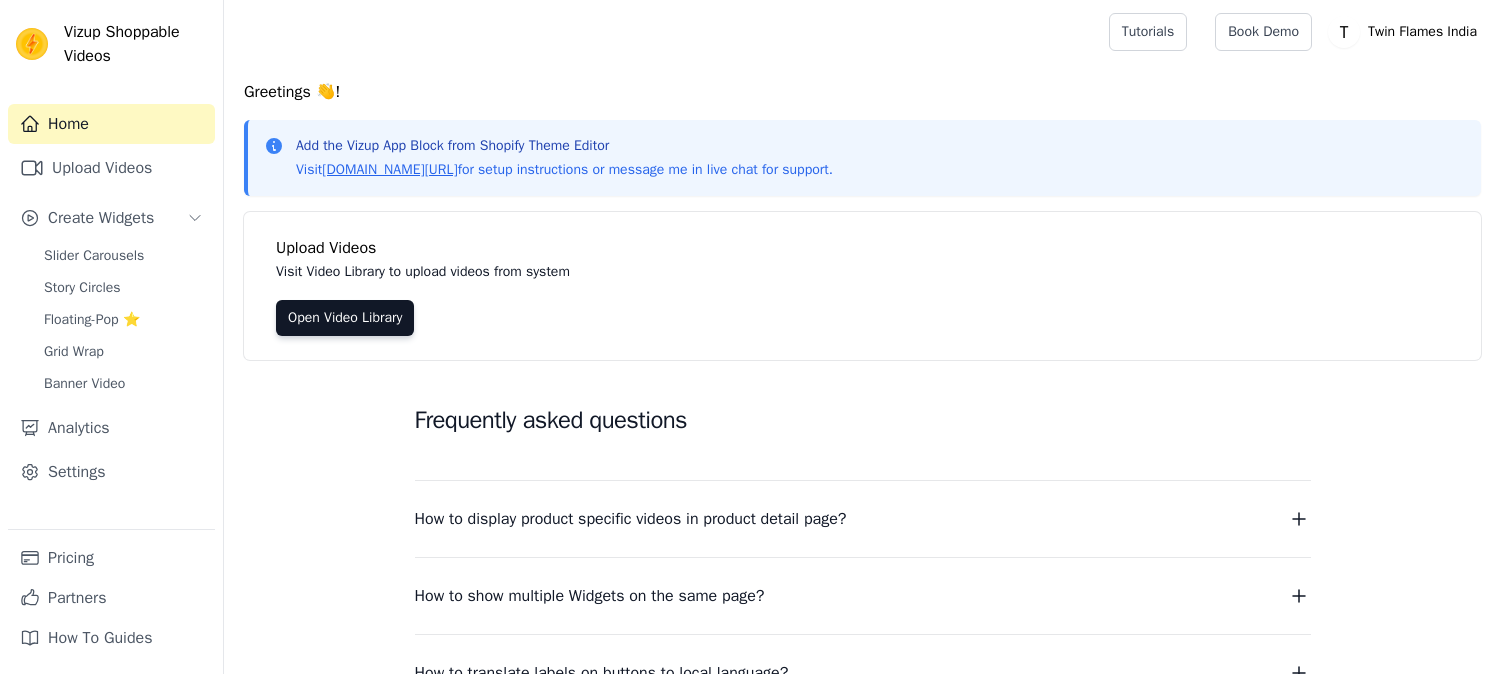 scroll, scrollTop: 0, scrollLeft: 0, axis: both 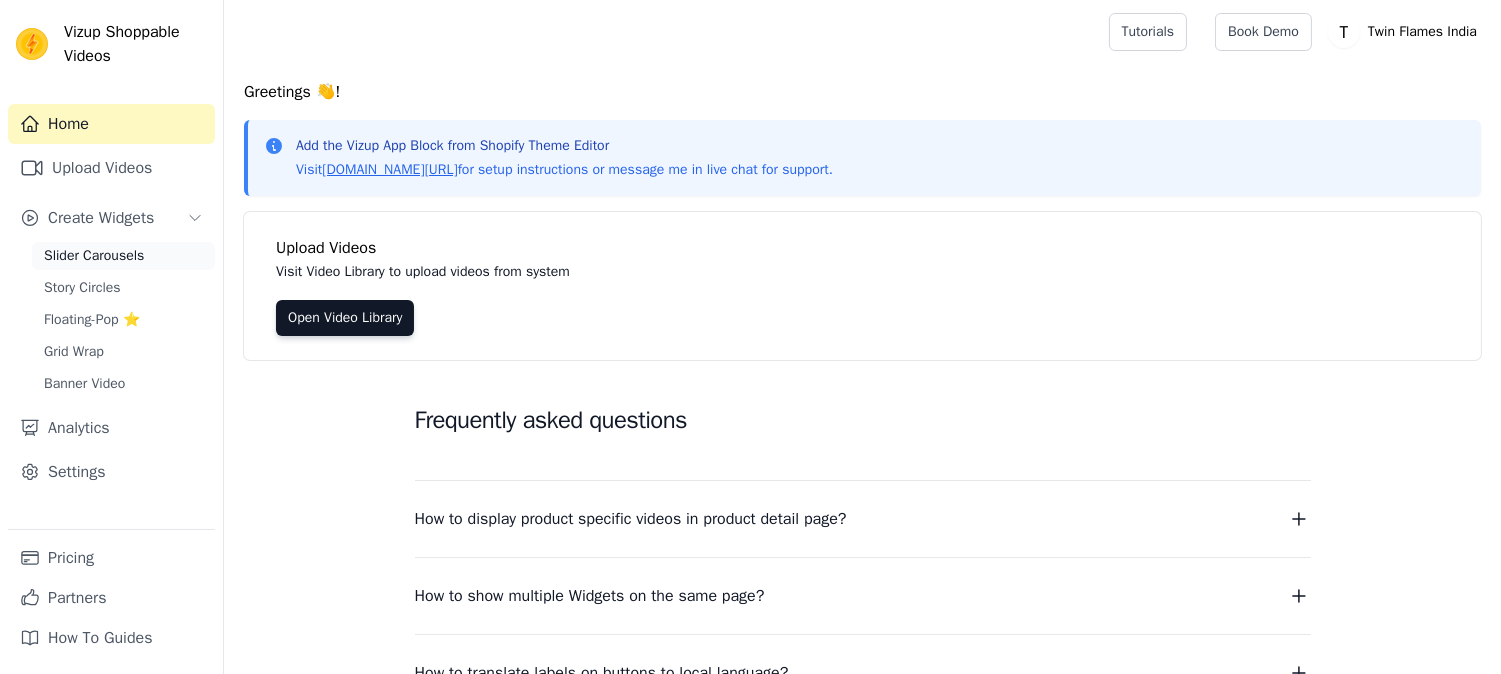 click on "Slider Carousels" at bounding box center (123, 256) 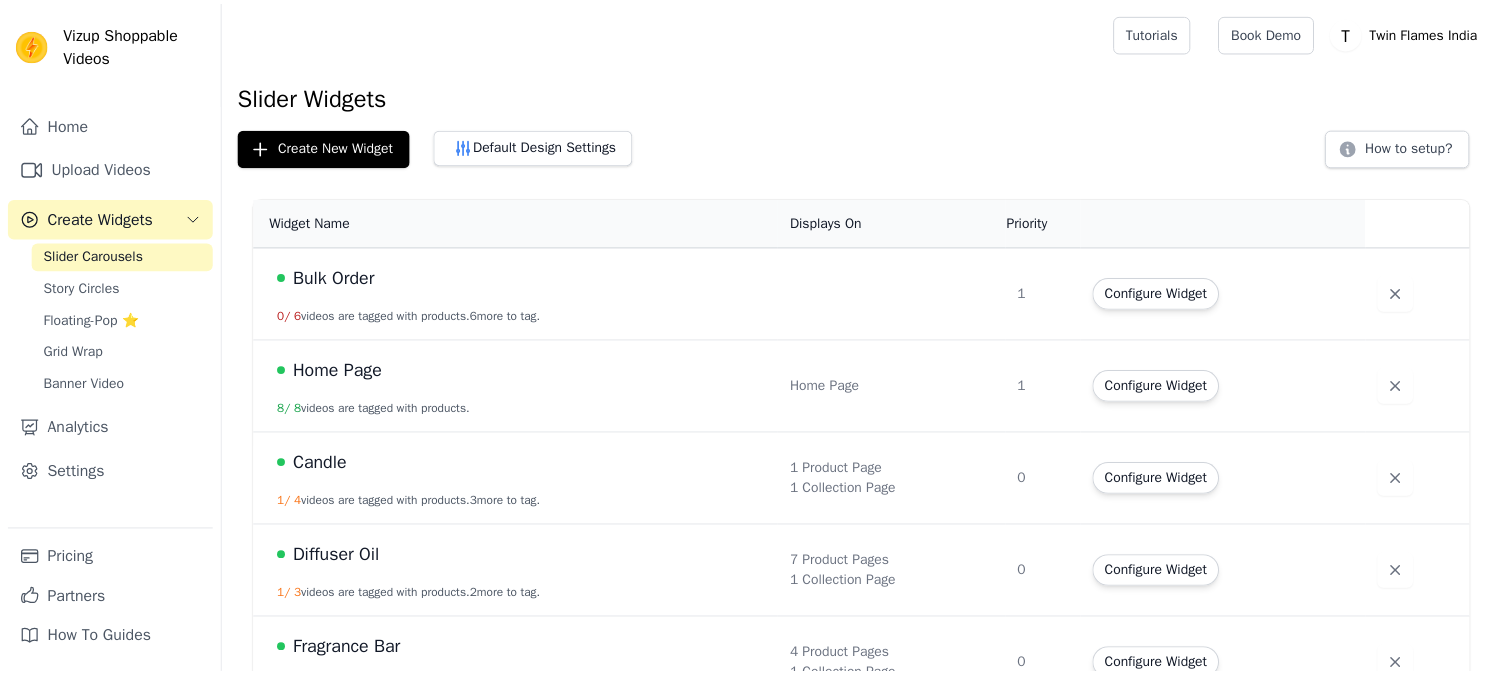 scroll, scrollTop: 0, scrollLeft: 0, axis: both 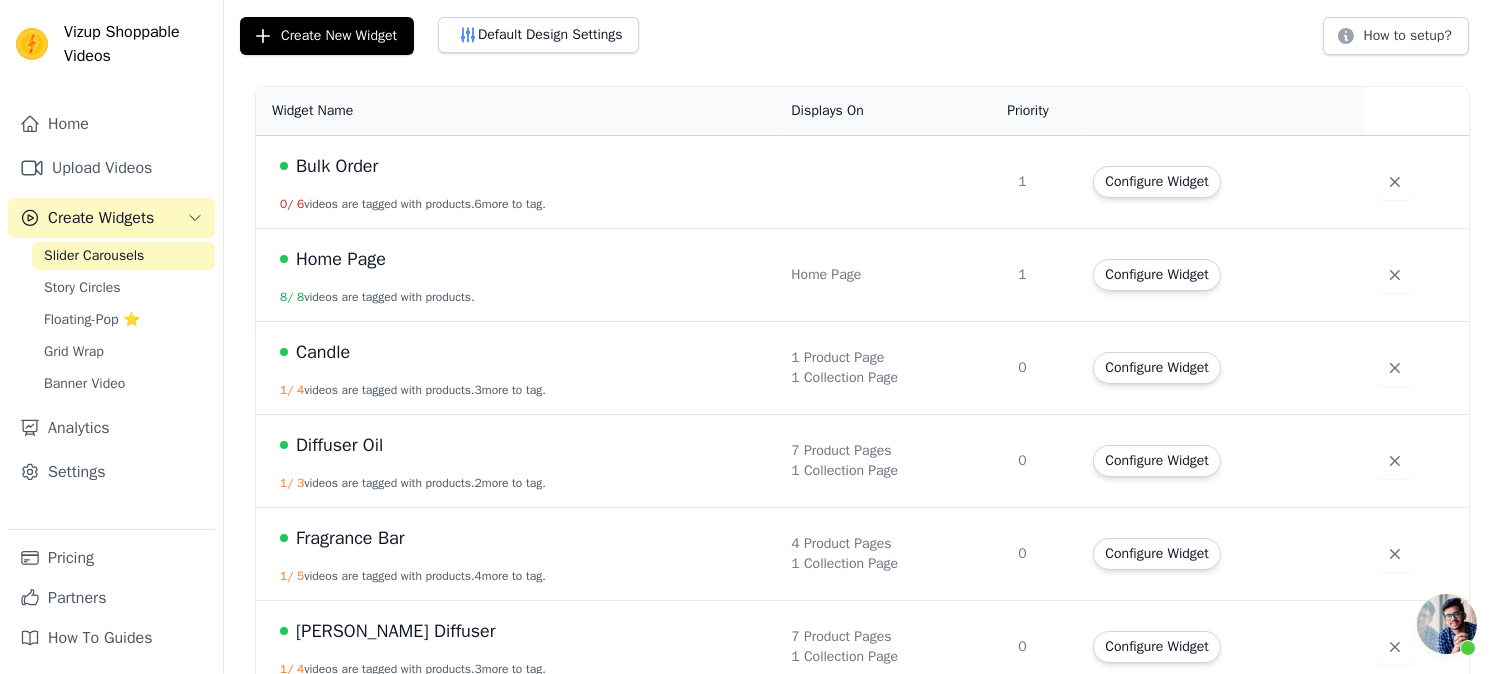 click on "Candle" at bounding box center [323, 352] 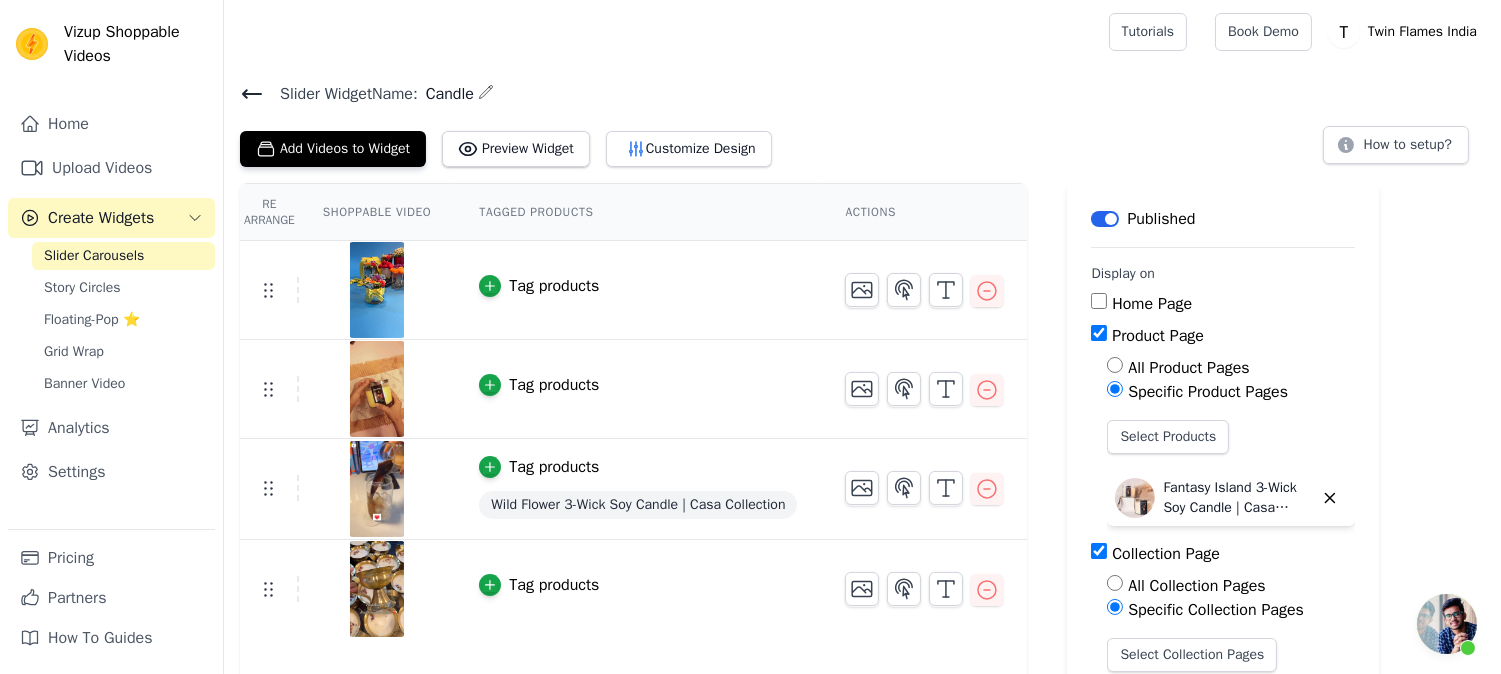 scroll, scrollTop: 212, scrollLeft: 0, axis: vertical 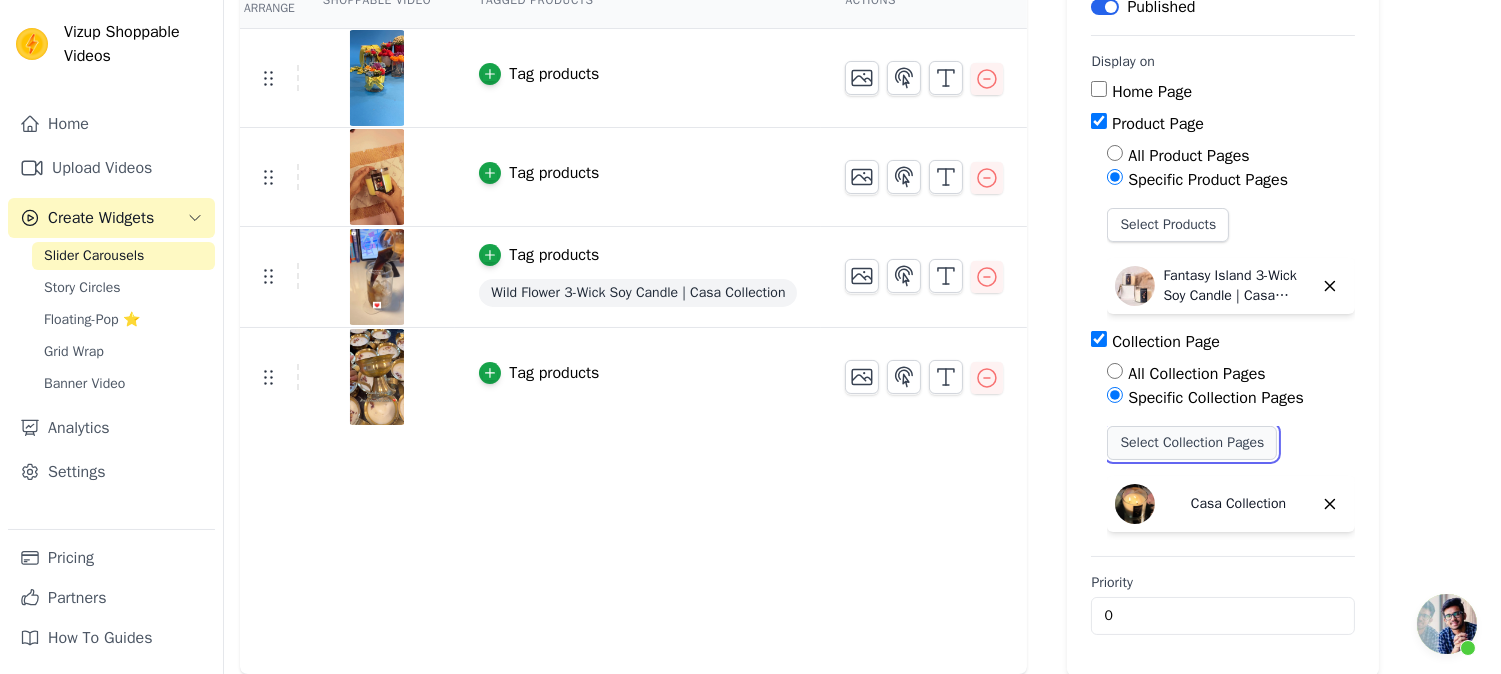 click on "Select Collection Pages" at bounding box center [1192, 443] 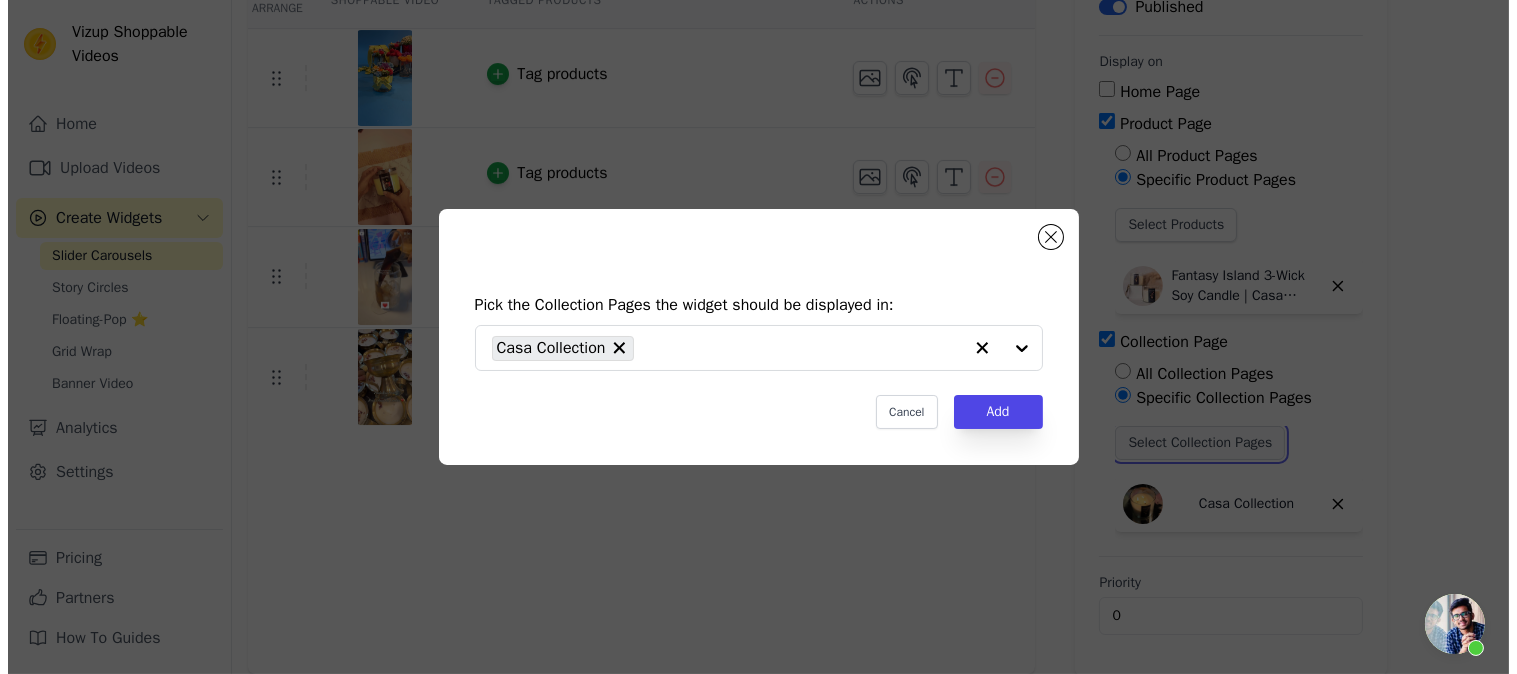 scroll, scrollTop: 0, scrollLeft: 0, axis: both 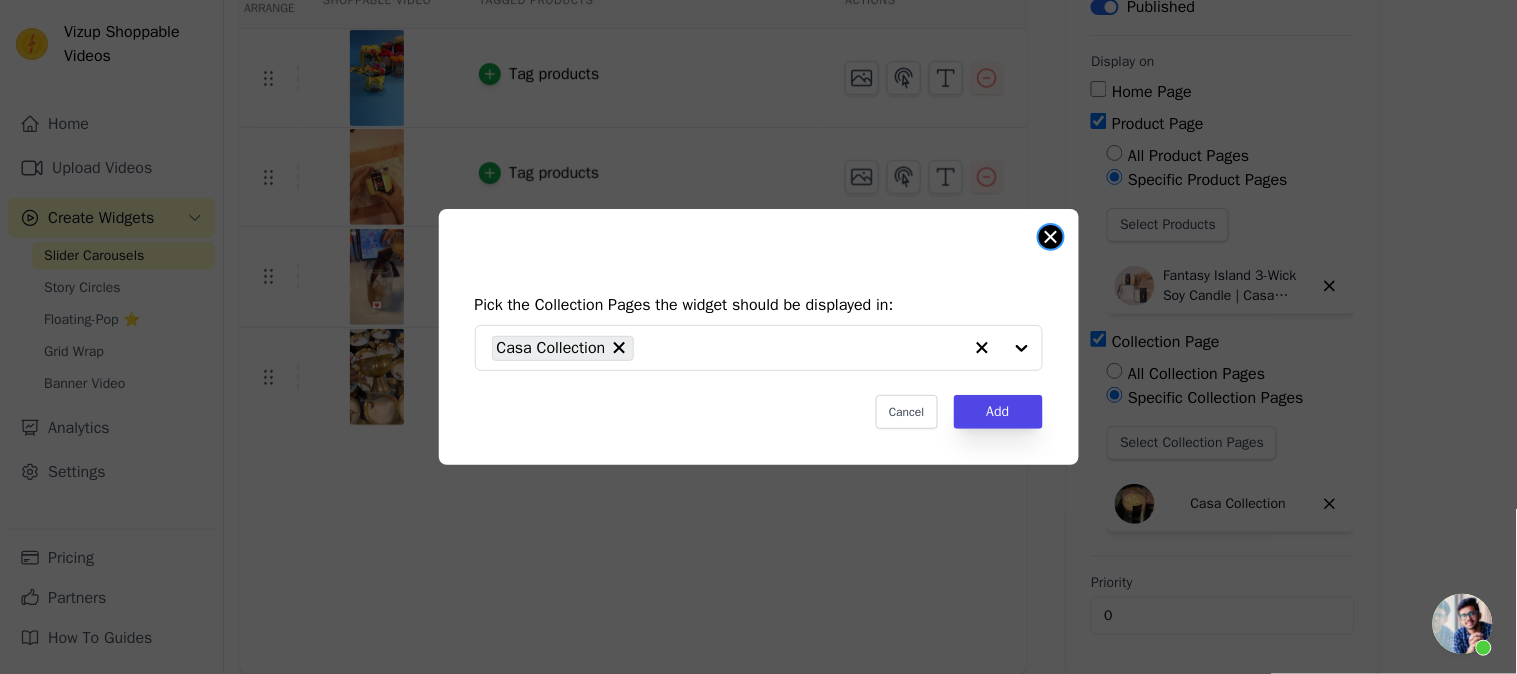 click at bounding box center (1051, 237) 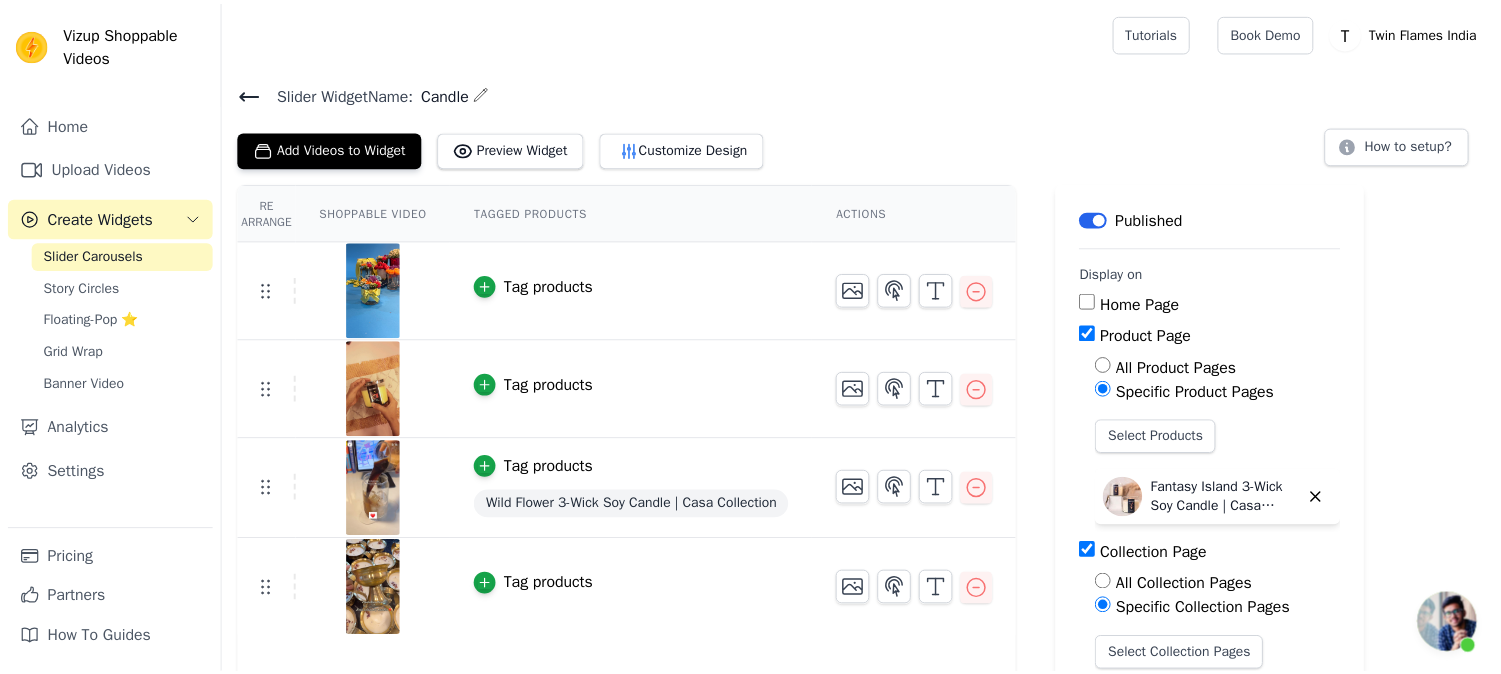scroll, scrollTop: 212, scrollLeft: 0, axis: vertical 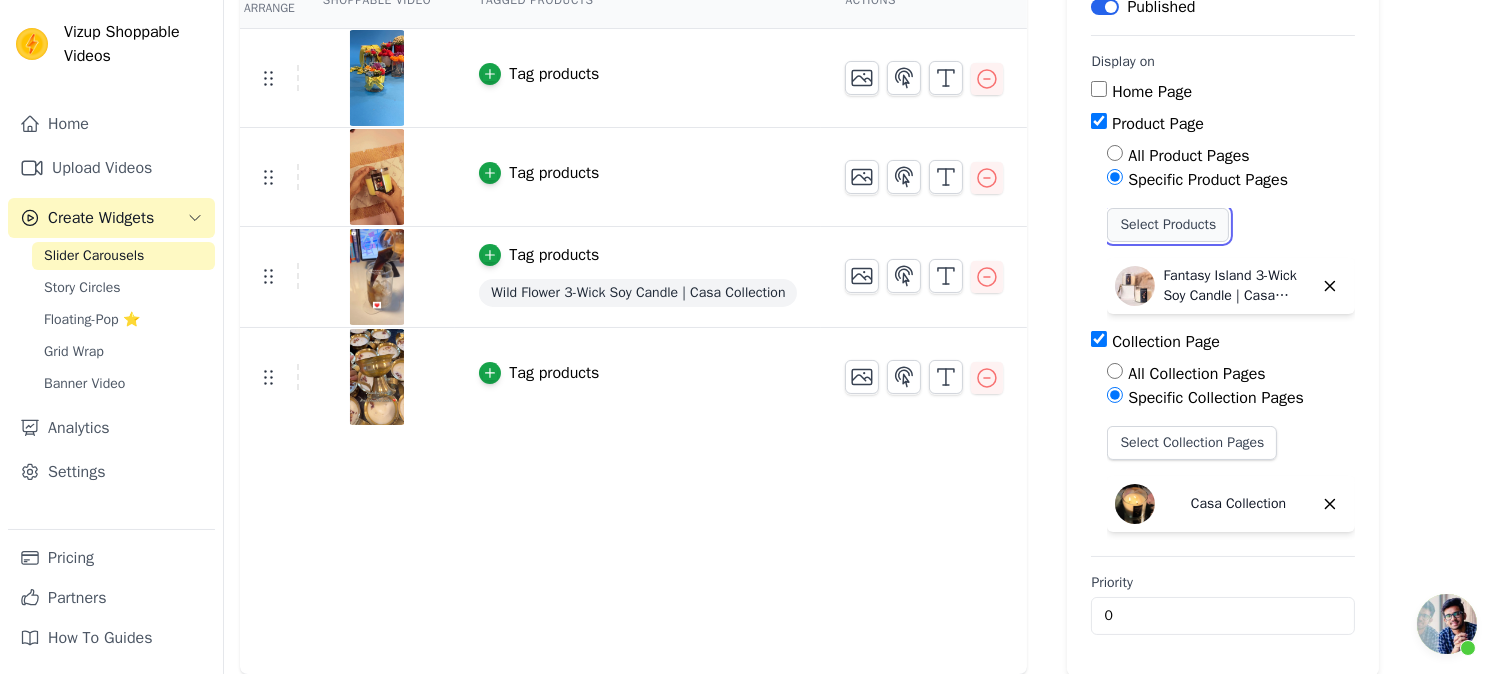 click on "Select Products" at bounding box center [1168, 225] 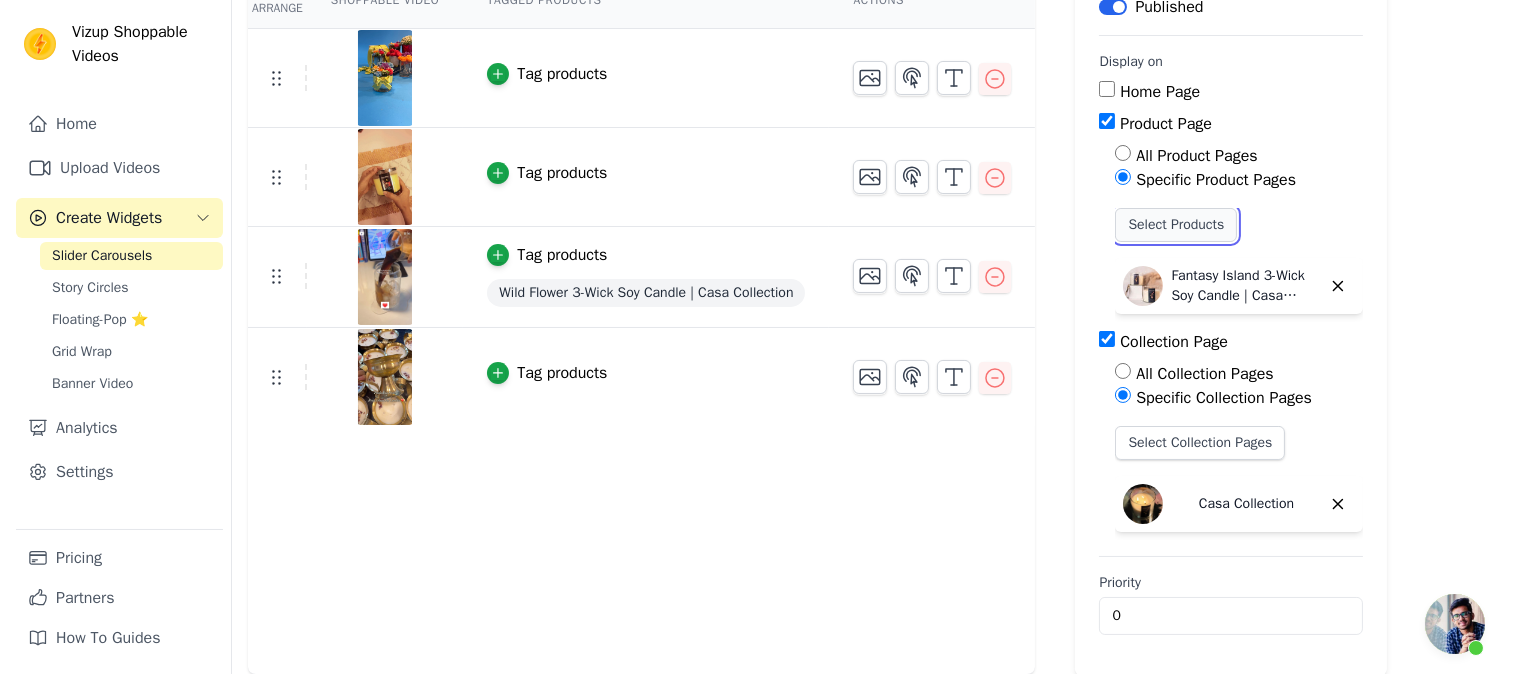 scroll, scrollTop: 0, scrollLeft: 0, axis: both 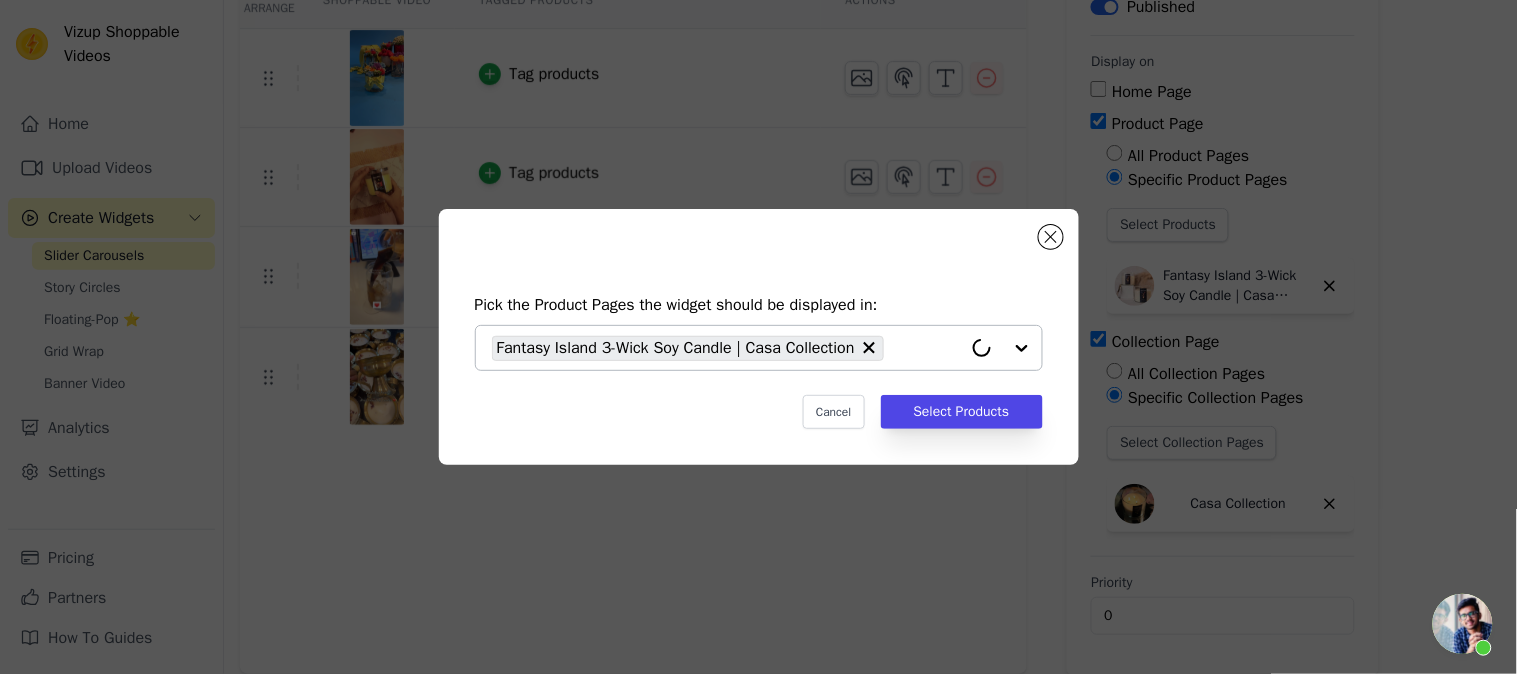 click 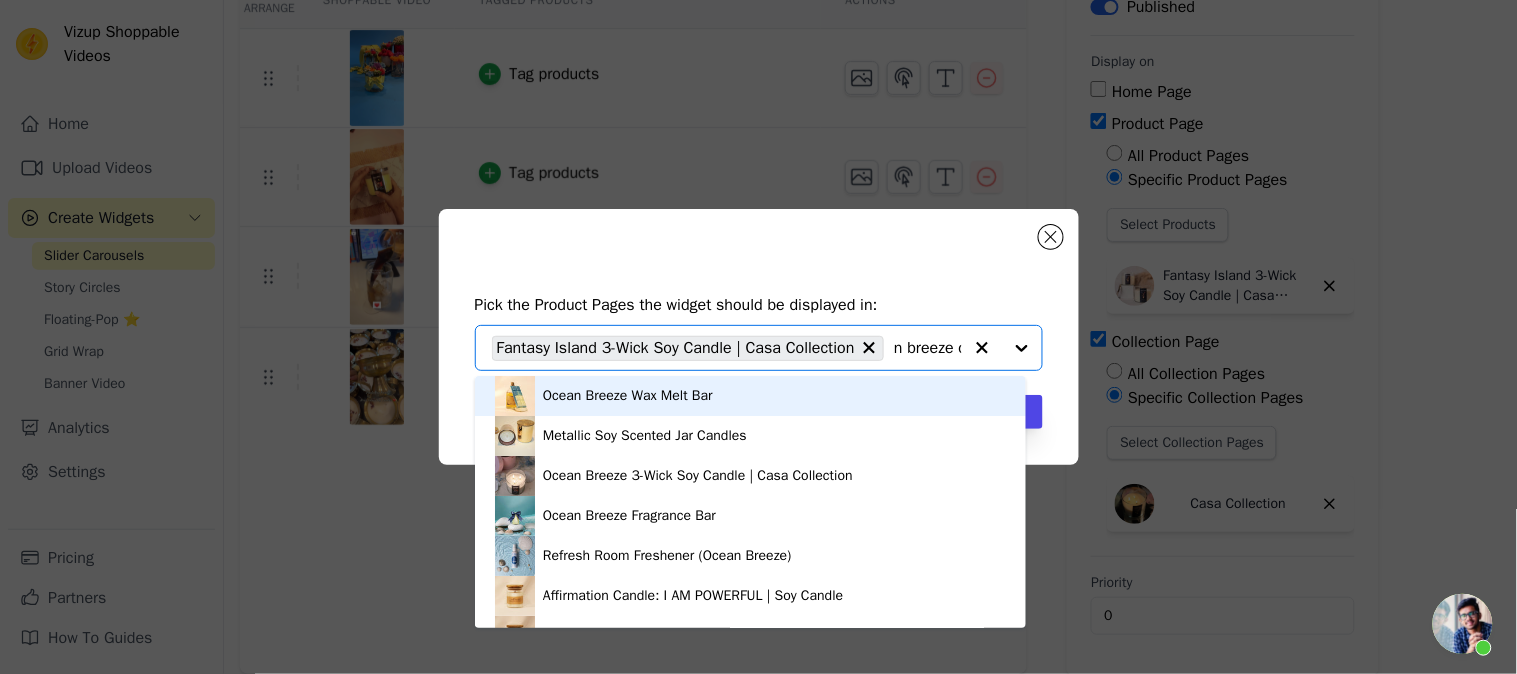 type on "ocean breeze casa" 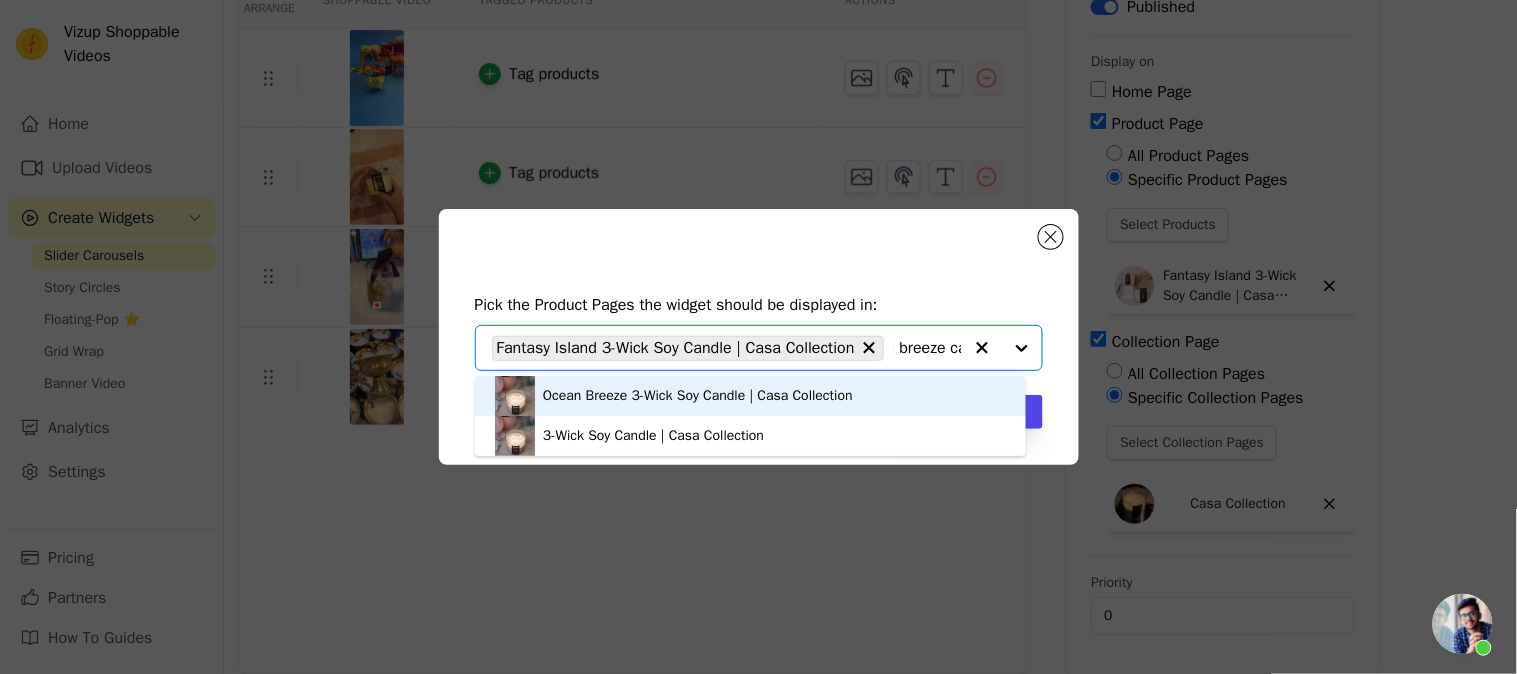 click on "Ocean Breeze 3-Wick Soy Candle | Casa Collection" at bounding box center (750, 396) 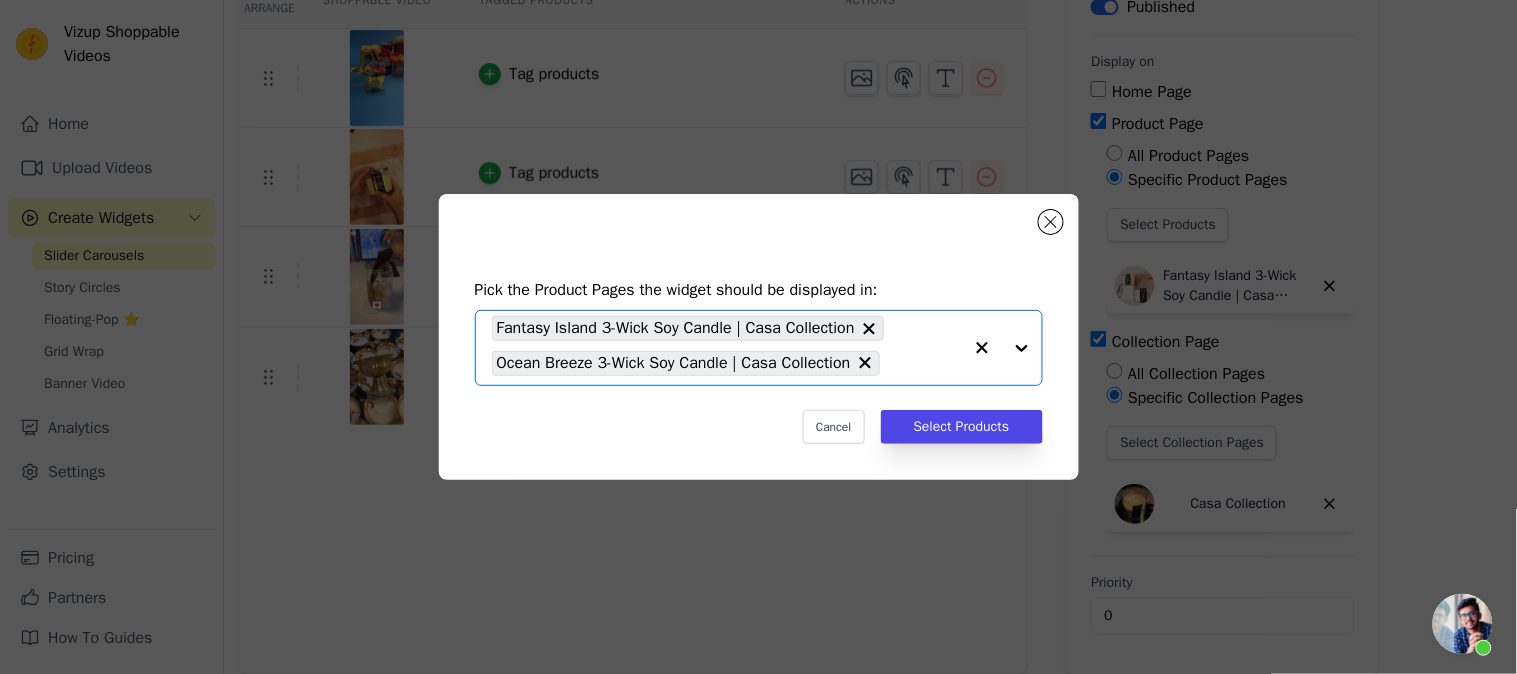 scroll, scrollTop: 0, scrollLeft: 0, axis: both 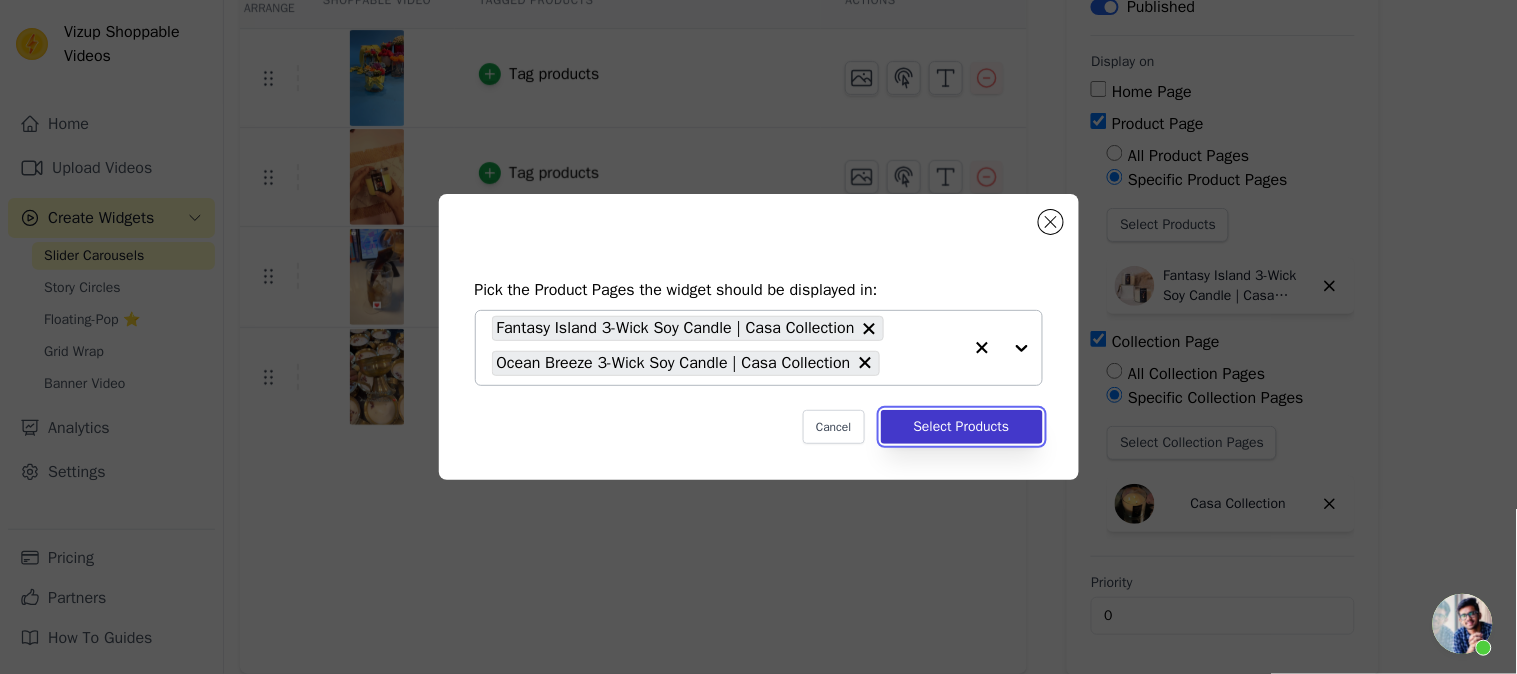 click on "Select Products" at bounding box center (962, 427) 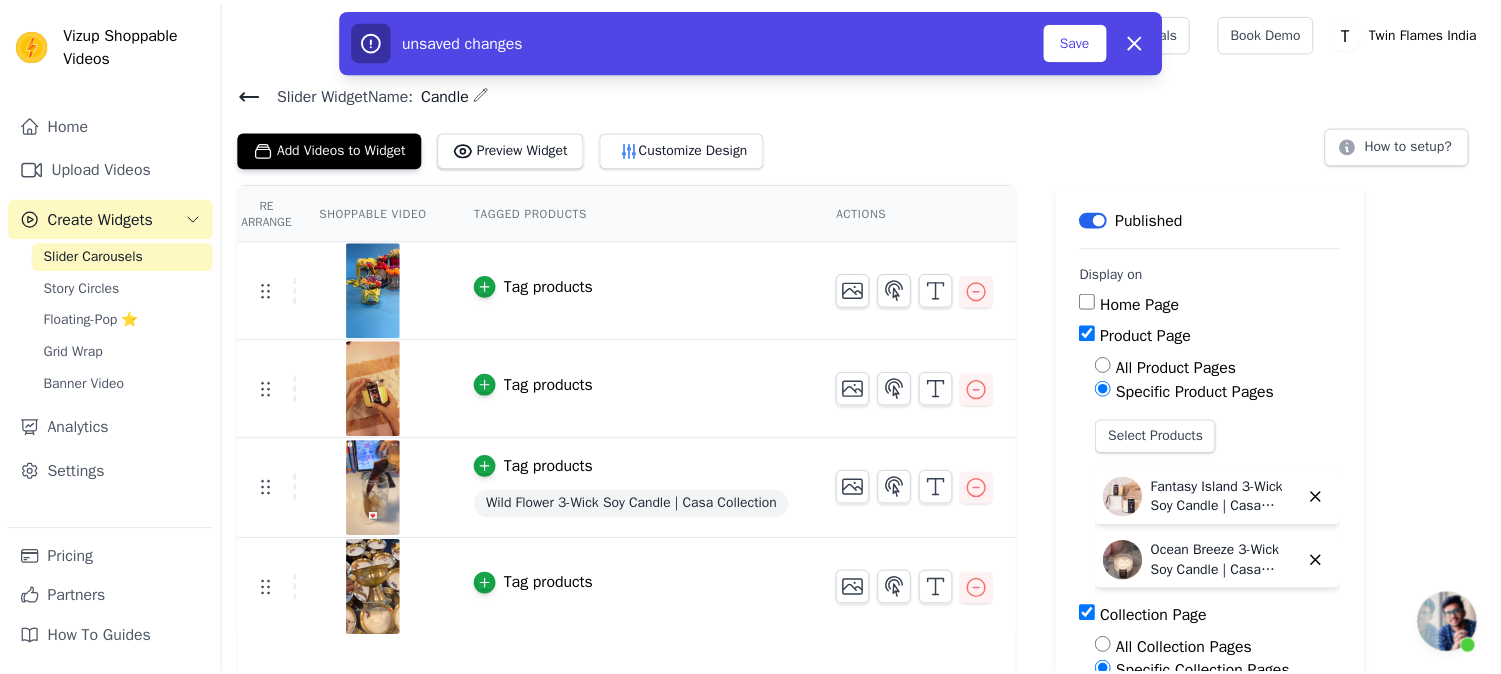 scroll, scrollTop: 212, scrollLeft: 0, axis: vertical 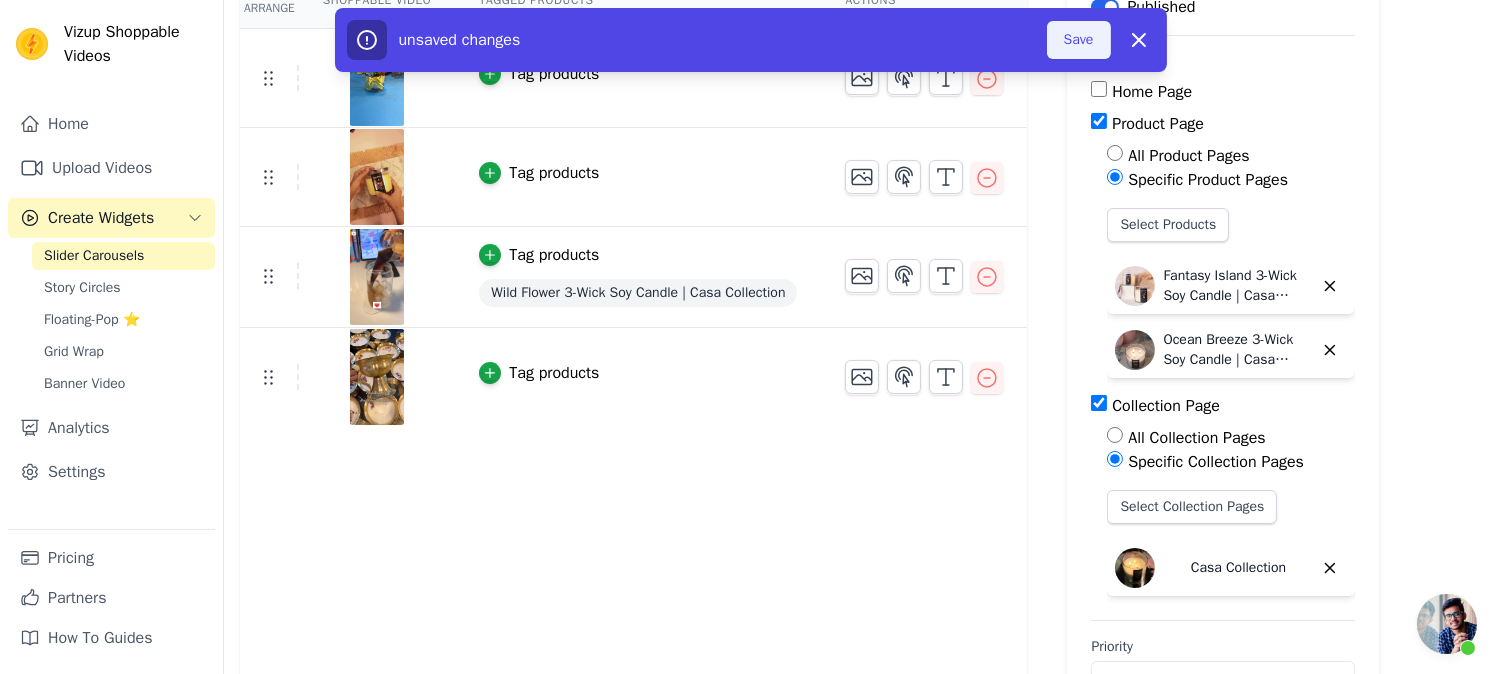 click on "Save" at bounding box center (1079, 40) 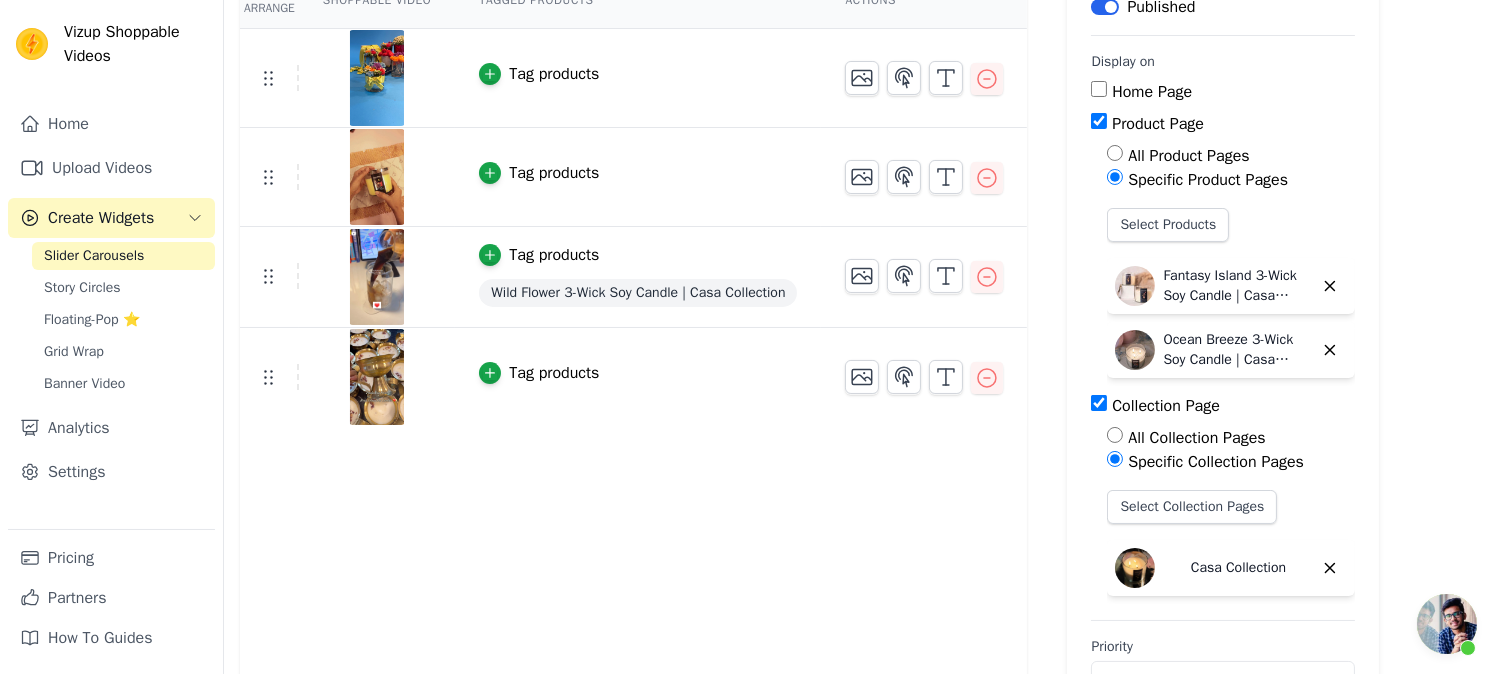 scroll, scrollTop: 276, scrollLeft: 0, axis: vertical 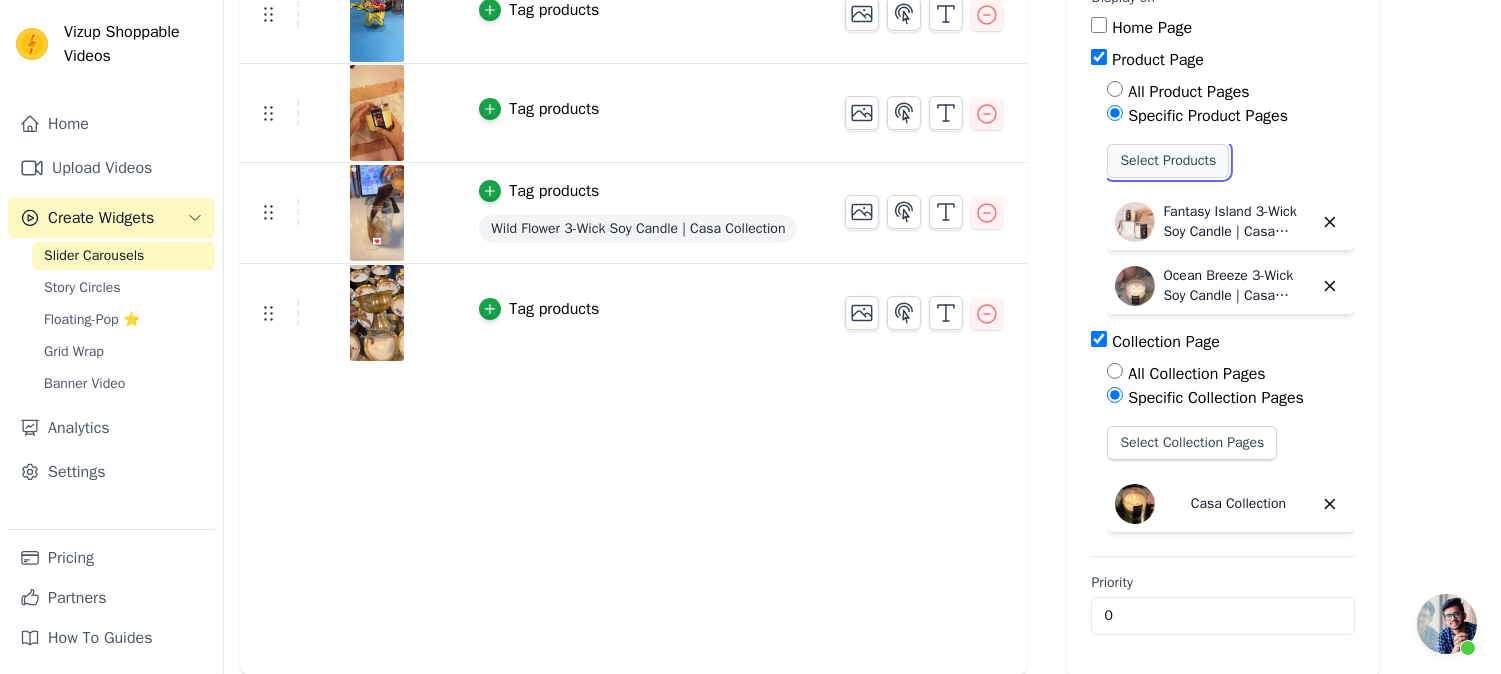 click on "Select Products" at bounding box center (1168, 161) 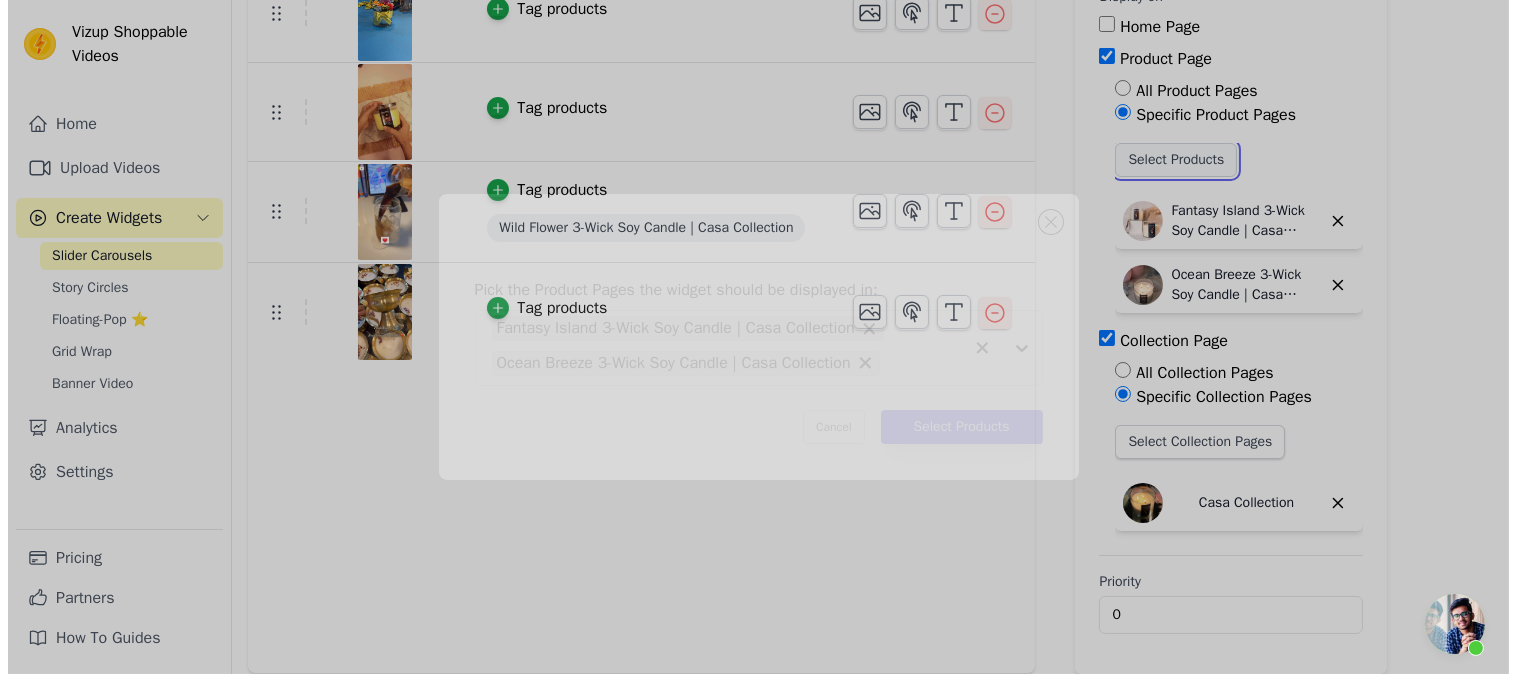 scroll, scrollTop: 0, scrollLeft: 0, axis: both 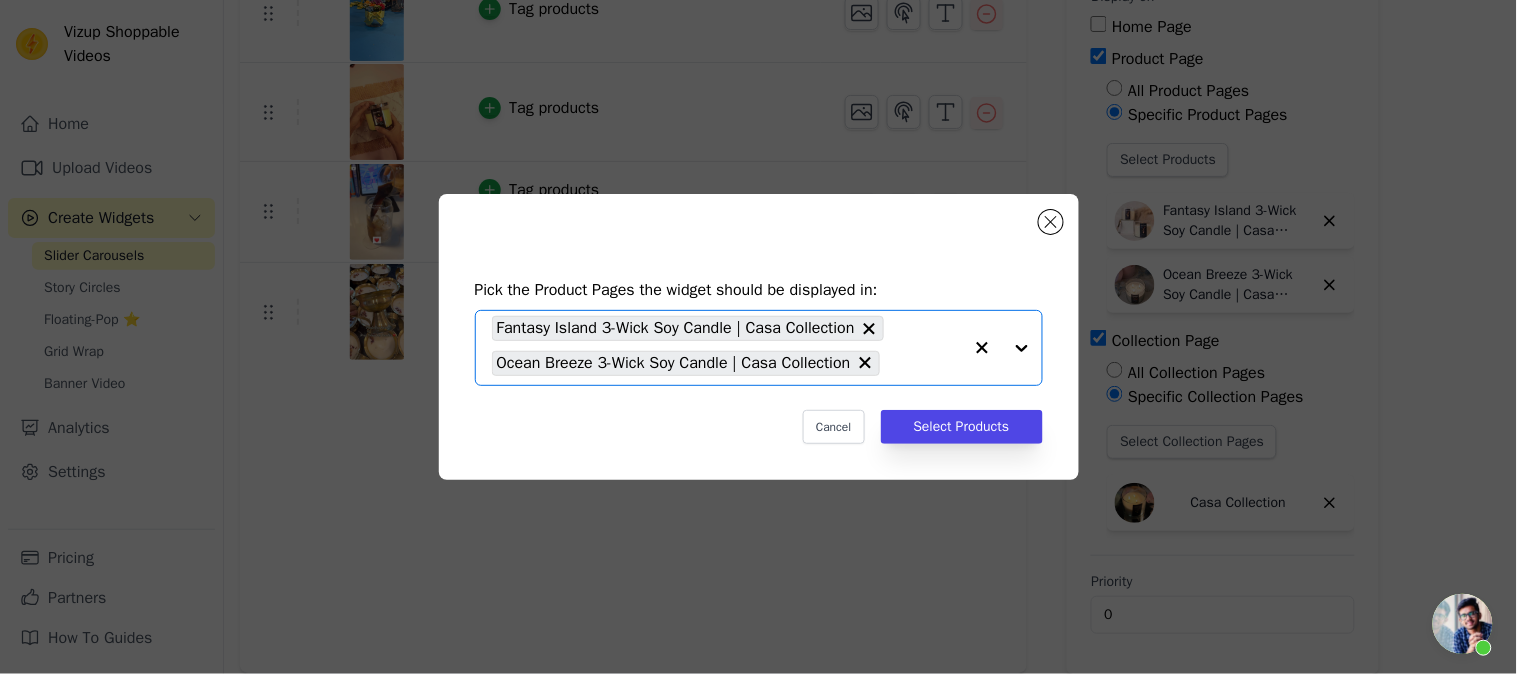 click 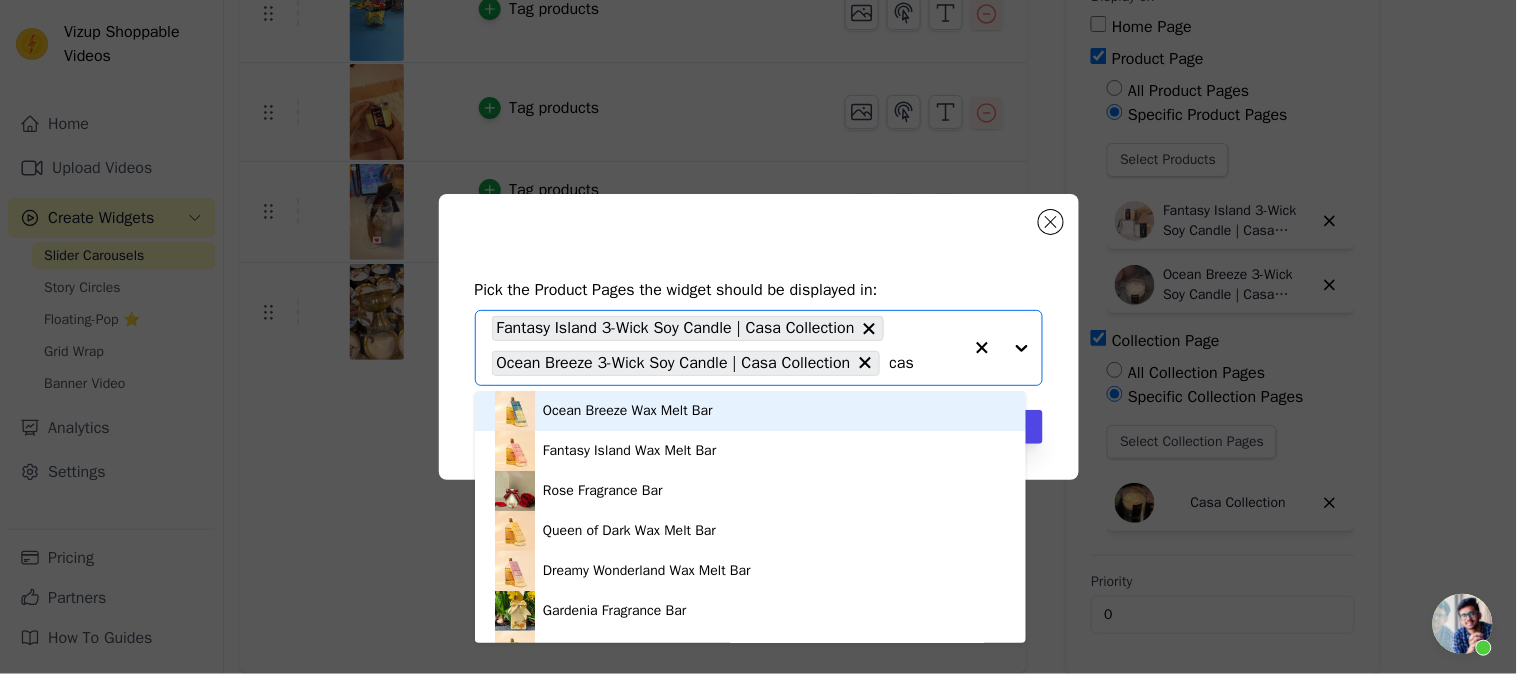 type on "casa" 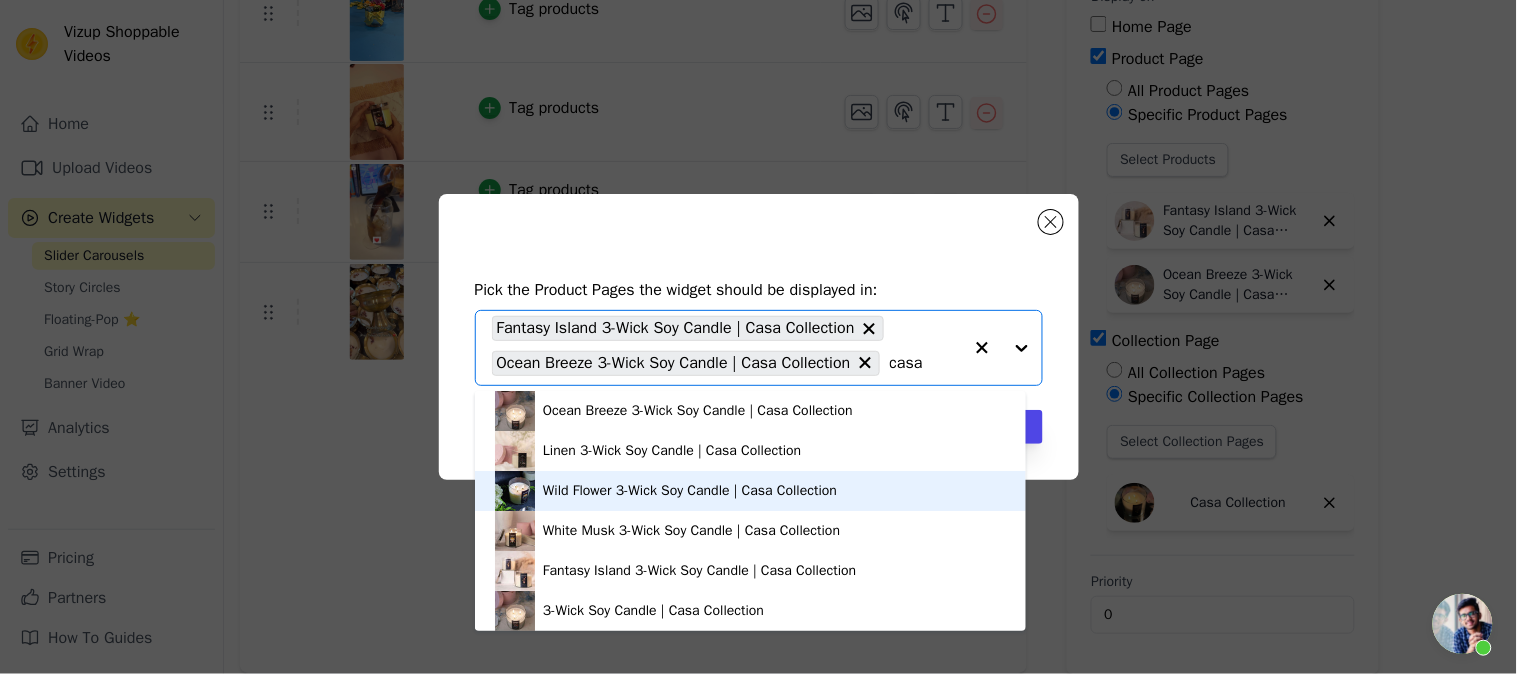 click on "Wild Flower 3-Wick Soy Candle | Casa Collection" at bounding box center [690, 491] 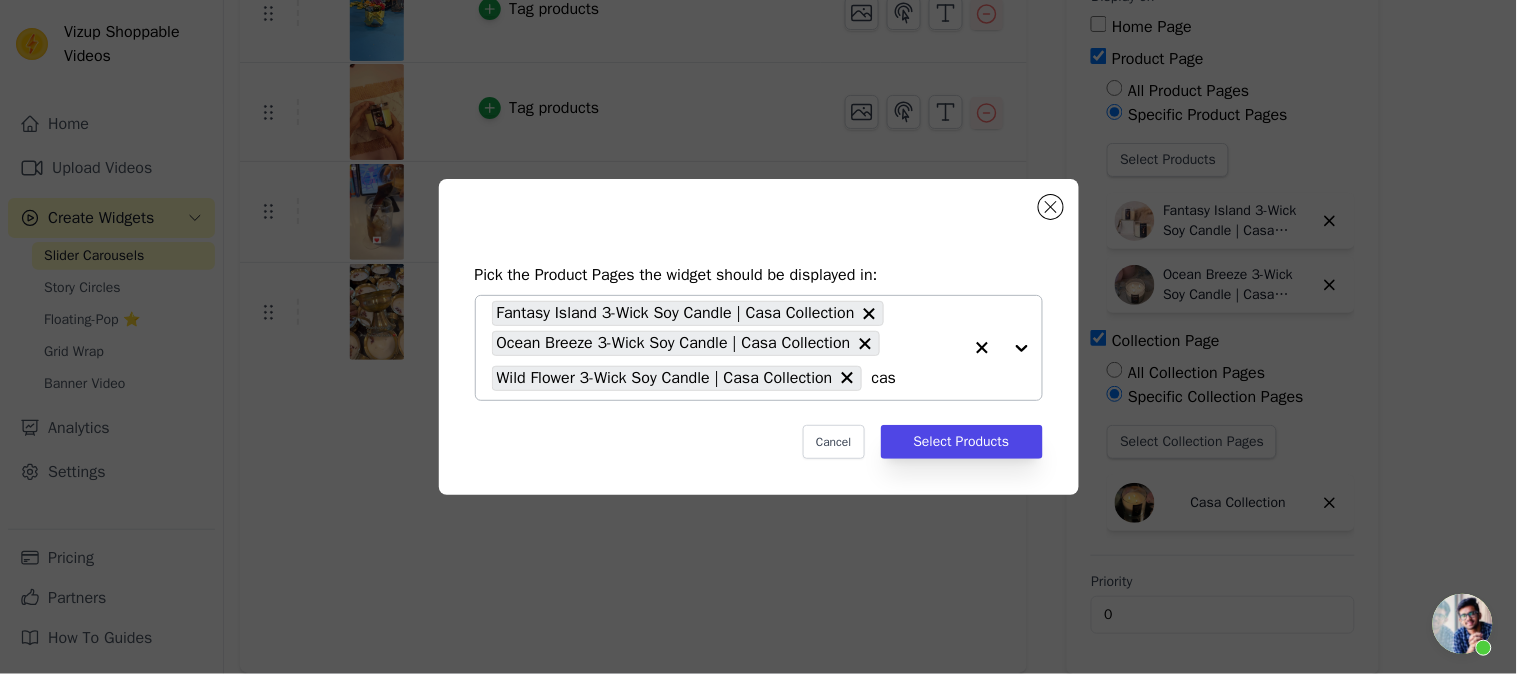 type on "casa" 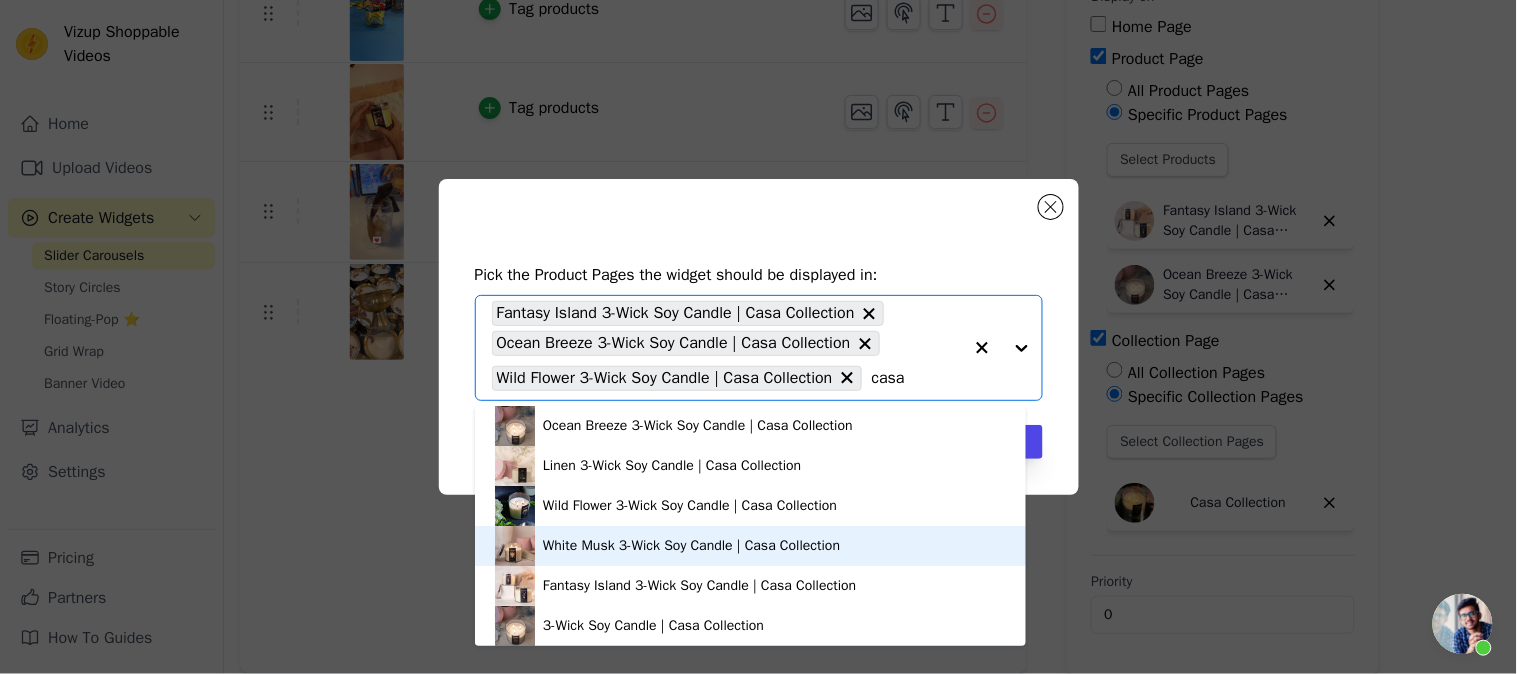 click on "White Musk 3-Wick Soy Candle | Casa Collection" at bounding box center (750, 546) 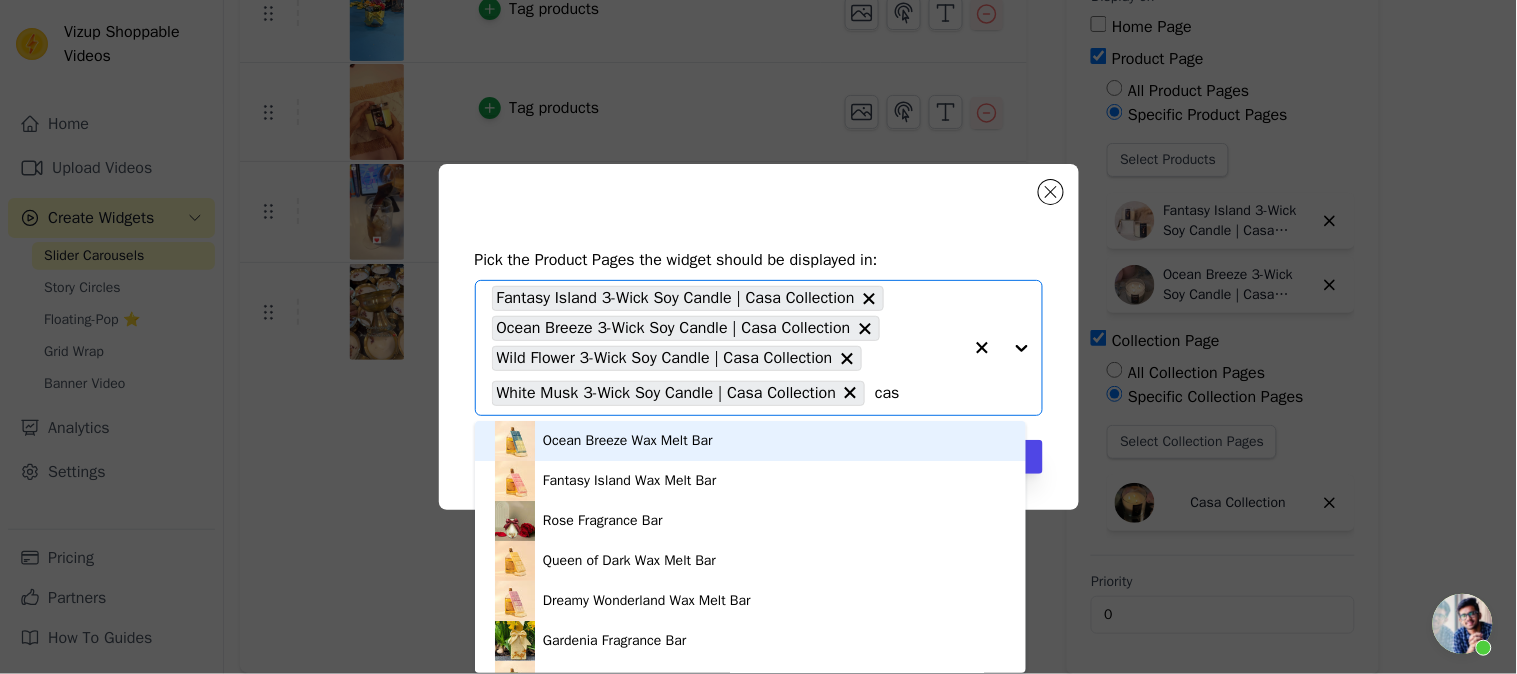 type on "casa" 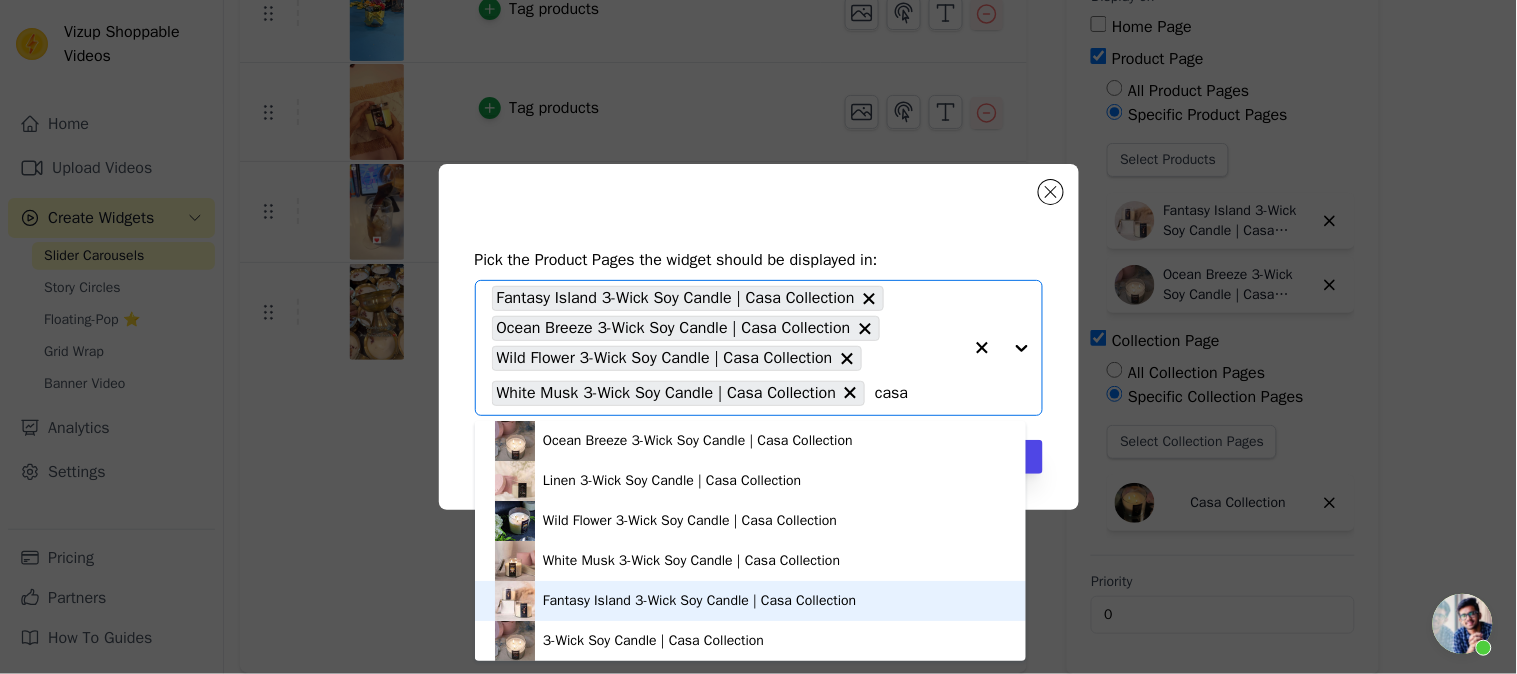click on "Fantasy Island 3-Wick Soy Candle | Casa Collection" at bounding box center (750, 601) 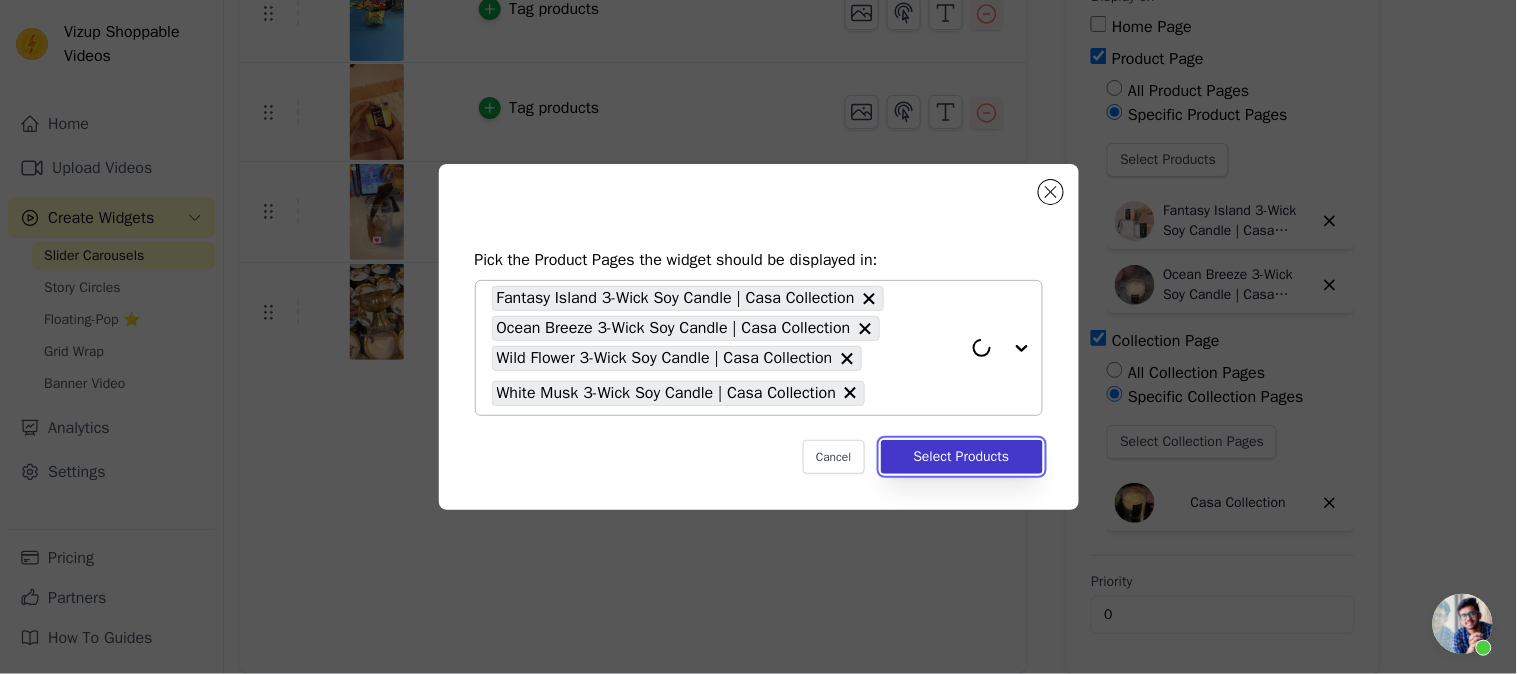 click on "Select Products" at bounding box center (962, 457) 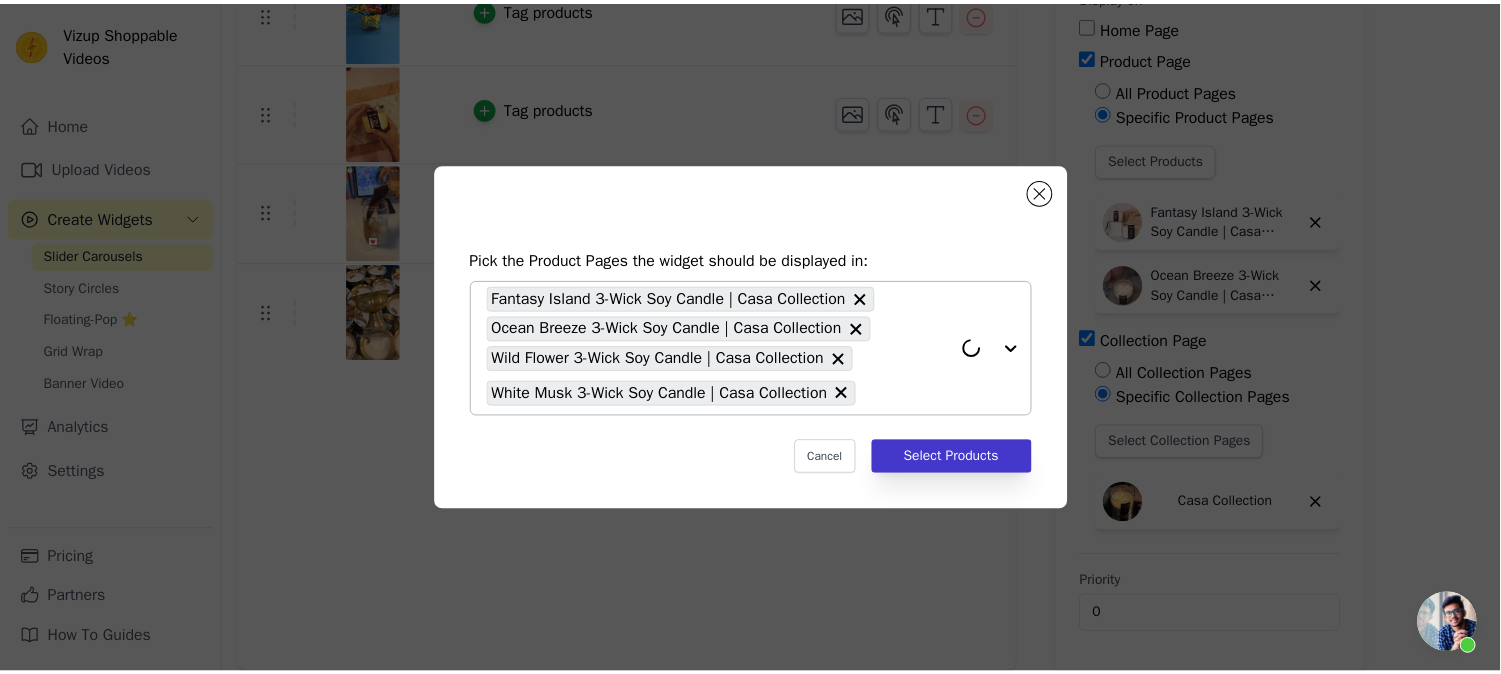 scroll, scrollTop: 276, scrollLeft: 0, axis: vertical 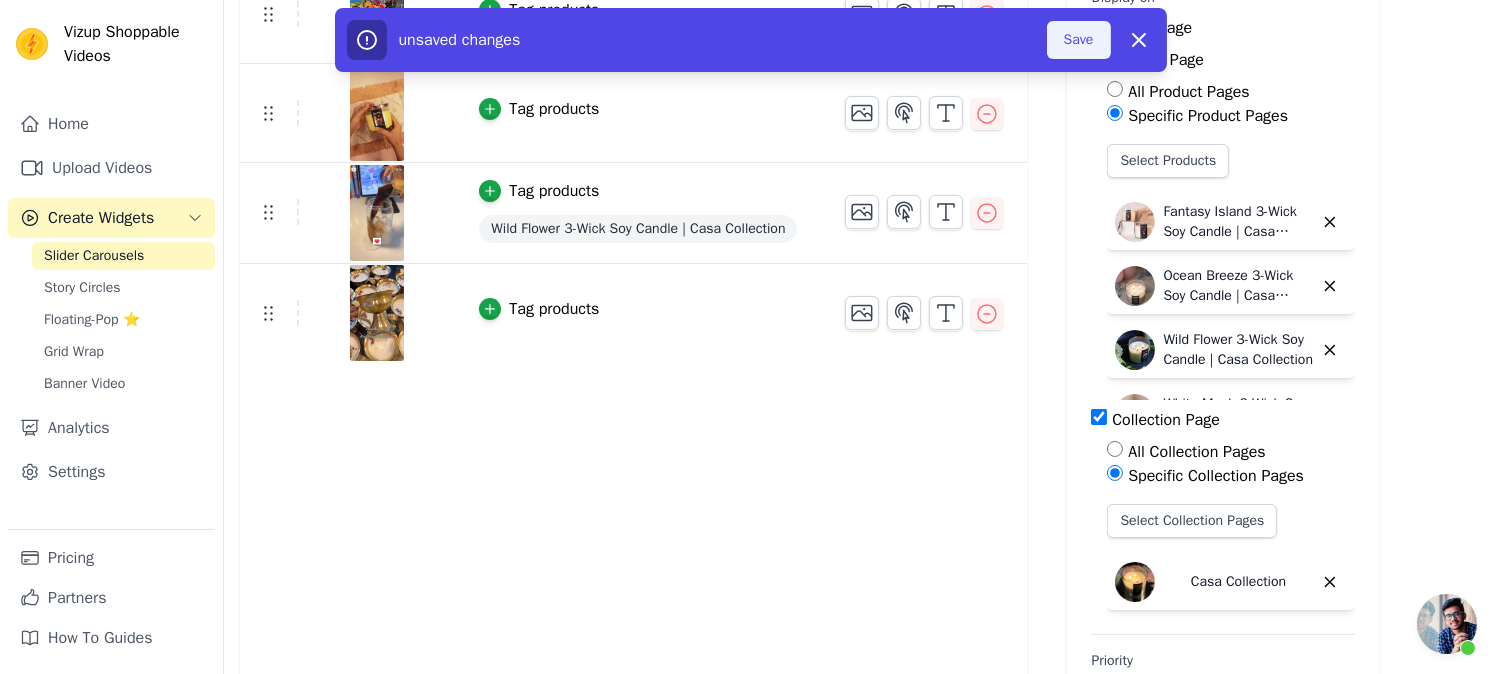 click on "Save" at bounding box center [1079, 40] 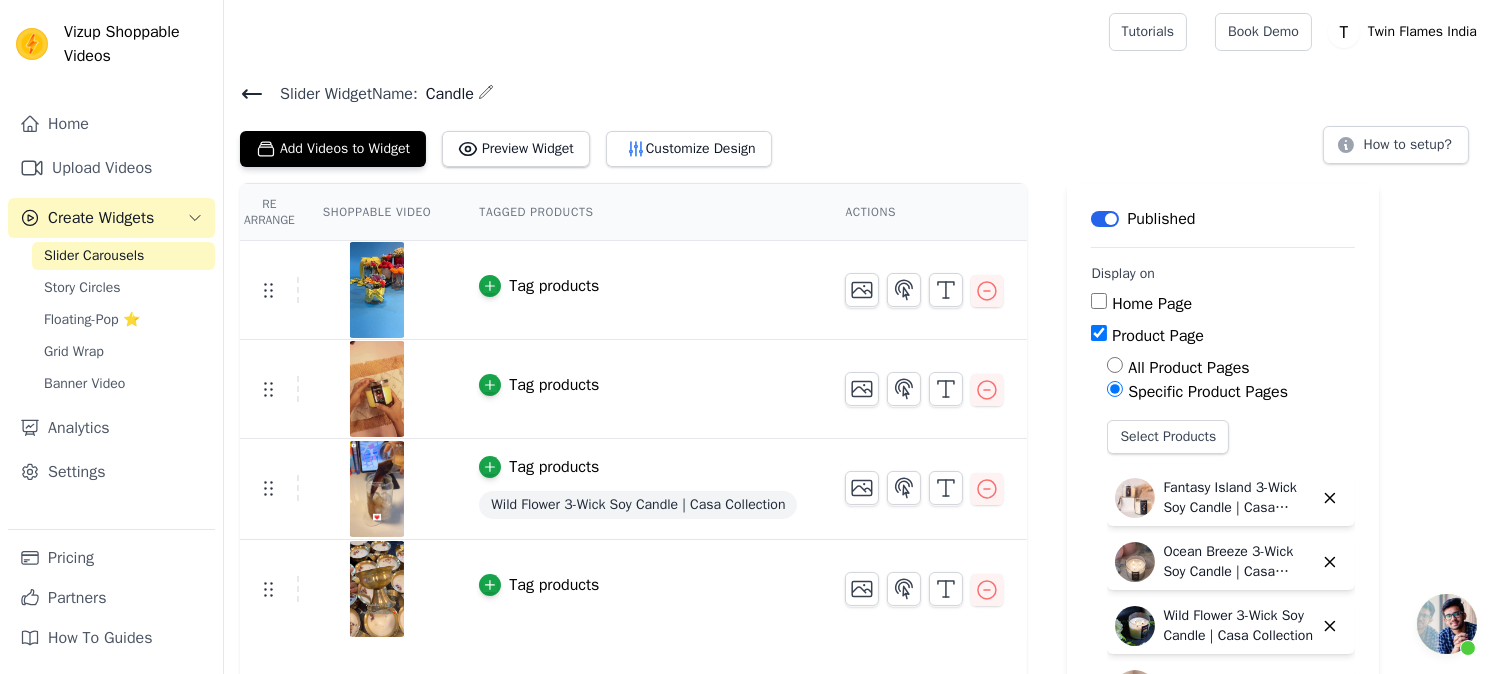 scroll, scrollTop: 111, scrollLeft: 0, axis: vertical 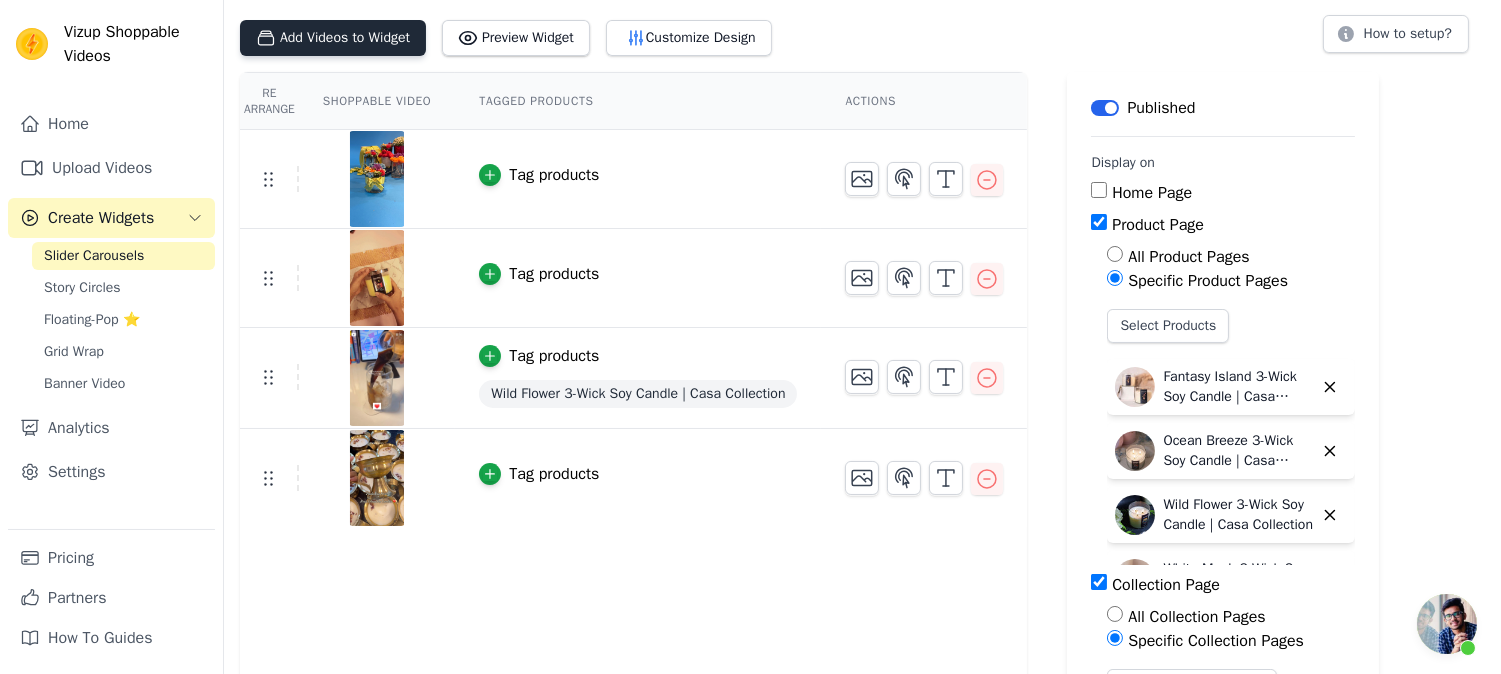click on "Add Videos to Widget" at bounding box center (333, 38) 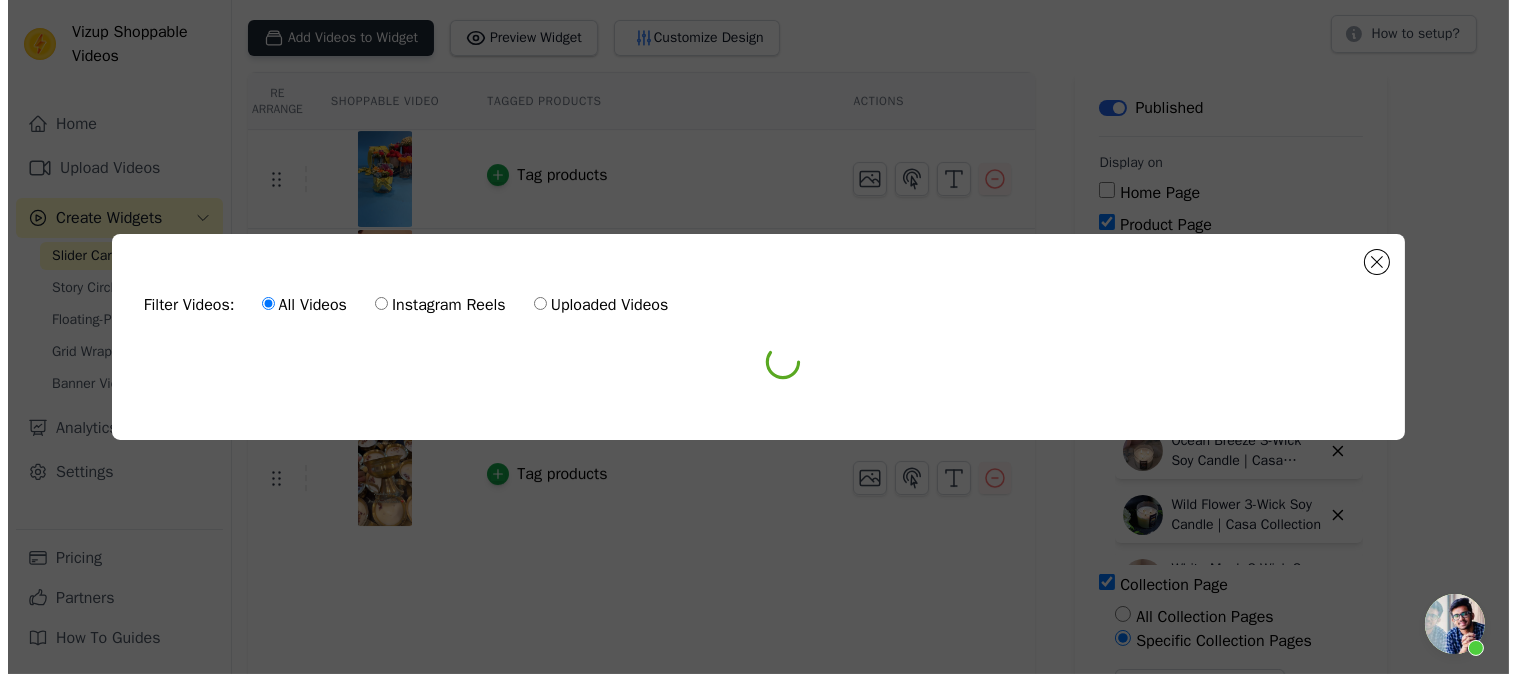 scroll, scrollTop: 0, scrollLeft: 0, axis: both 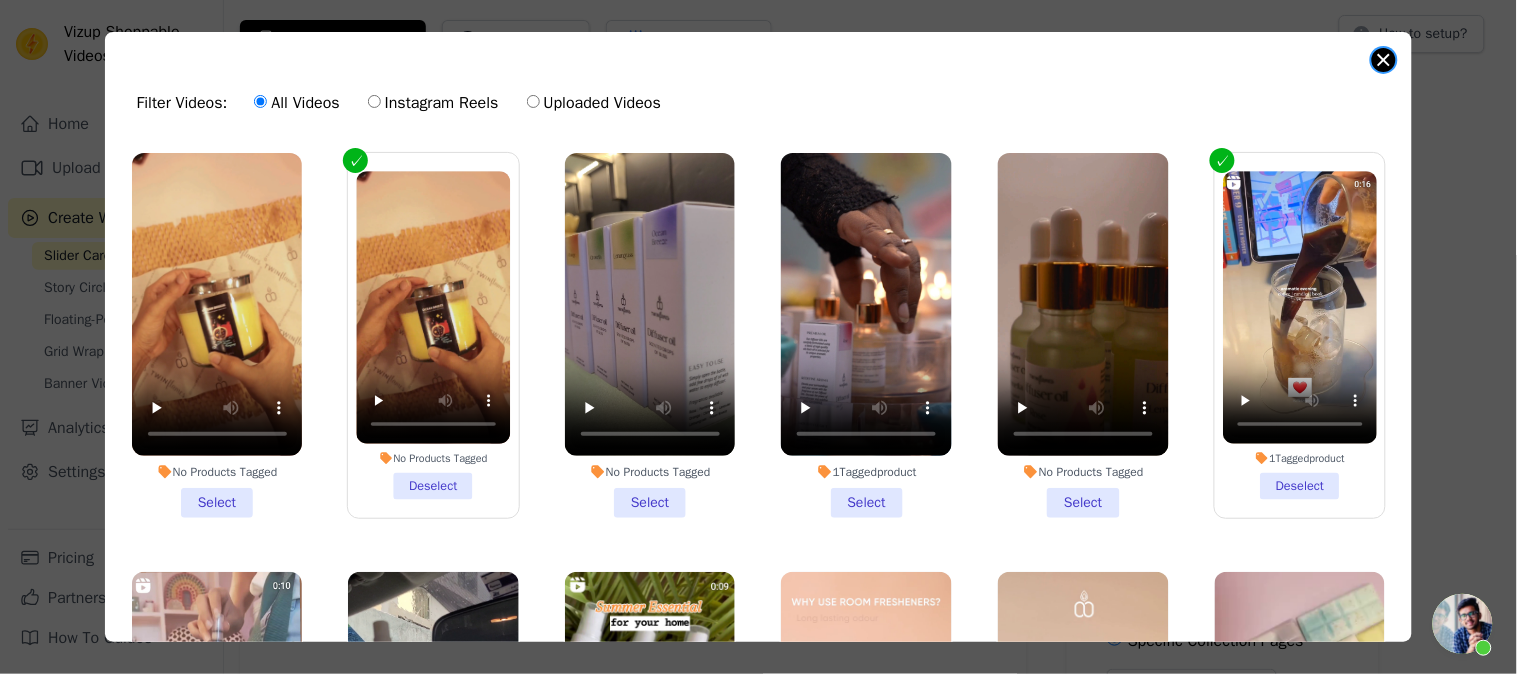 click at bounding box center [1384, 60] 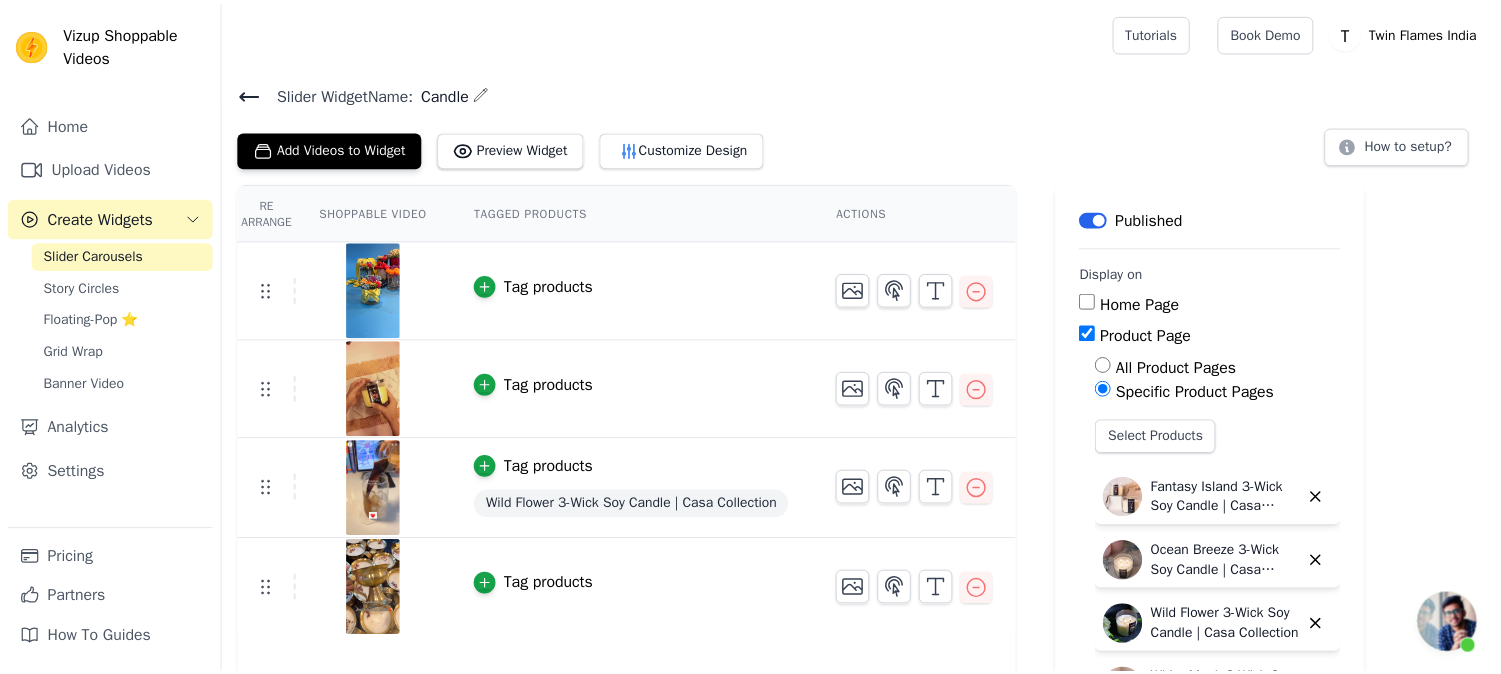 scroll, scrollTop: 111, scrollLeft: 0, axis: vertical 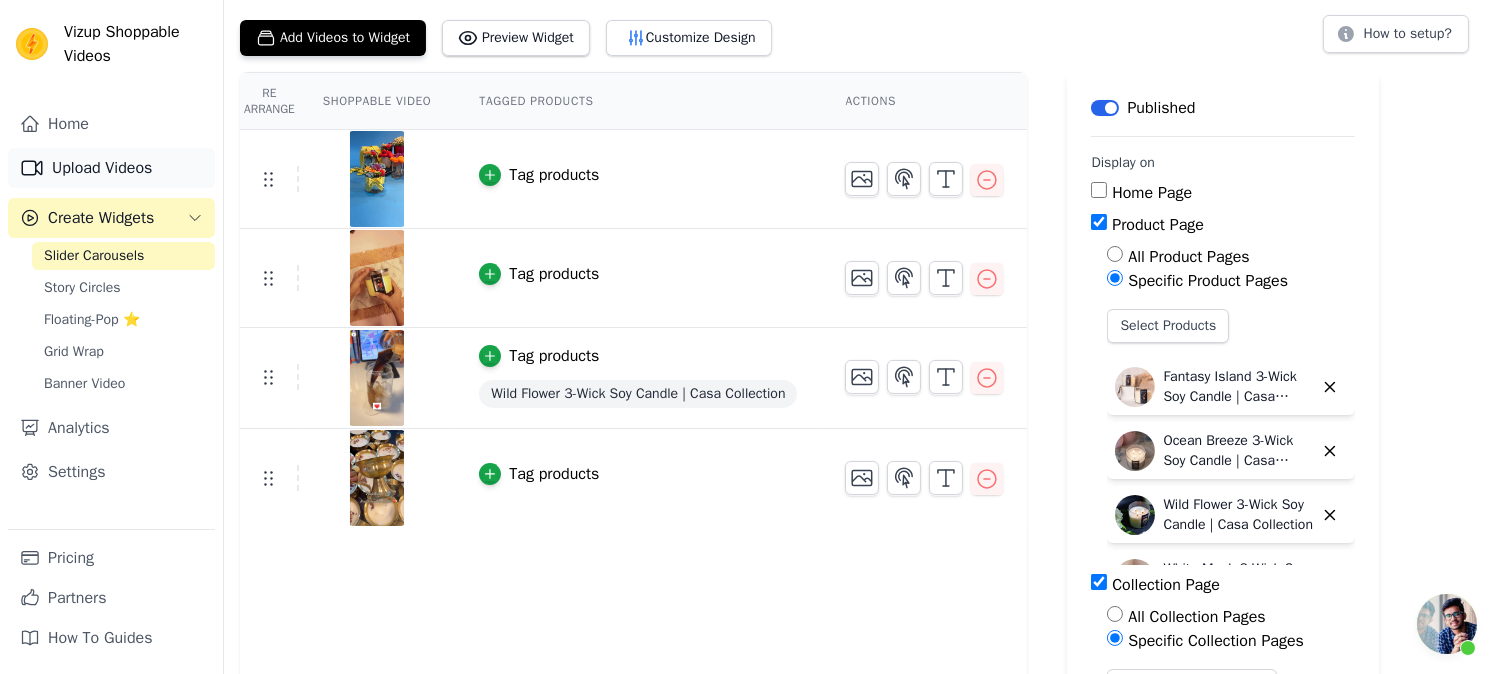 click on "Upload Videos" at bounding box center (111, 168) 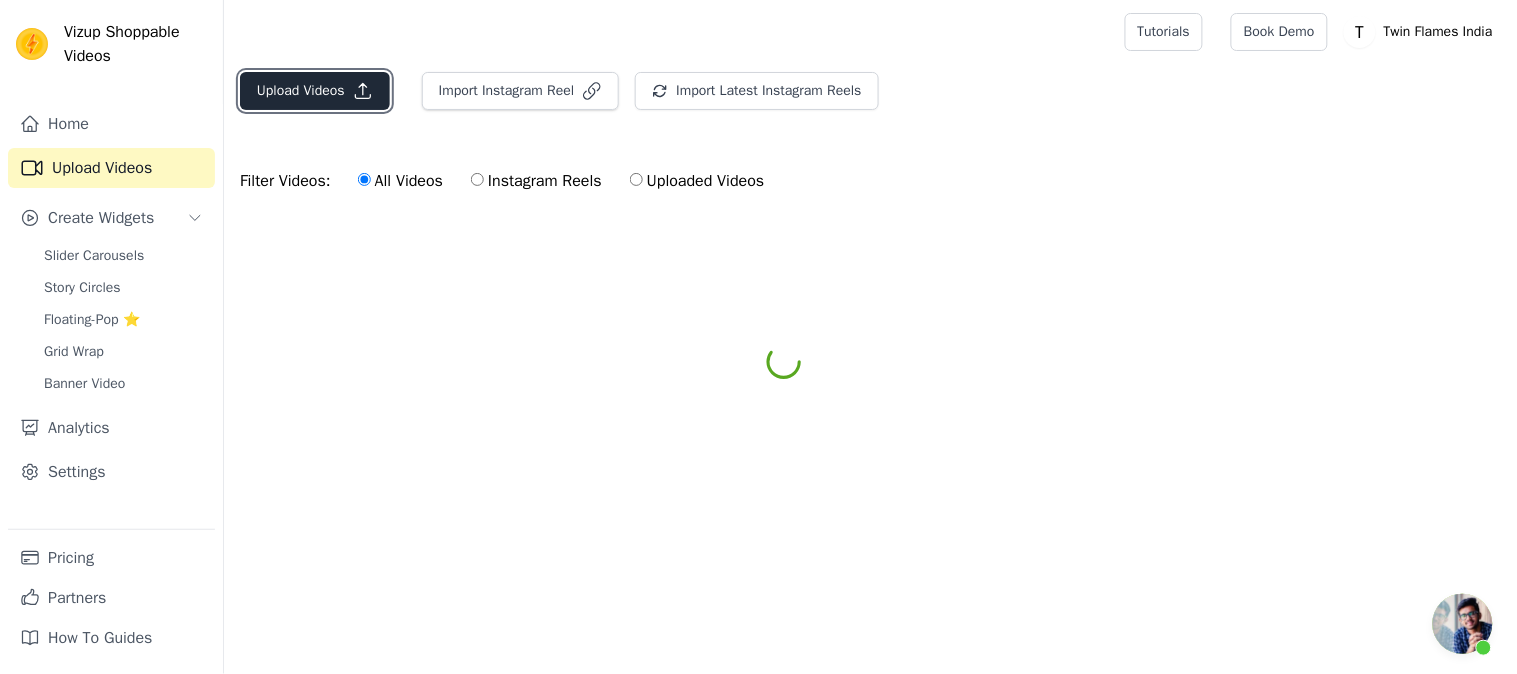 click on "Upload Videos" at bounding box center [315, 91] 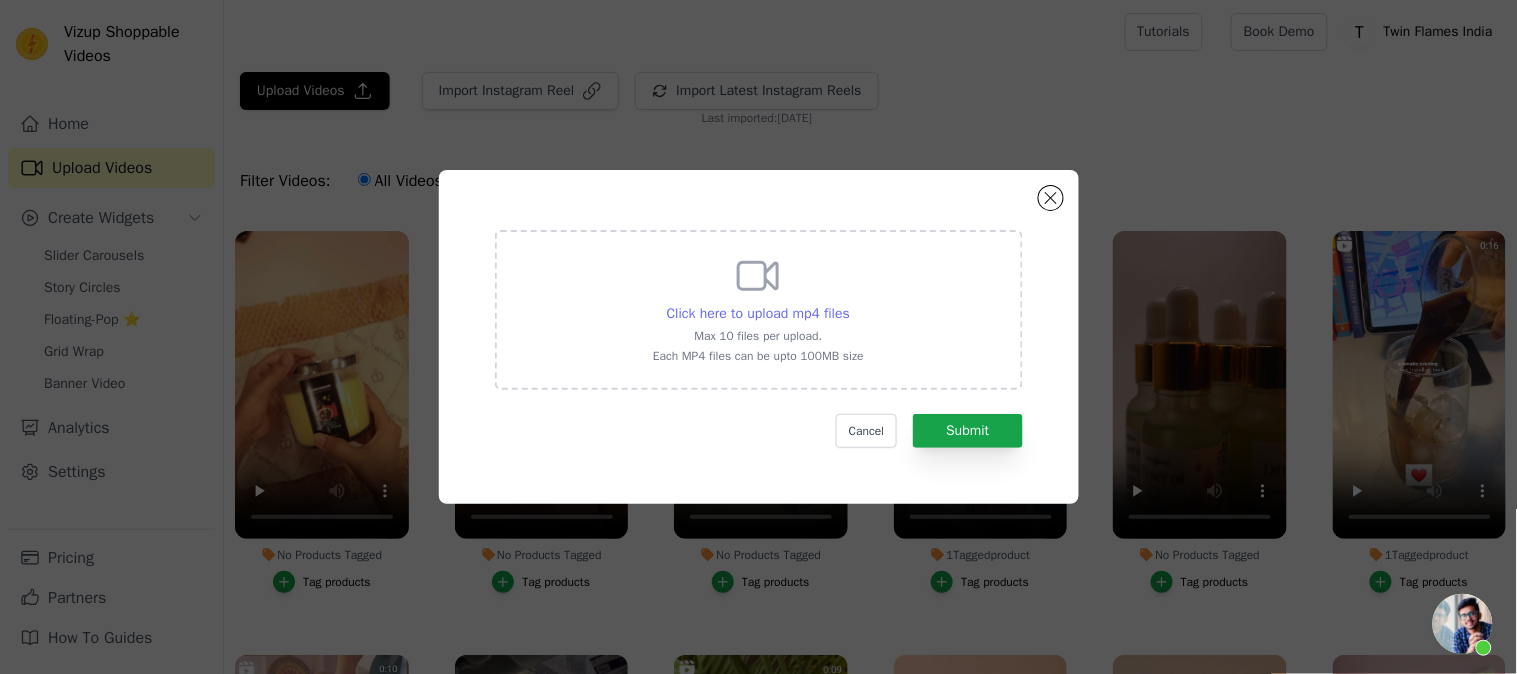 click on "Click here to upload mp4 files" at bounding box center (758, 313) 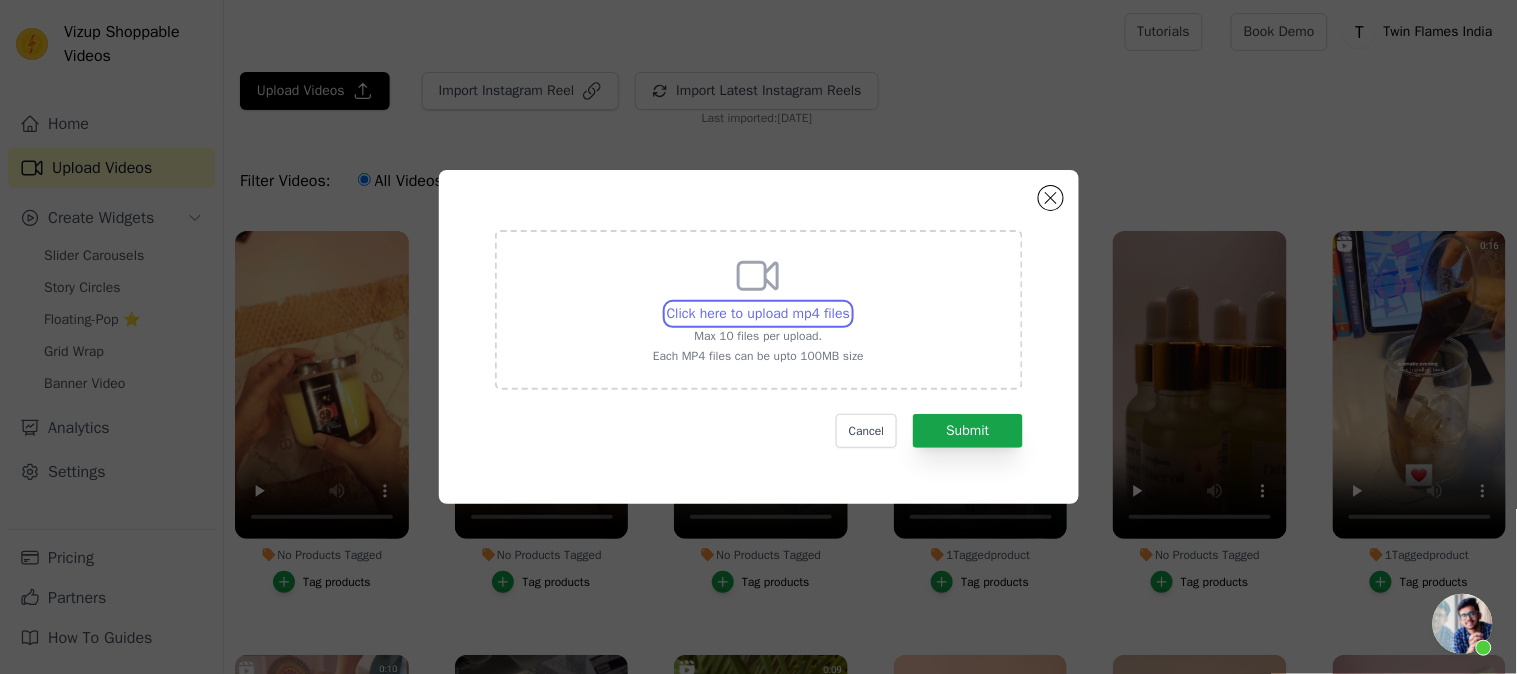 click on "Click here to upload mp4 files     Max 10 files per upload.   Each MP4 files can be upto 100MB size" at bounding box center [849, 303] 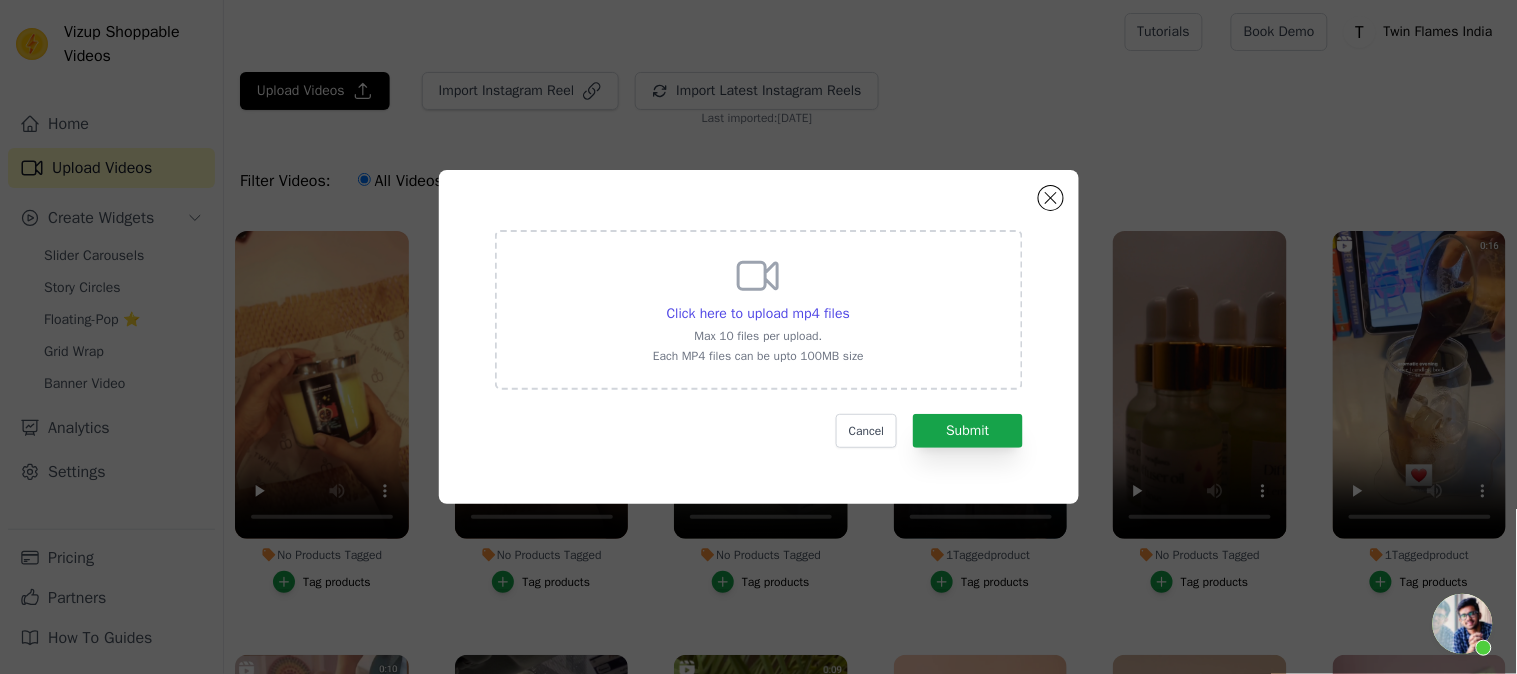 click on "Click here to upload mp4 files     Max 10 files per upload.   Each MP4 files can be upto 100MB size" at bounding box center [758, 308] 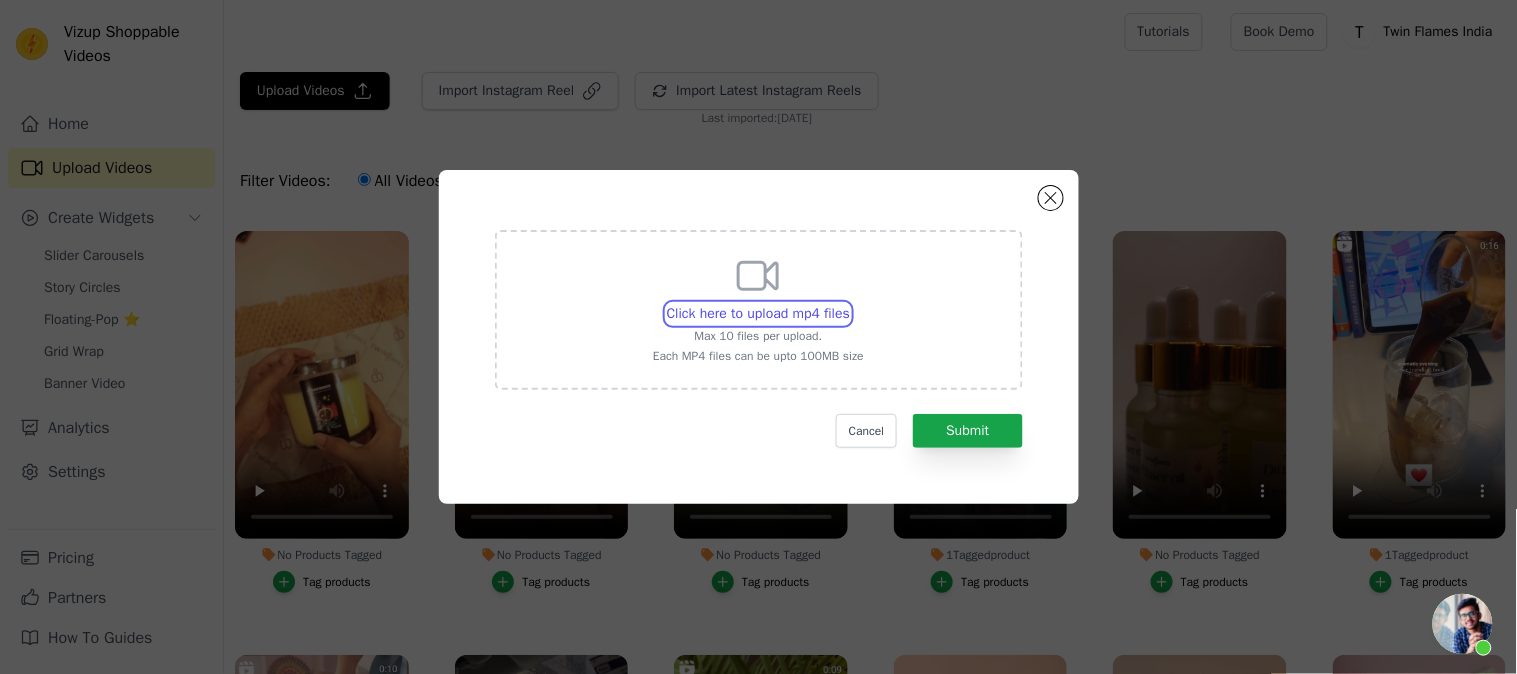 click on "Click here to upload mp4 files     Max 10 files per upload.   Each MP4 files can be upto 100MB size" at bounding box center [849, 303] 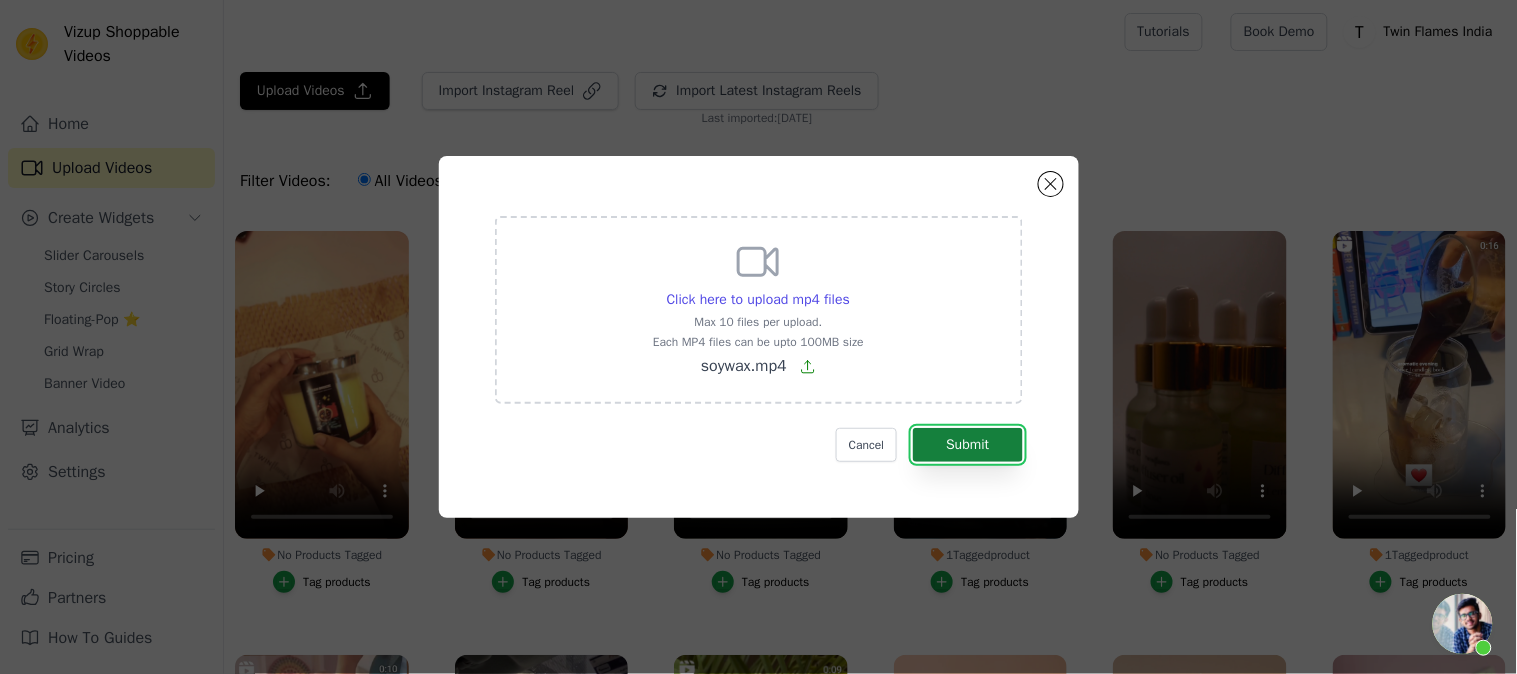 click on "Submit" at bounding box center [967, 445] 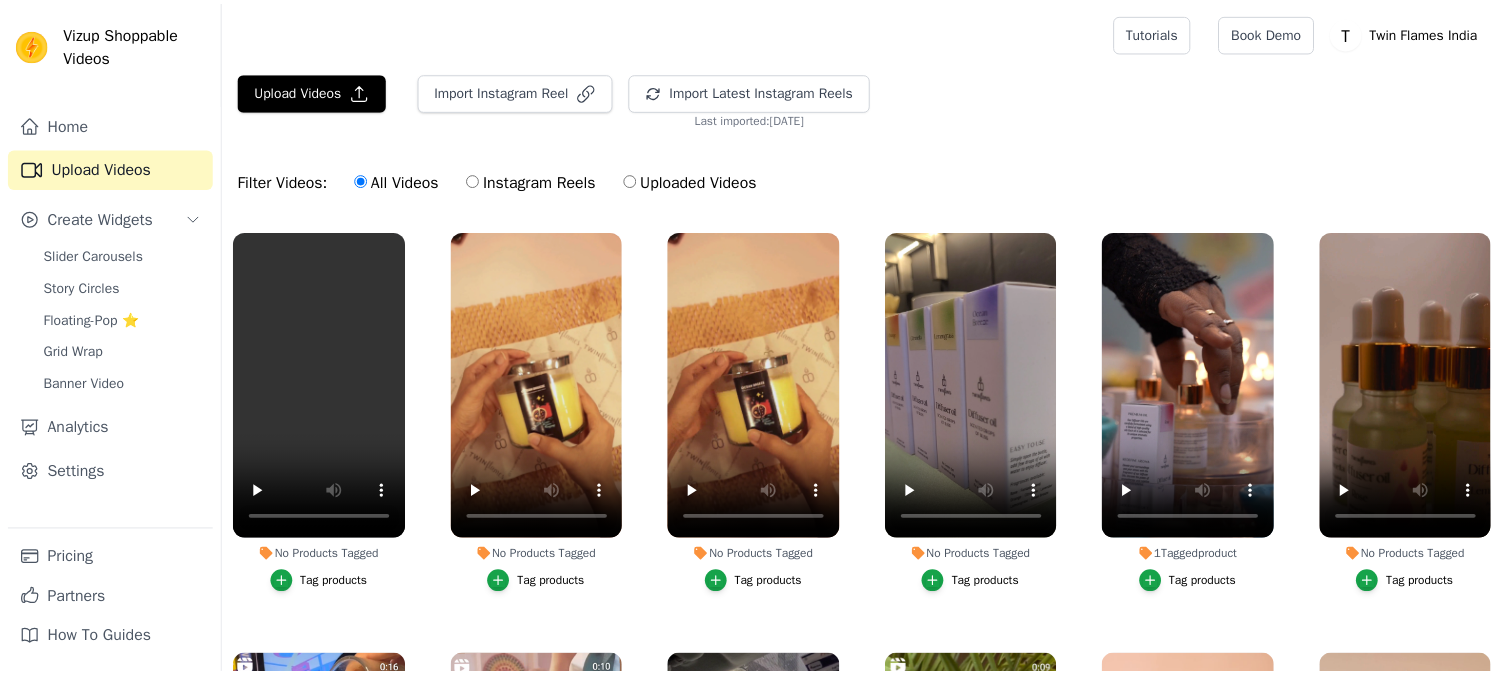 scroll, scrollTop: 0, scrollLeft: 0, axis: both 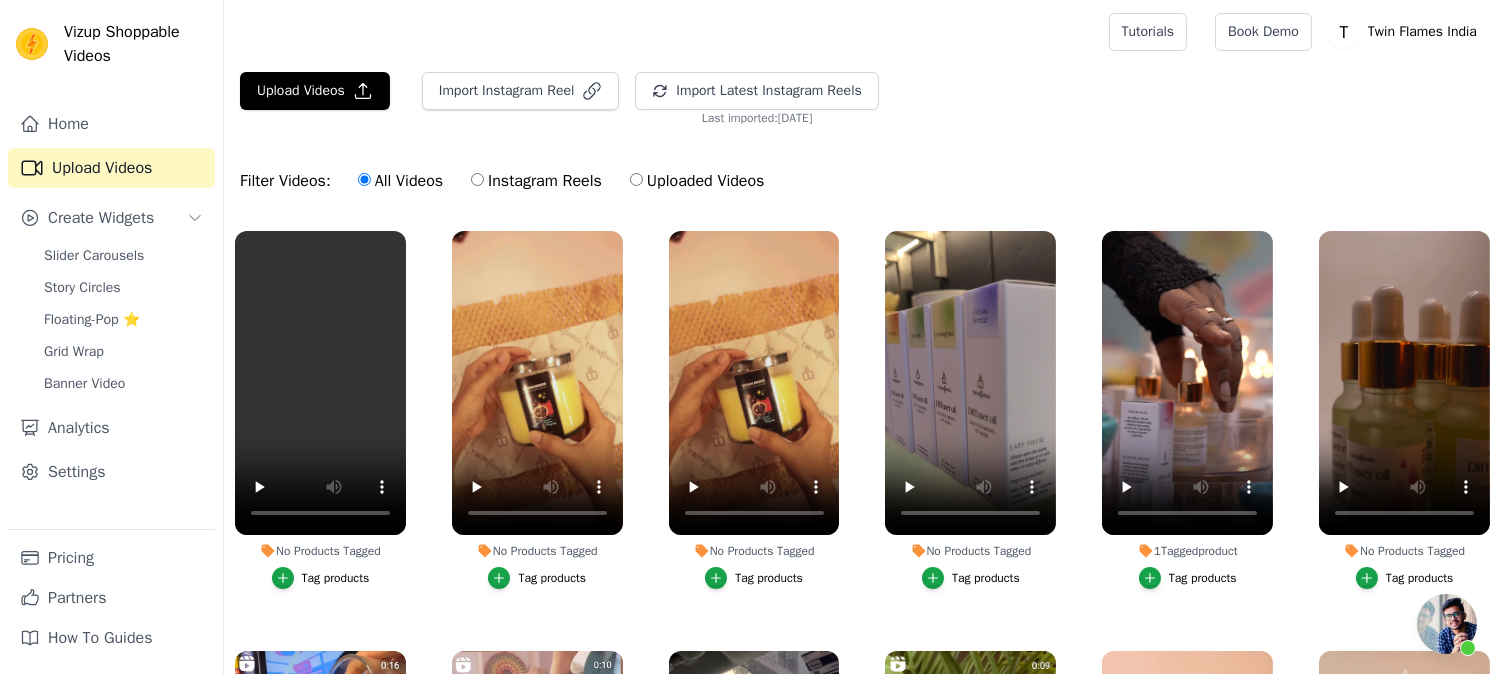 click on "Slider Carousels   Story Circles   Floating-Pop ⭐   Grid Wrap   Banner Video" at bounding box center [123, 320] 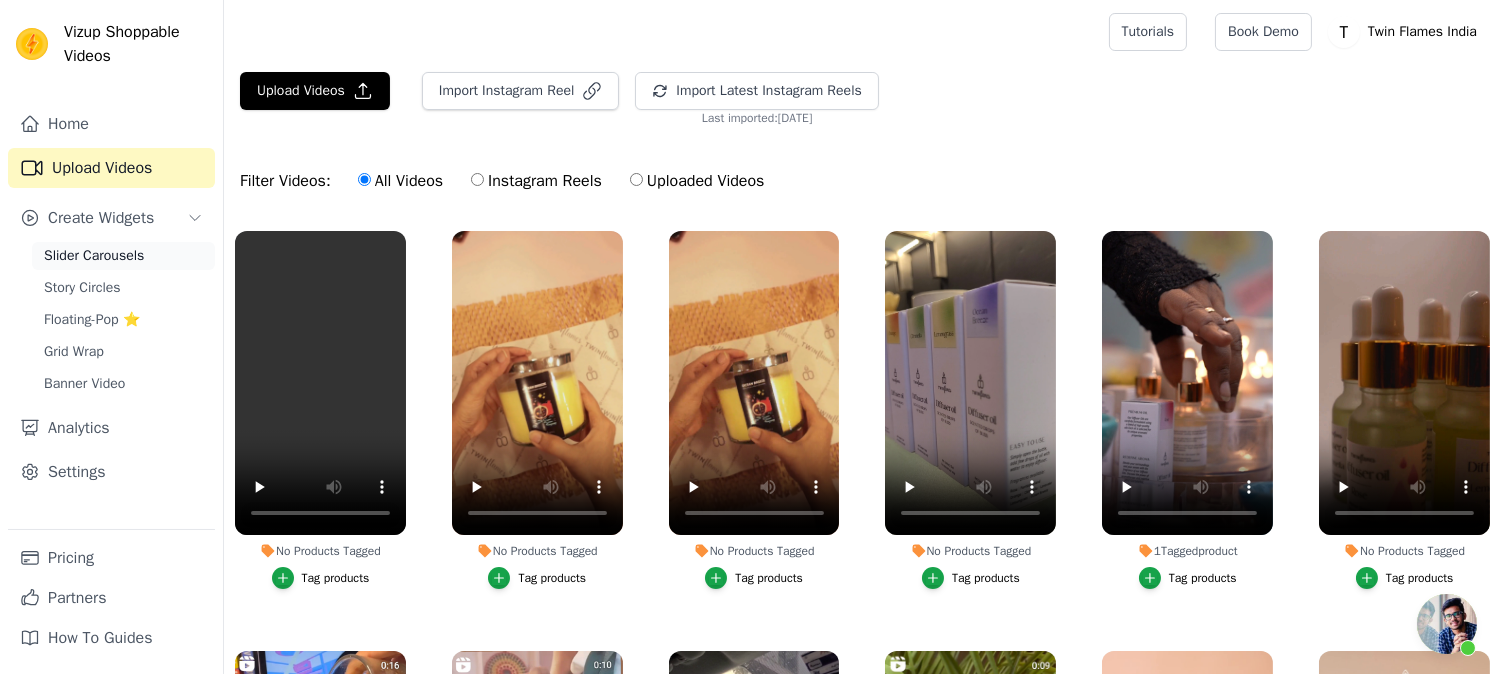 click on "Slider Carousels" at bounding box center (94, 256) 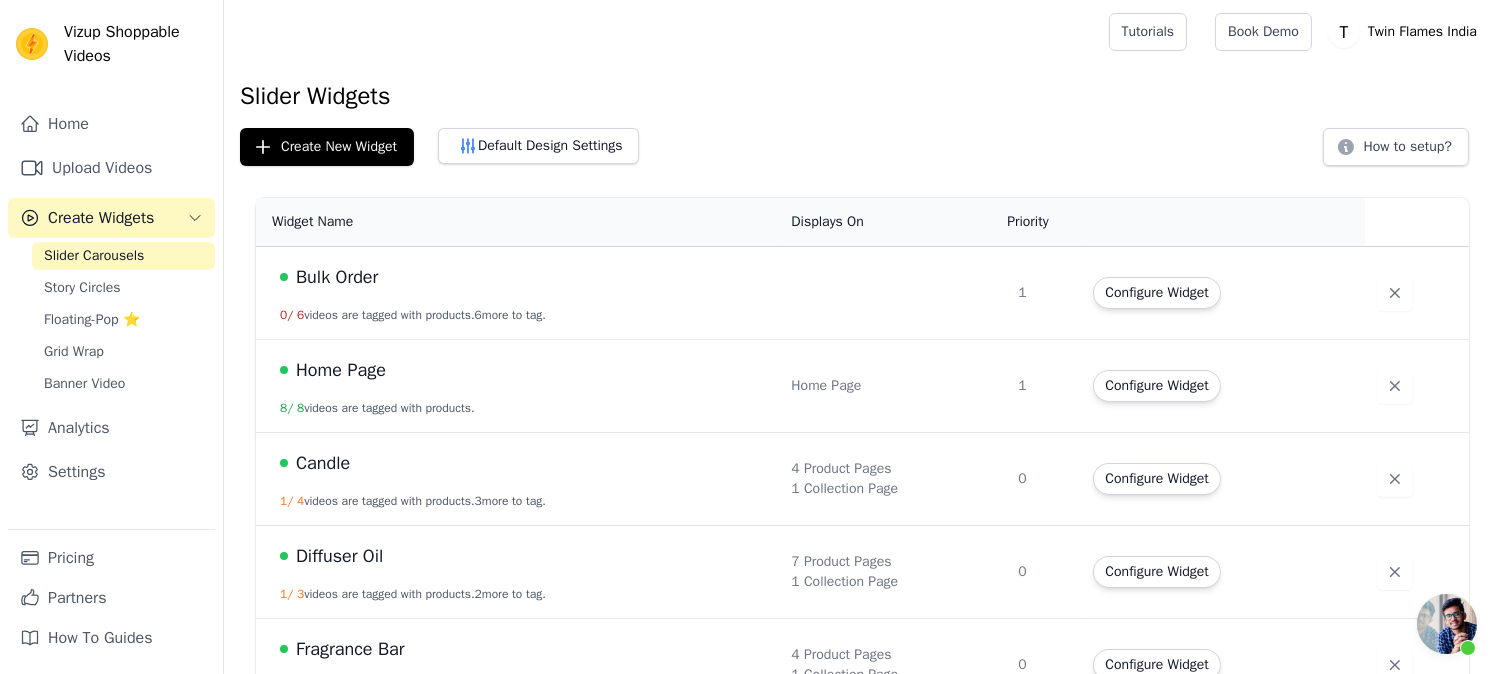 click on "Candle" at bounding box center [323, 463] 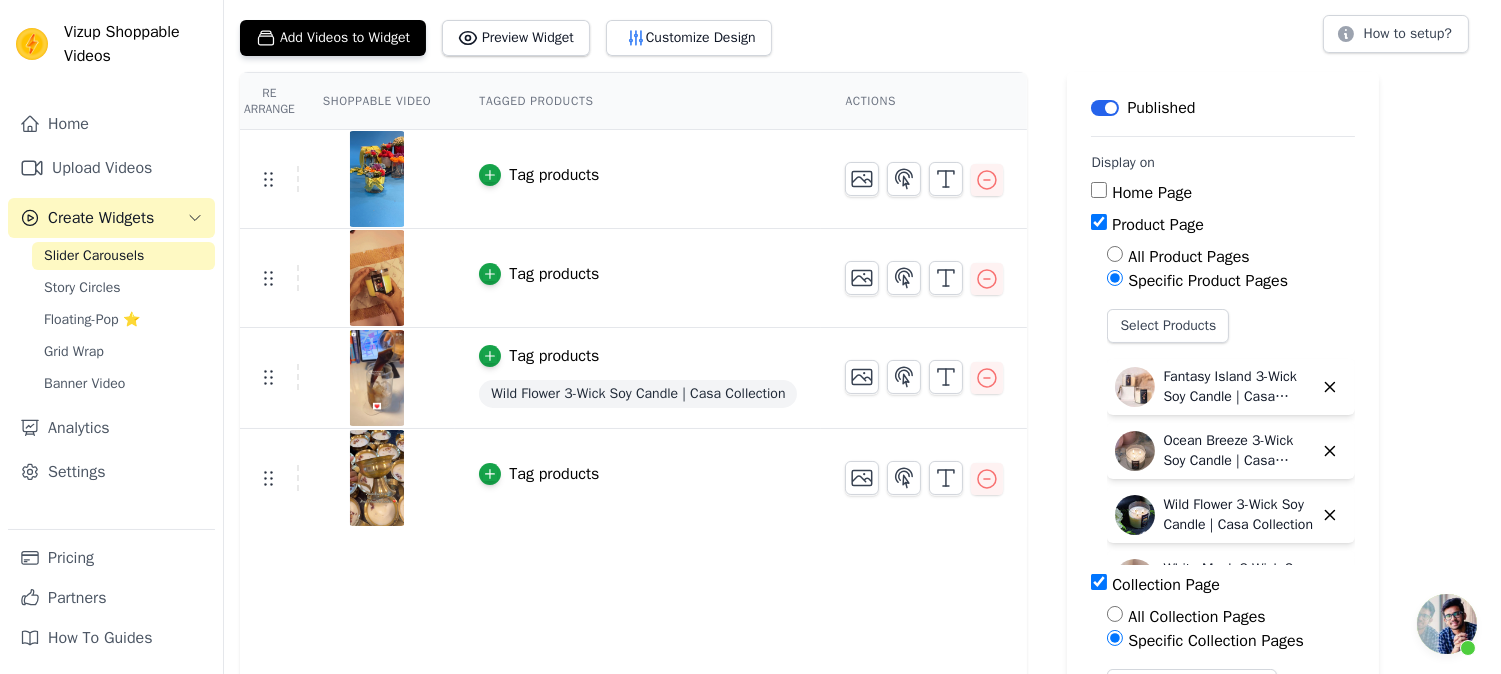 scroll, scrollTop: 0, scrollLeft: 0, axis: both 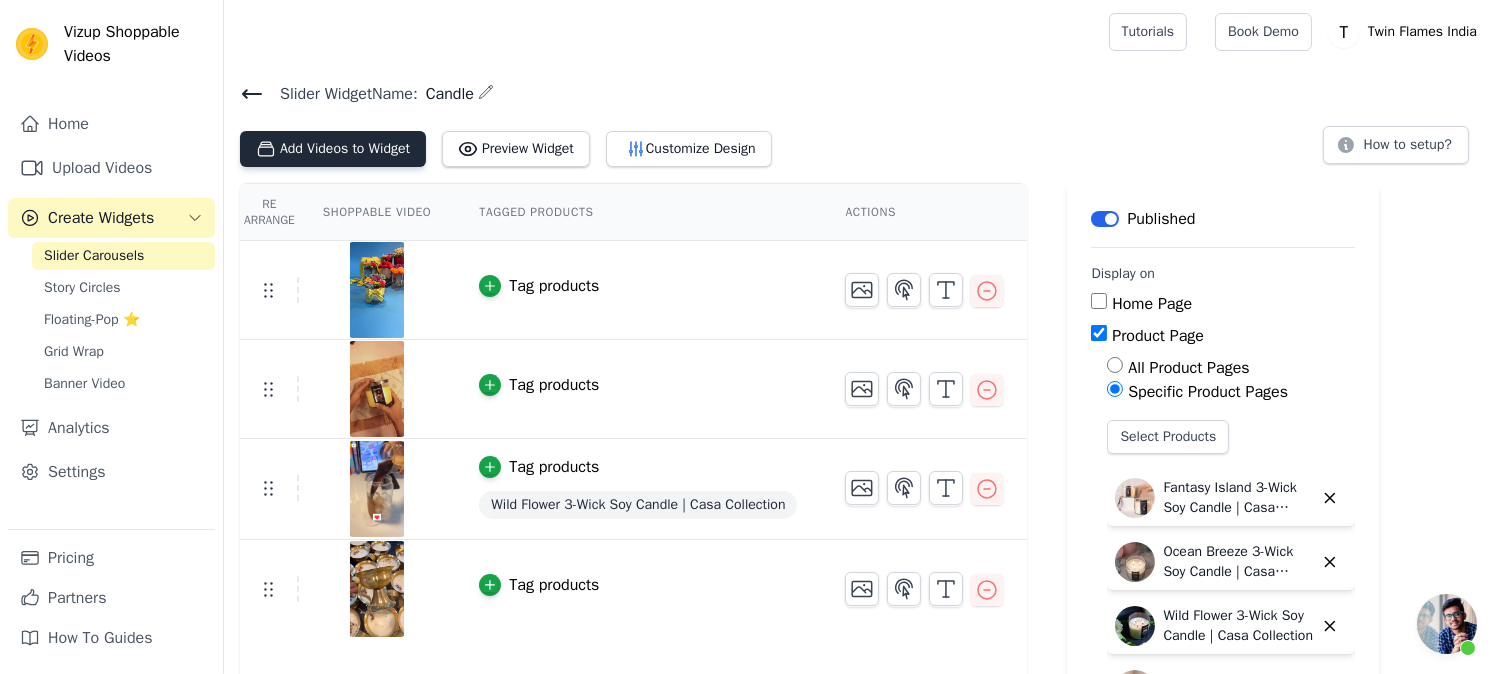 click on "Add Videos to Widget" at bounding box center (333, 149) 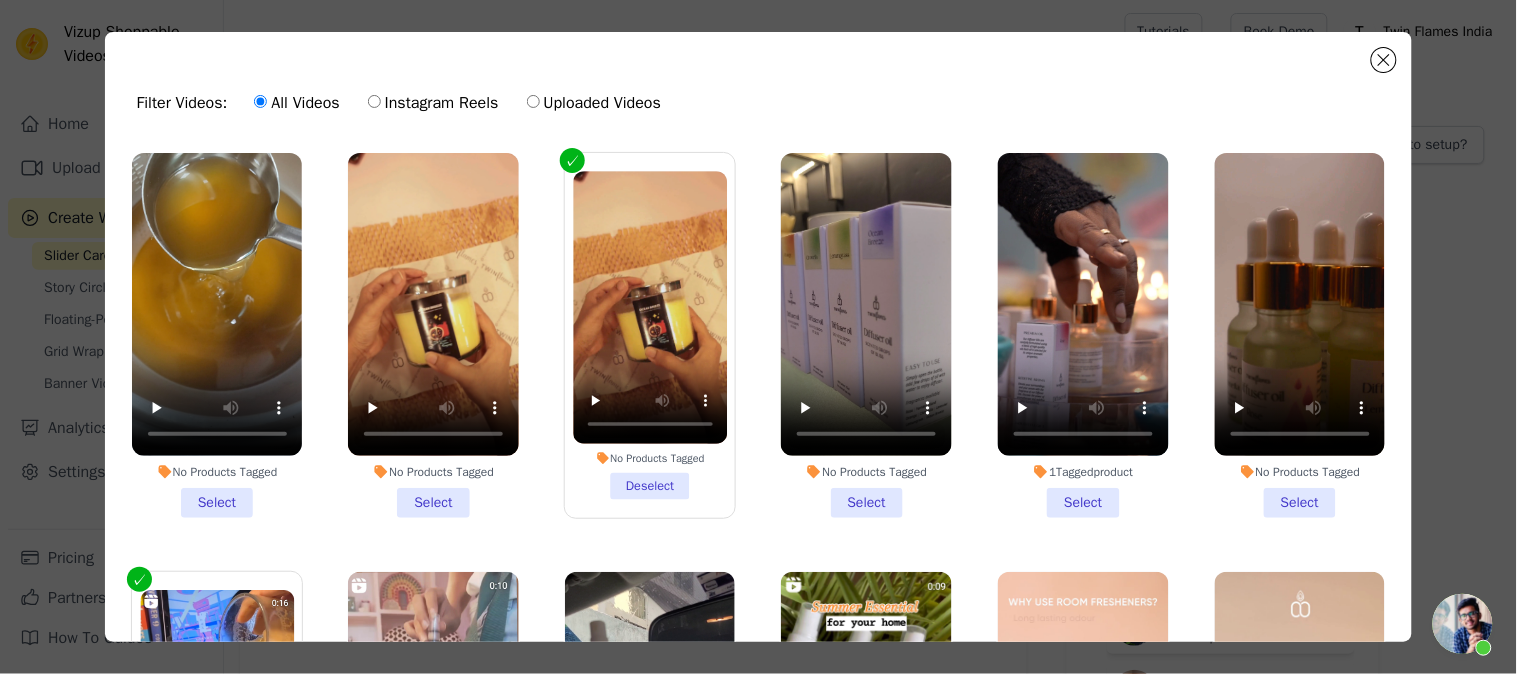 click on "No Products Tagged     Select" at bounding box center (217, 335) 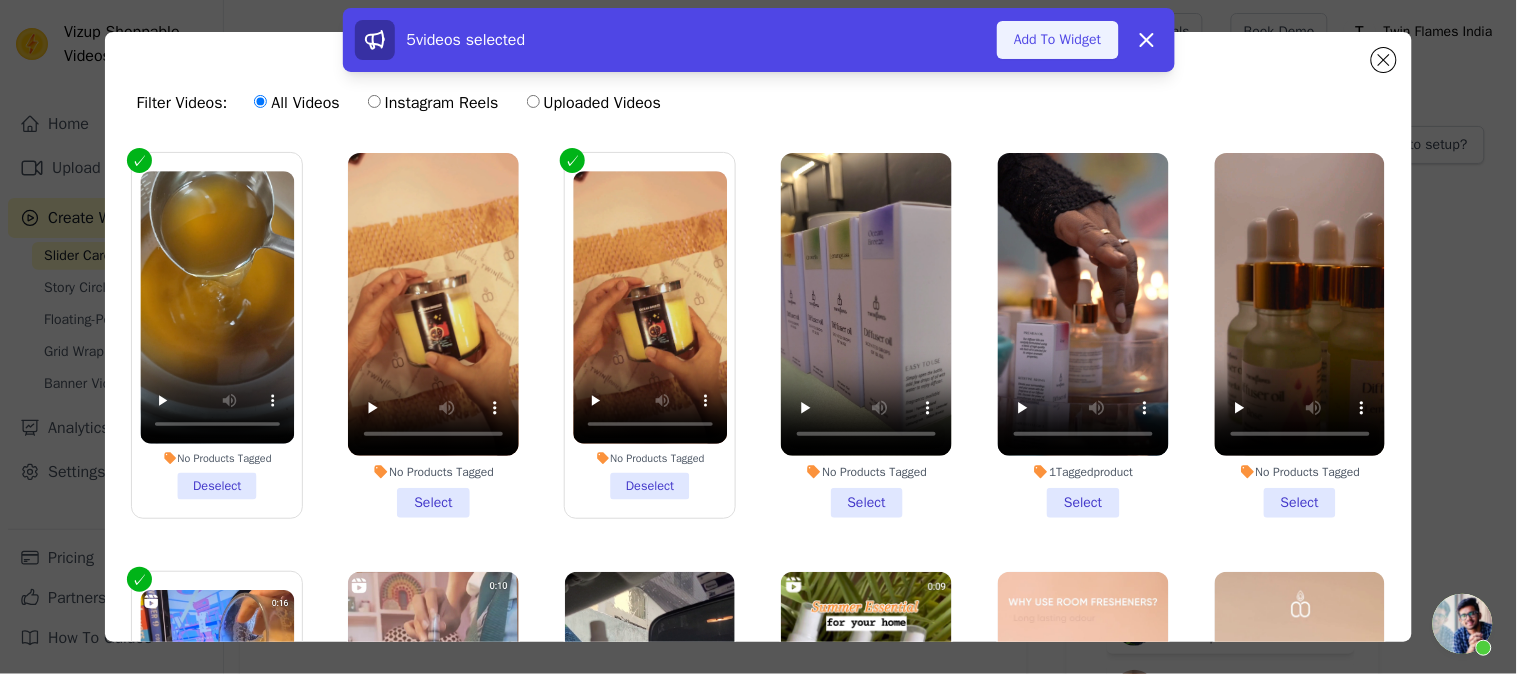 click on "Add To Widget" at bounding box center (1057, 40) 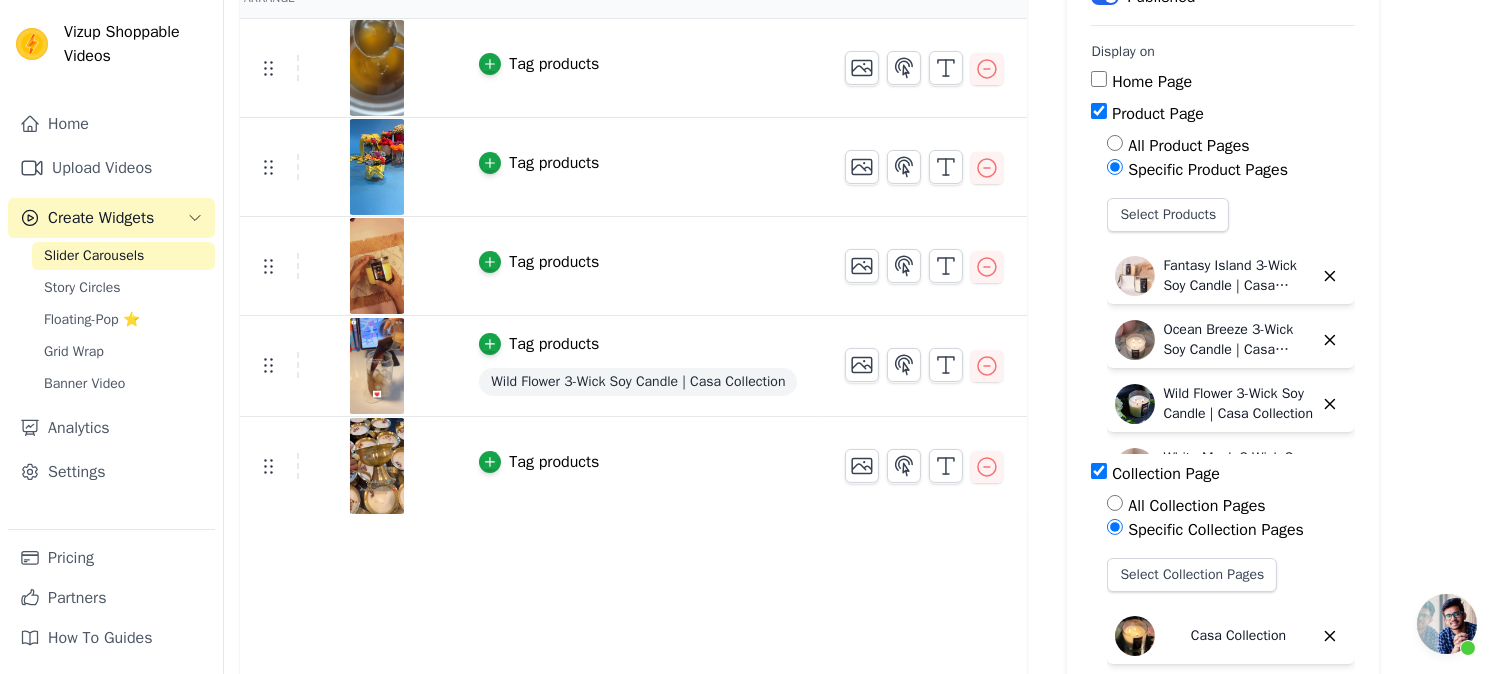 scroll, scrollTop: 111, scrollLeft: 0, axis: vertical 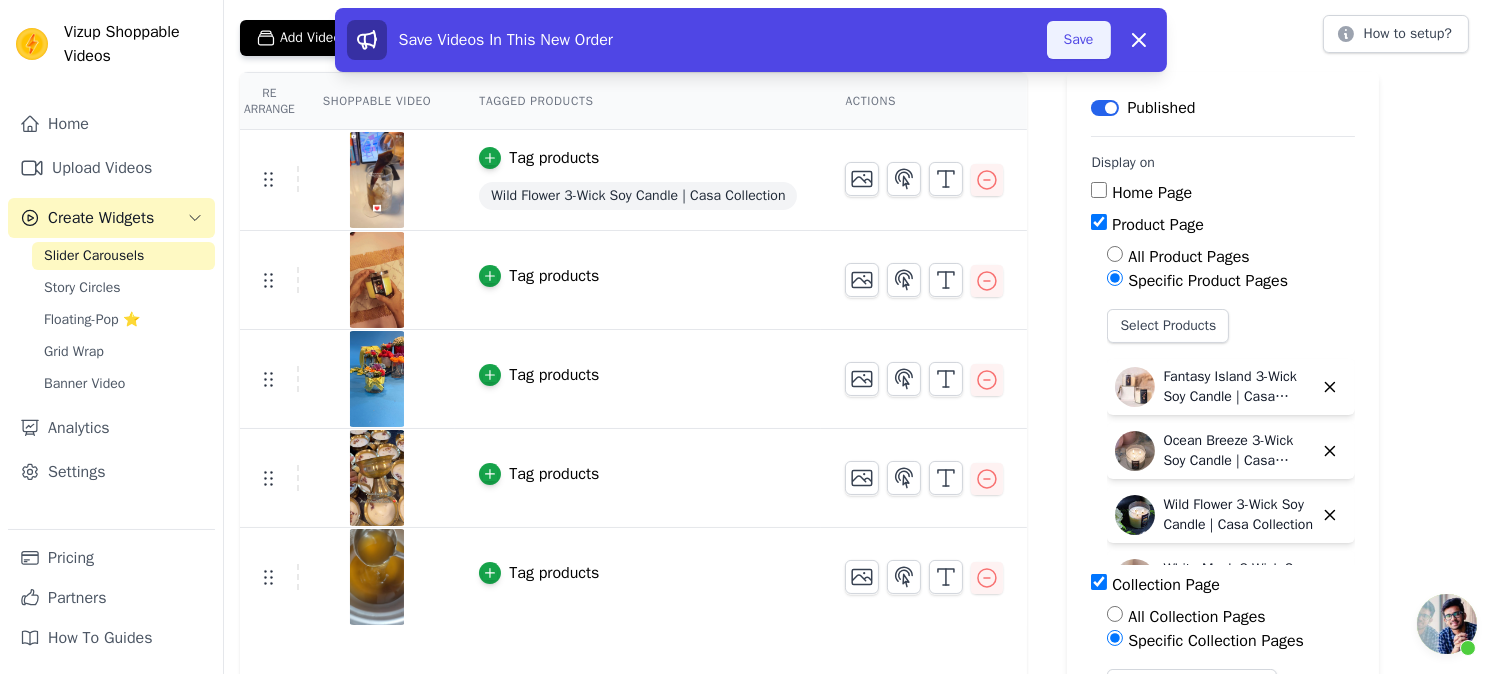 click on "Save" at bounding box center (1079, 40) 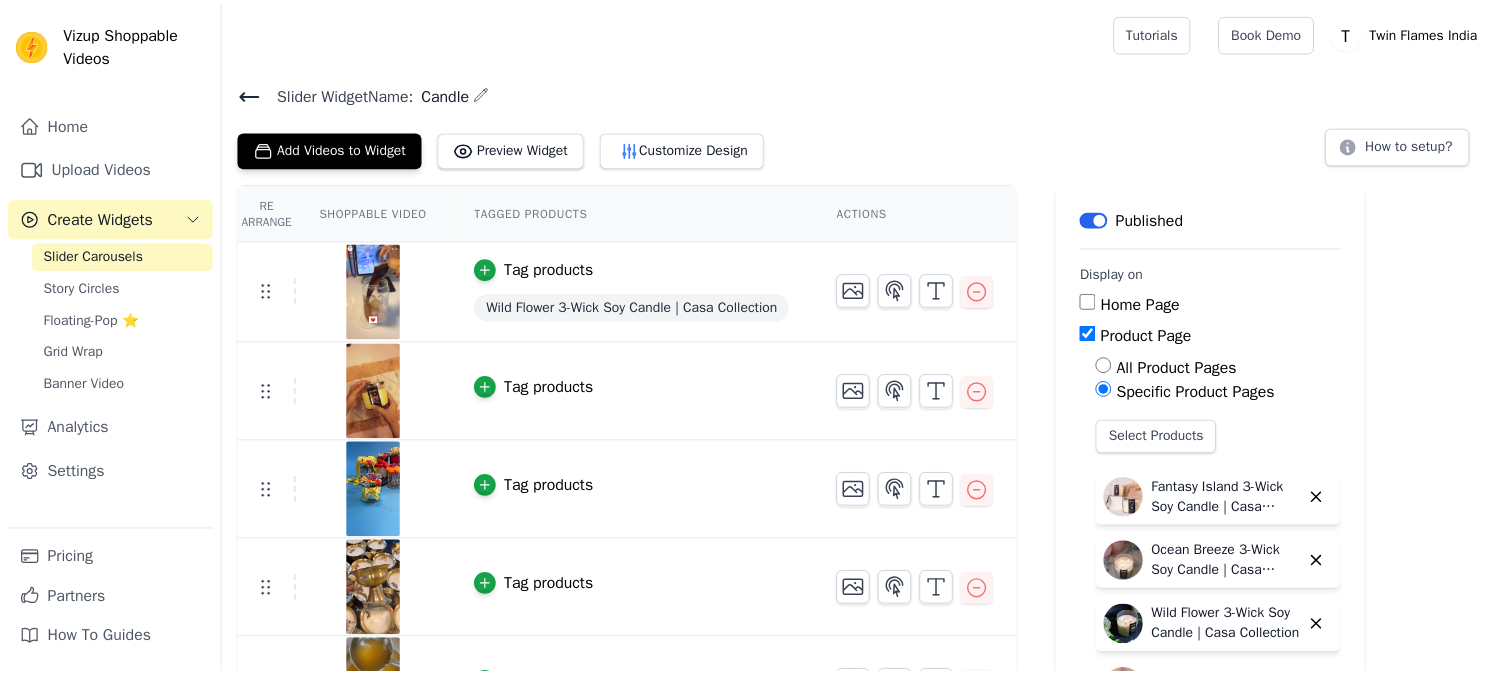 scroll, scrollTop: 0, scrollLeft: 0, axis: both 